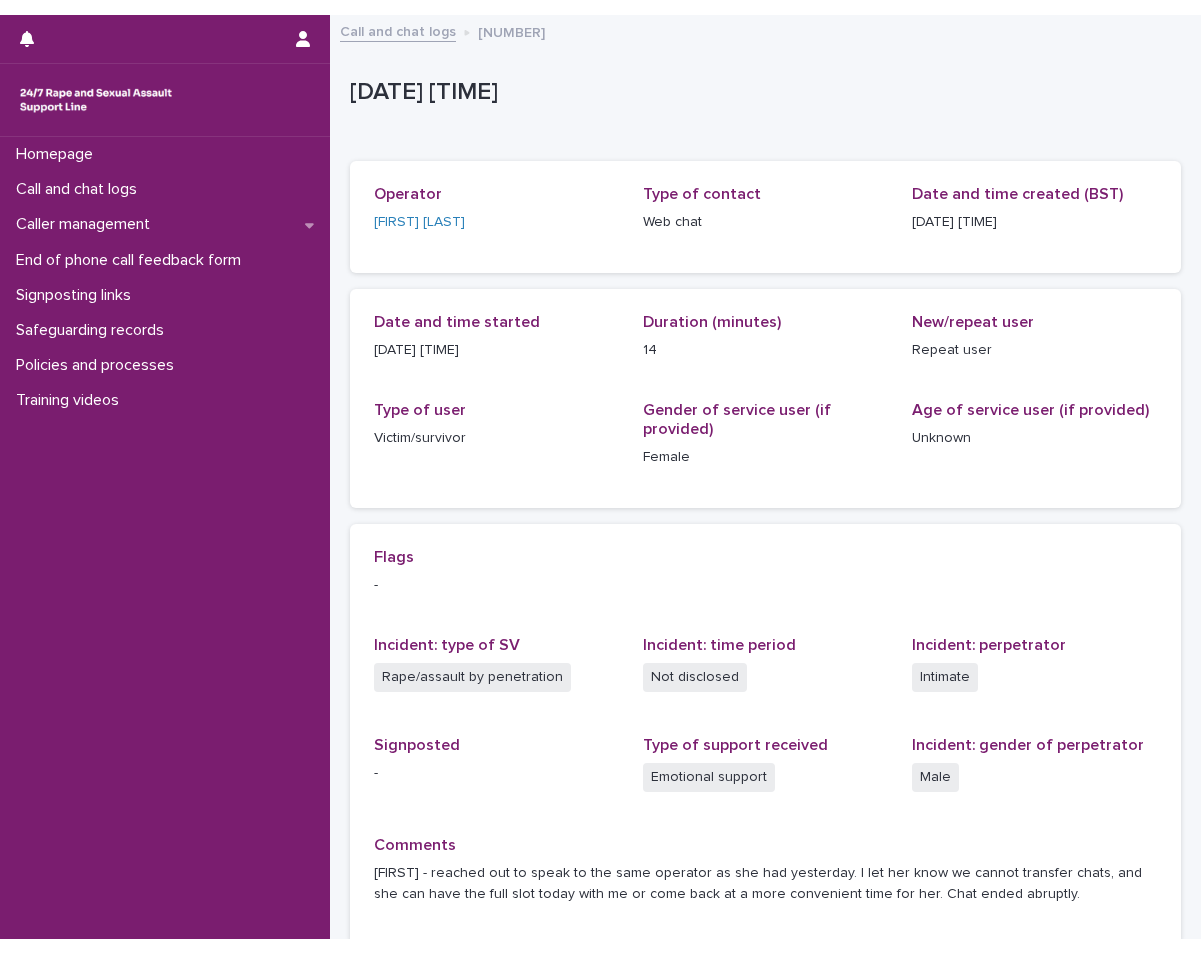 scroll, scrollTop: 0, scrollLeft: 0, axis: both 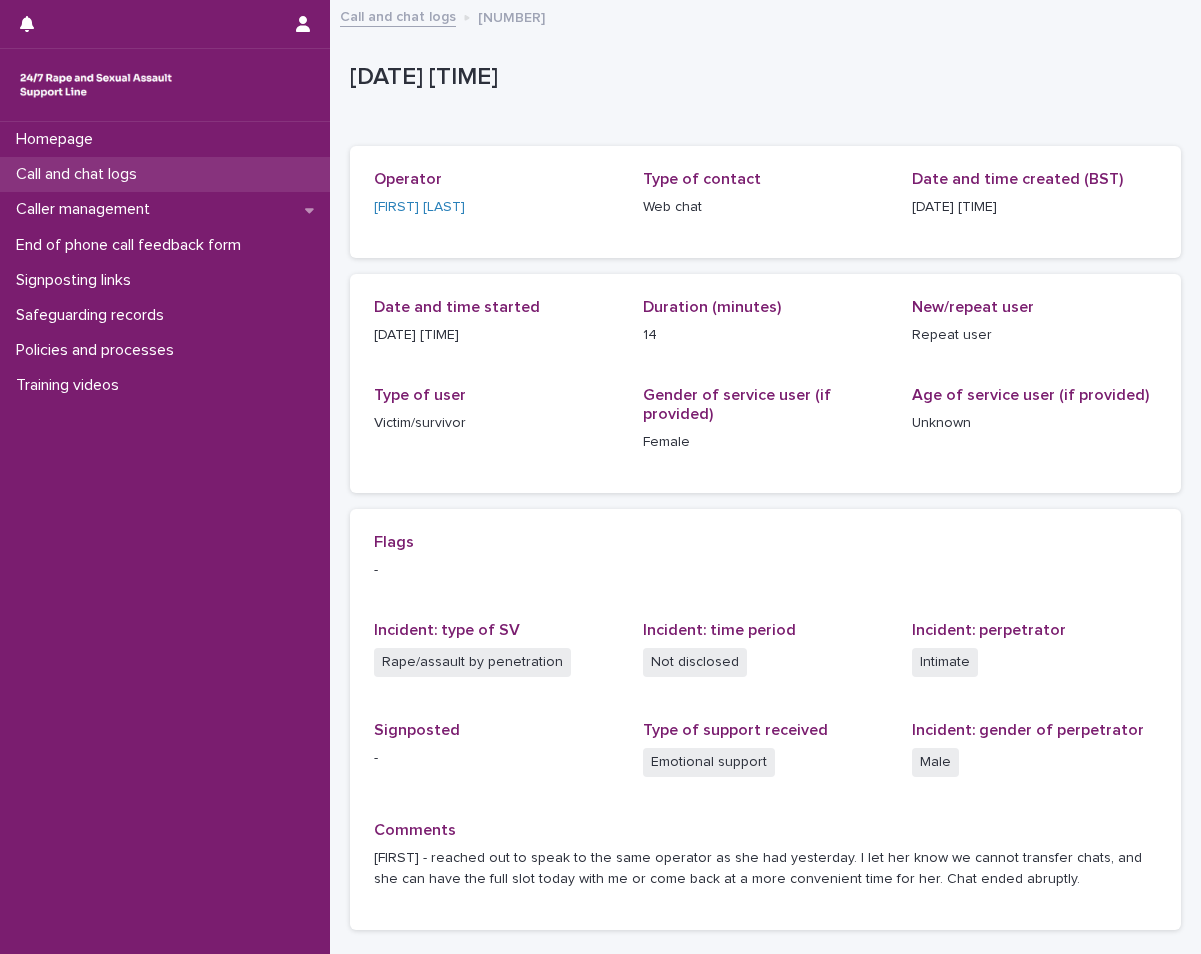 click on "Call and chat logs" at bounding box center [80, 174] 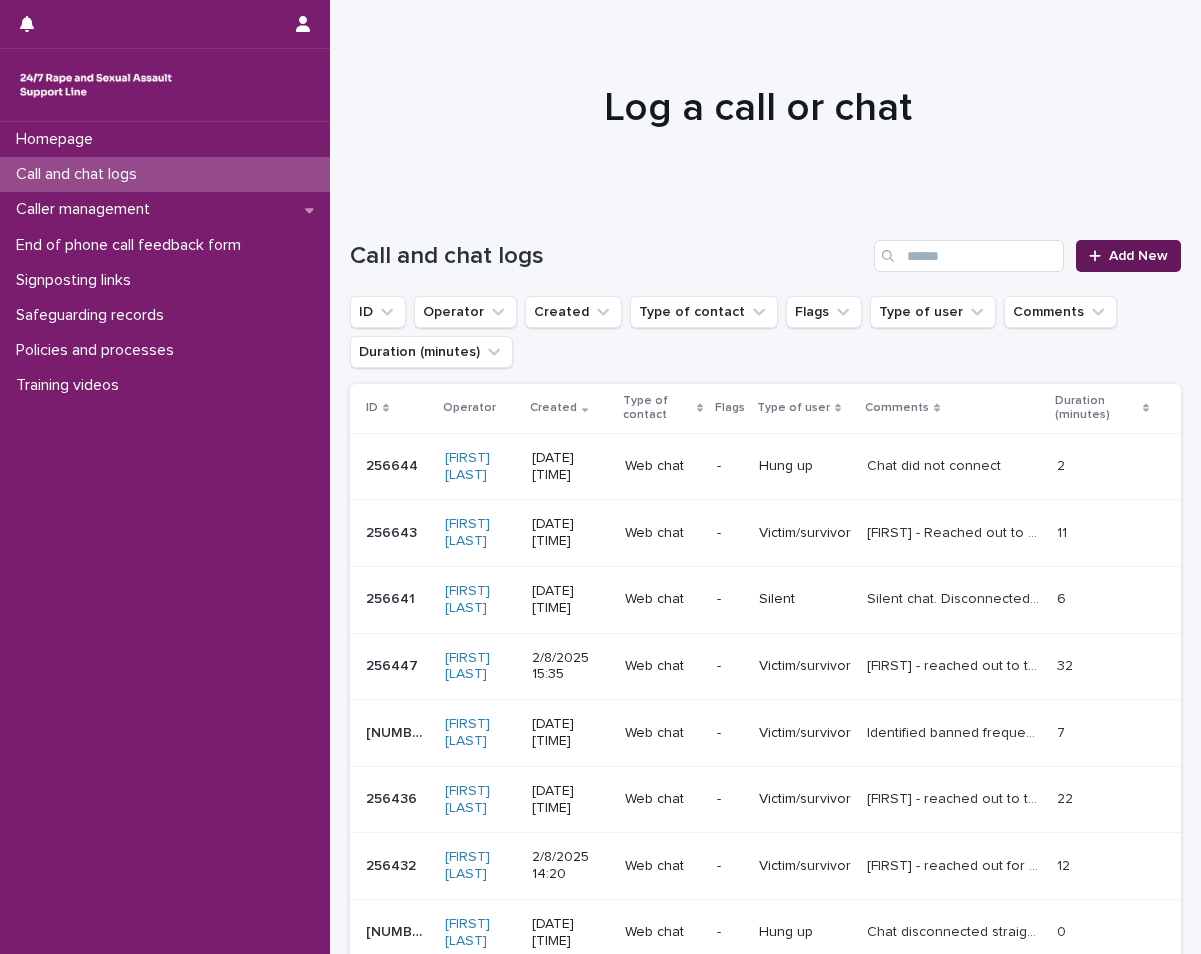 click on "Add New" at bounding box center (1138, 256) 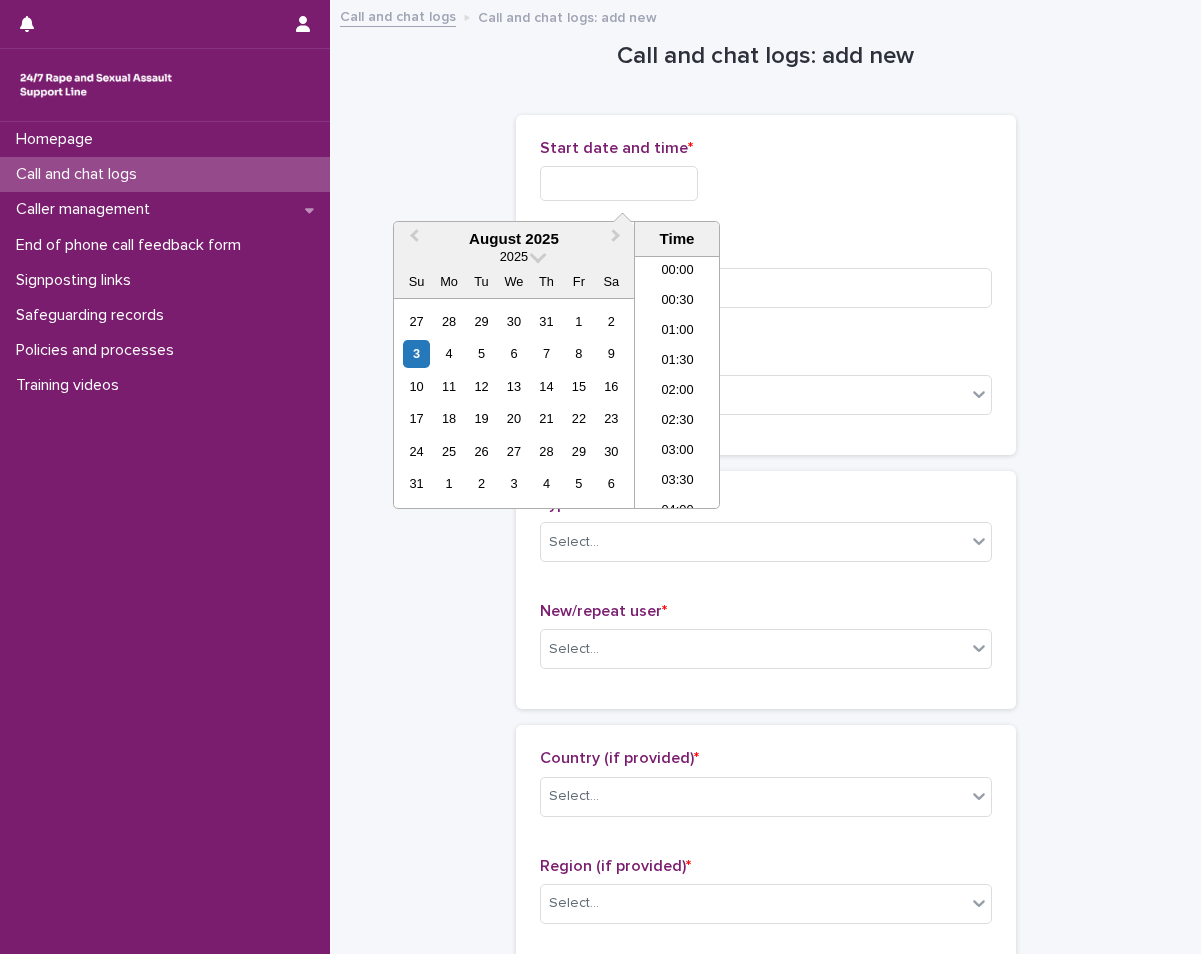 click at bounding box center (619, 183) 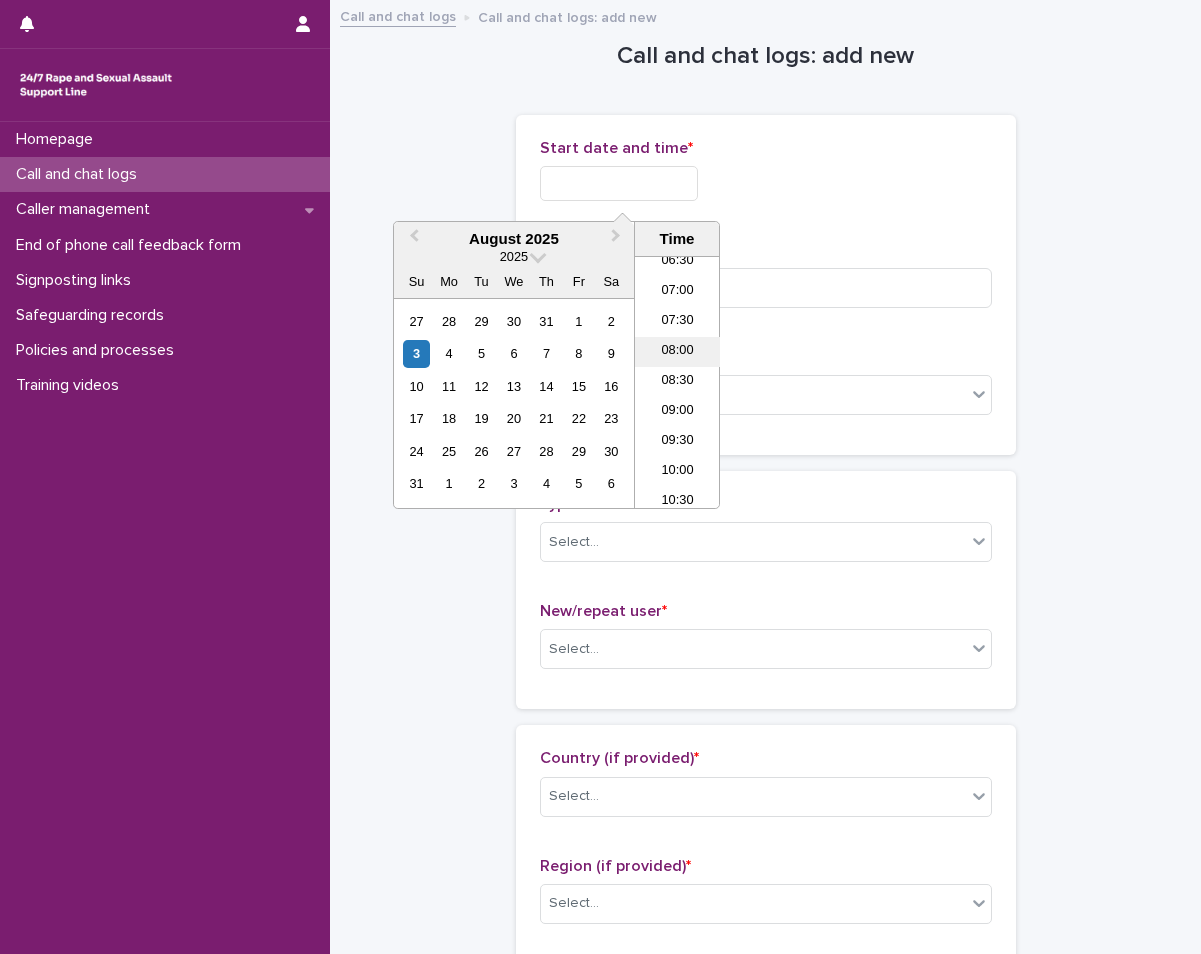 click on "08:00" at bounding box center [677, 352] 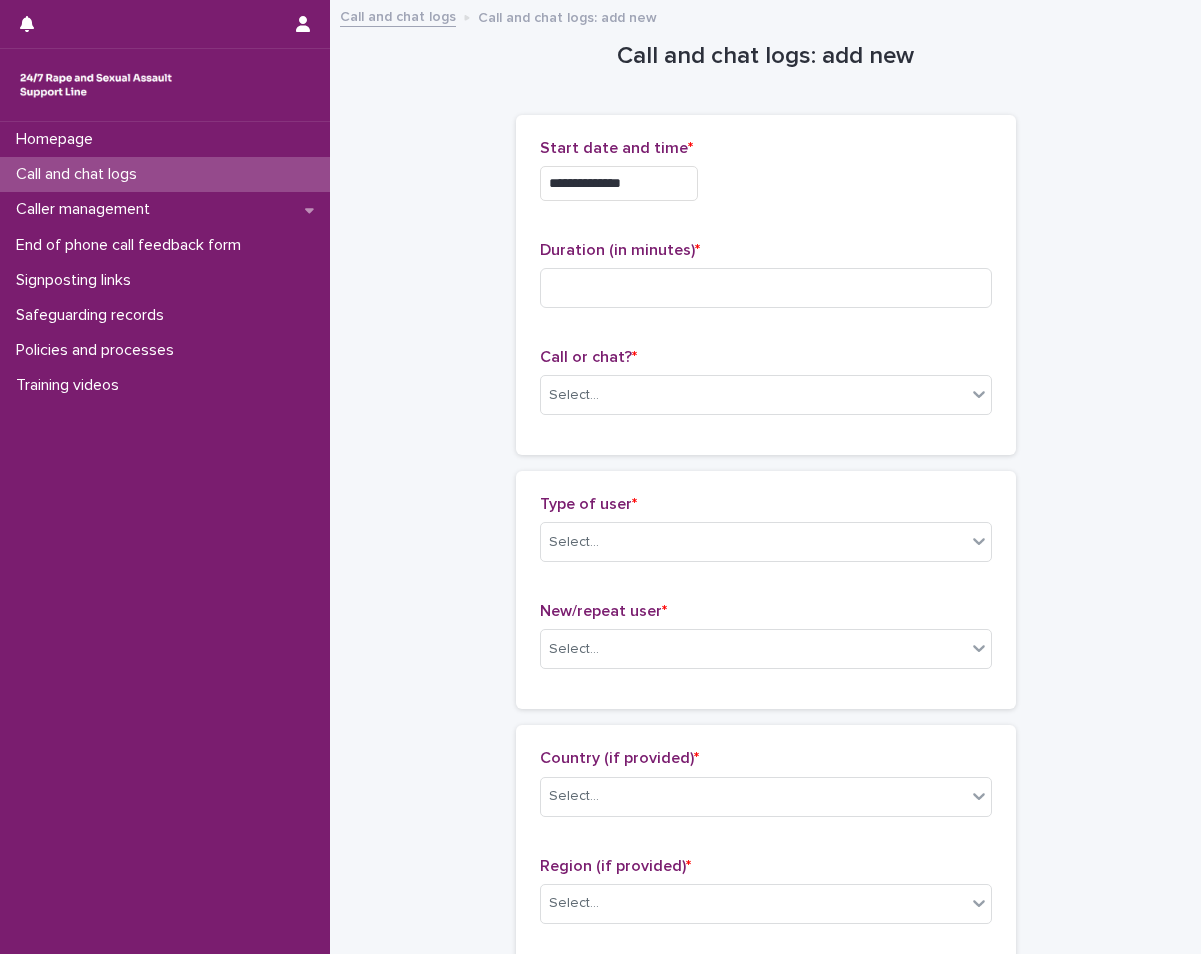 click on "**********" at bounding box center (619, 183) 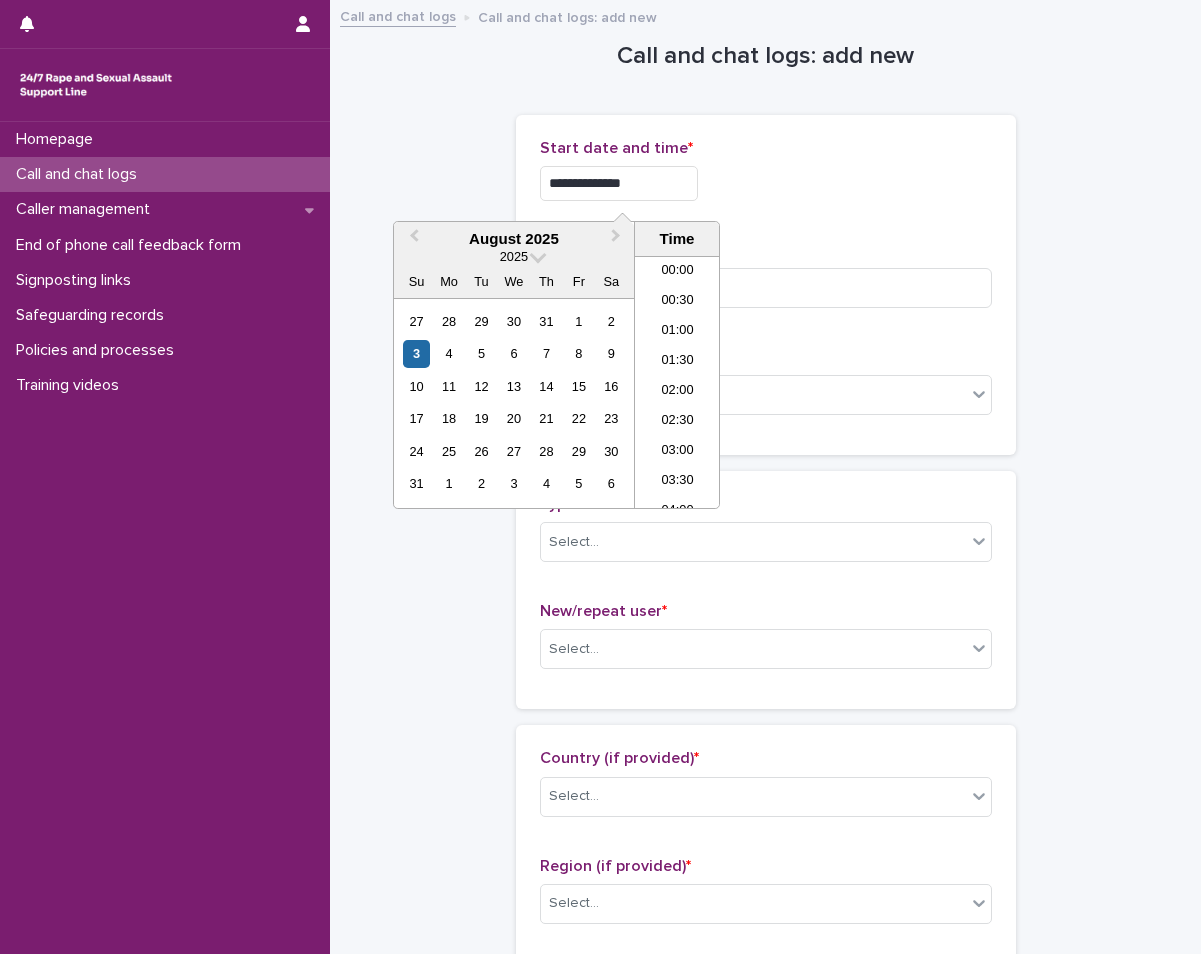 scroll, scrollTop: 370, scrollLeft: 0, axis: vertical 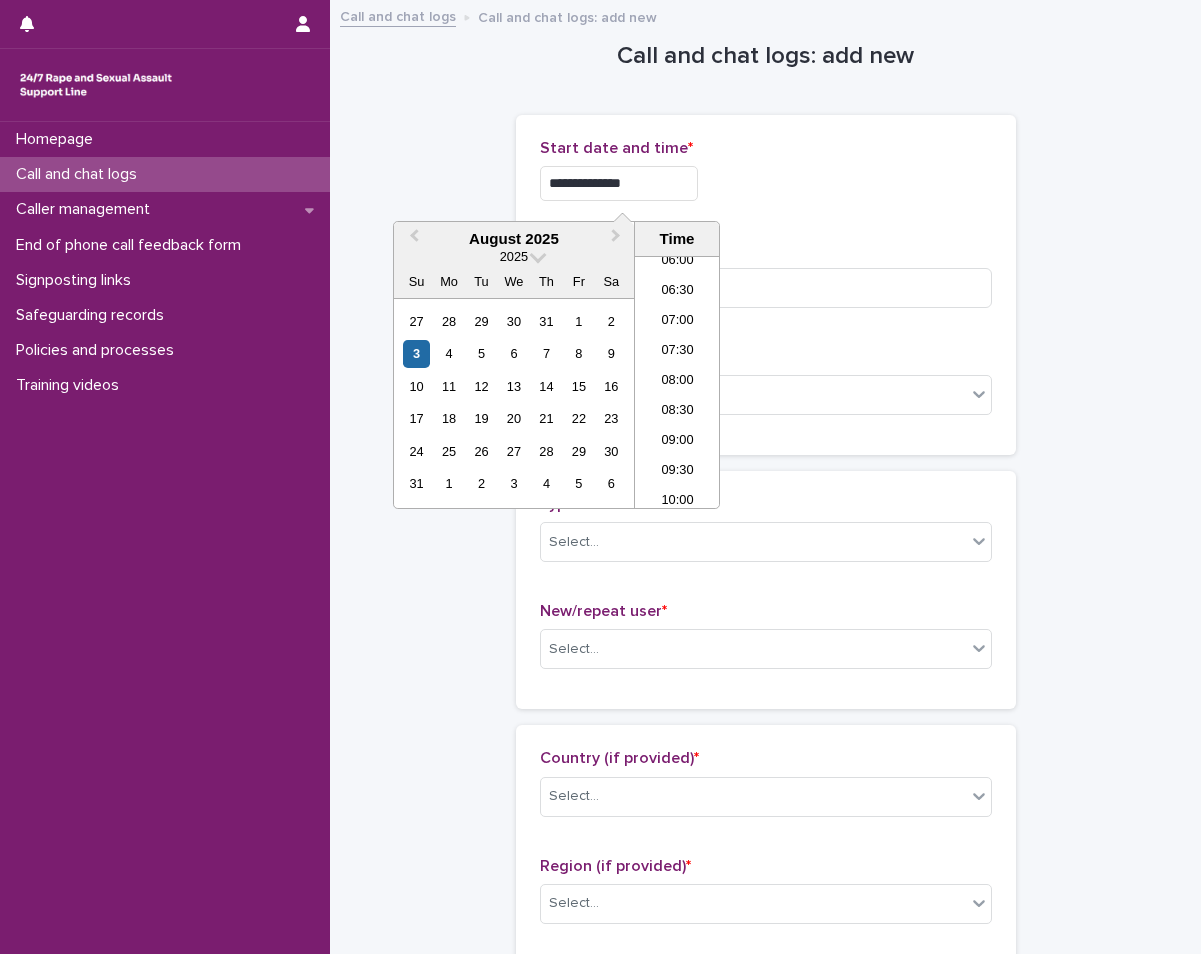 type on "**********" 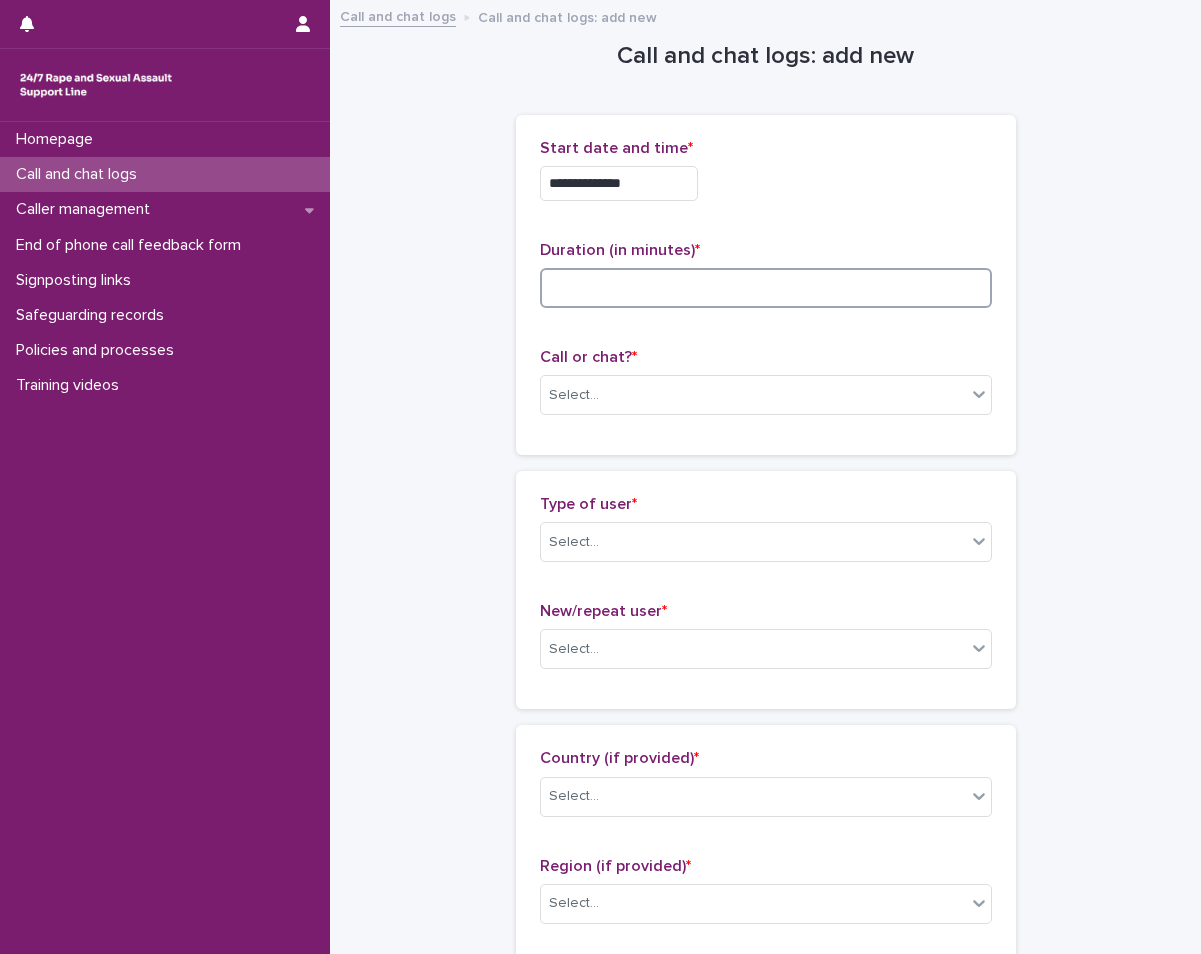 click at bounding box center (766, 288) 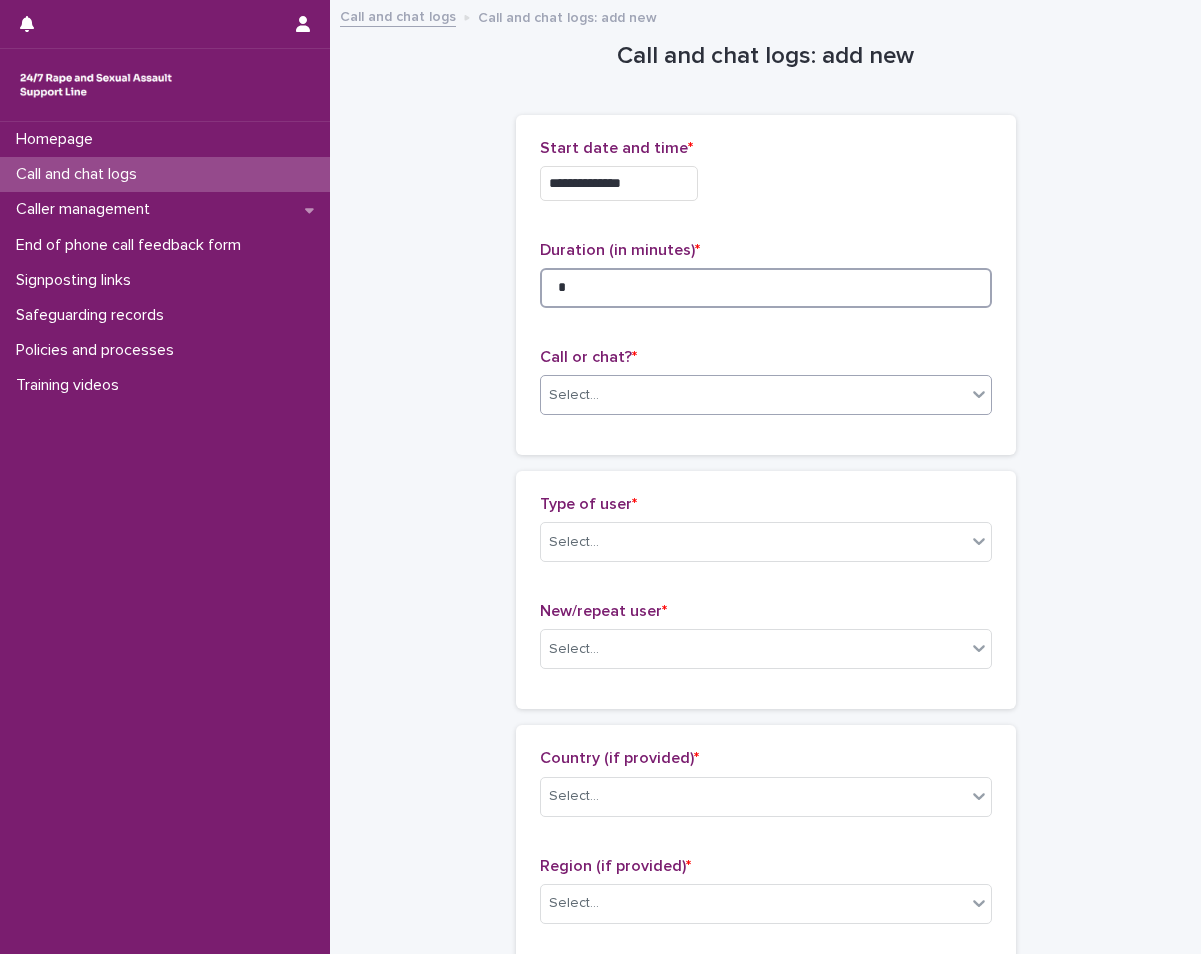 type on "*" 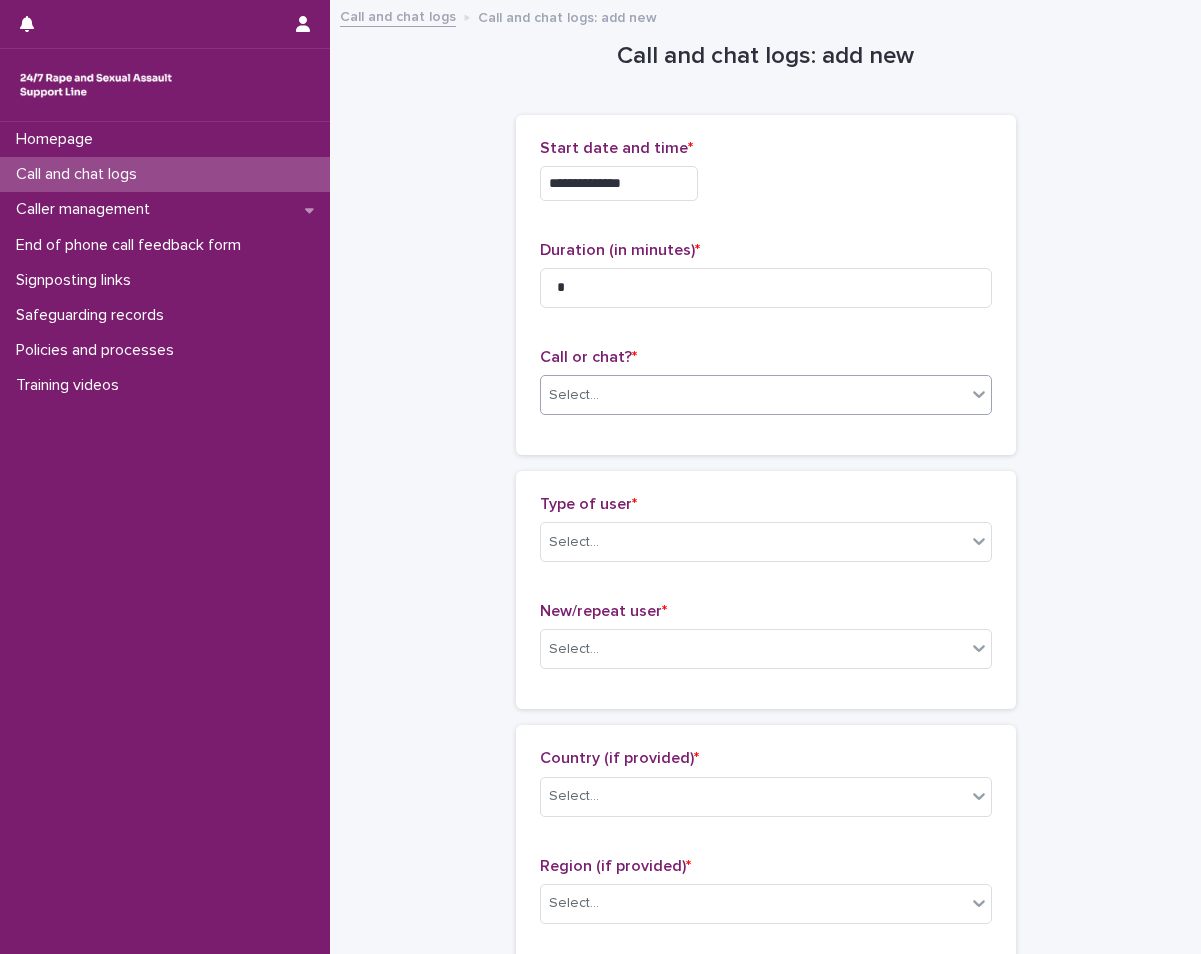 click on "Select..." at bounding box center [753, 395] 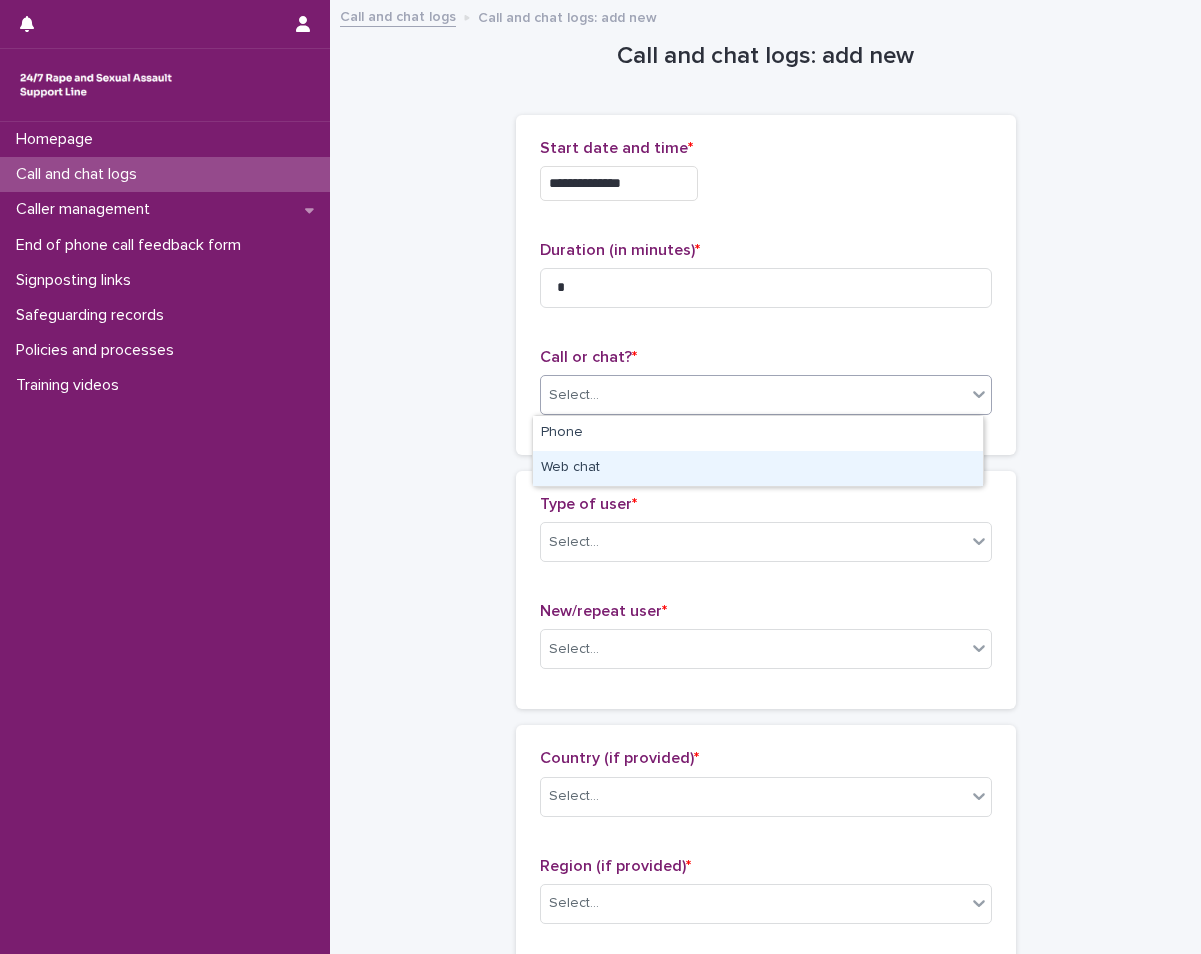 click on "Web chat" at bounding box center [758, 468] 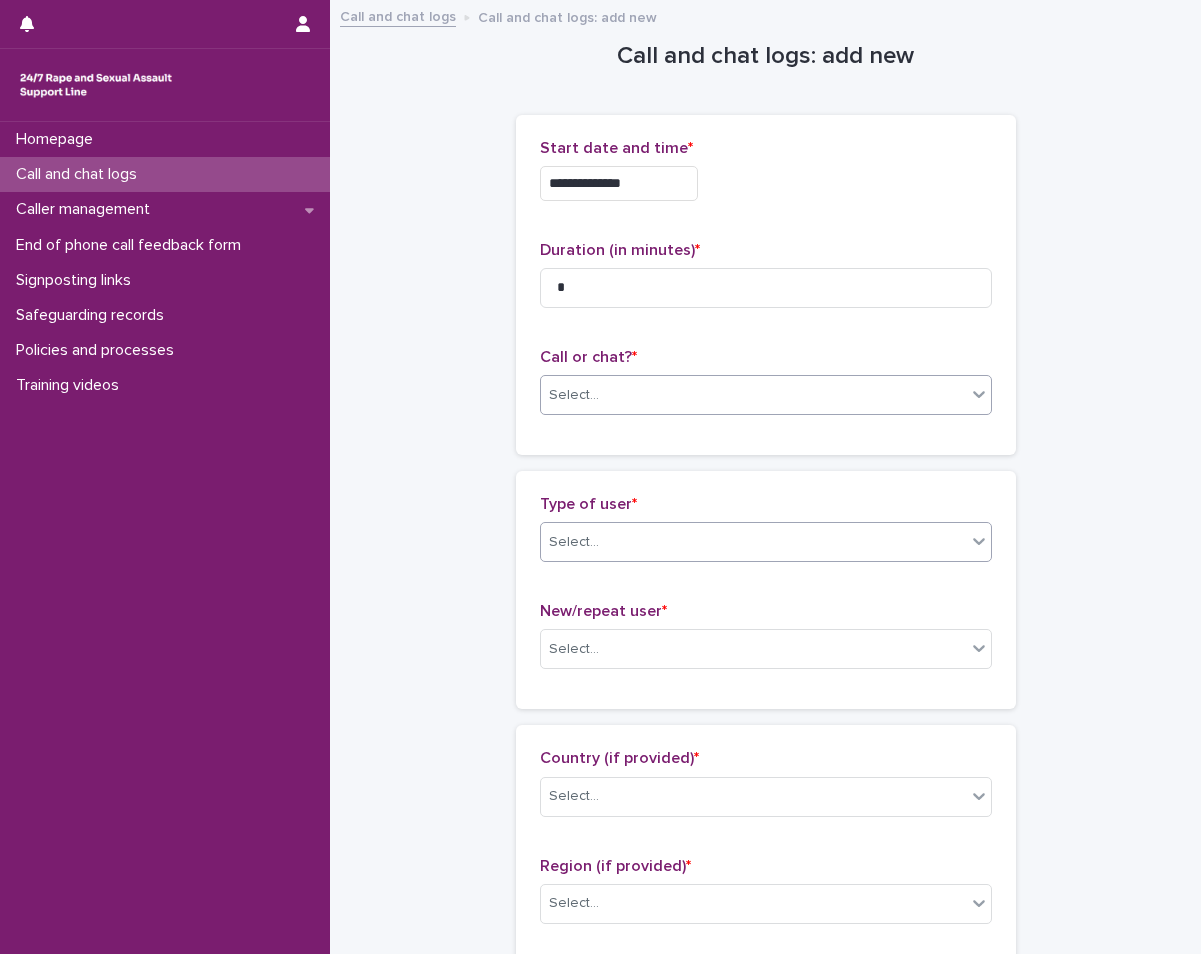 click on "Select..." at bounding box center (766, 542) 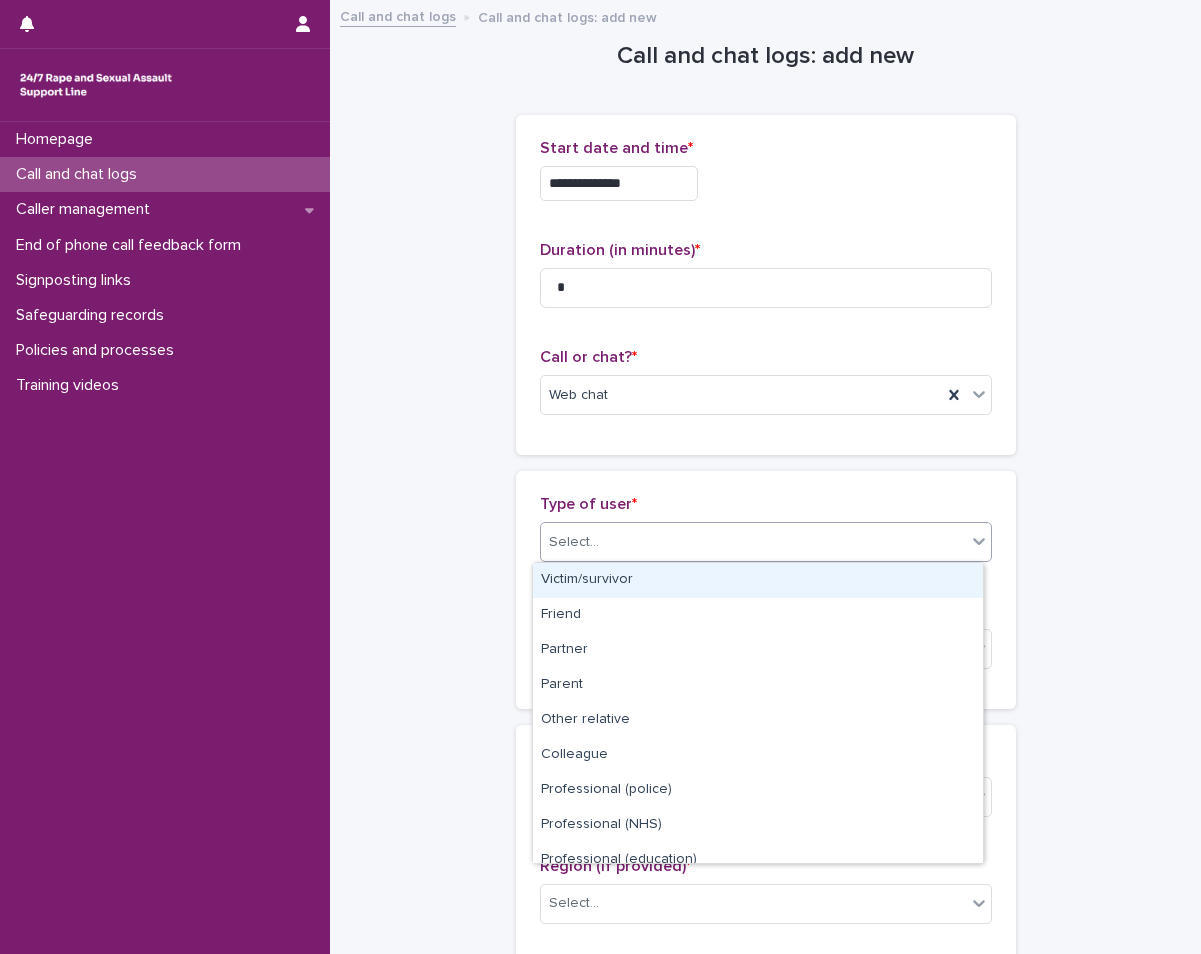 click on "Select..." at bounding box center [753, 542] 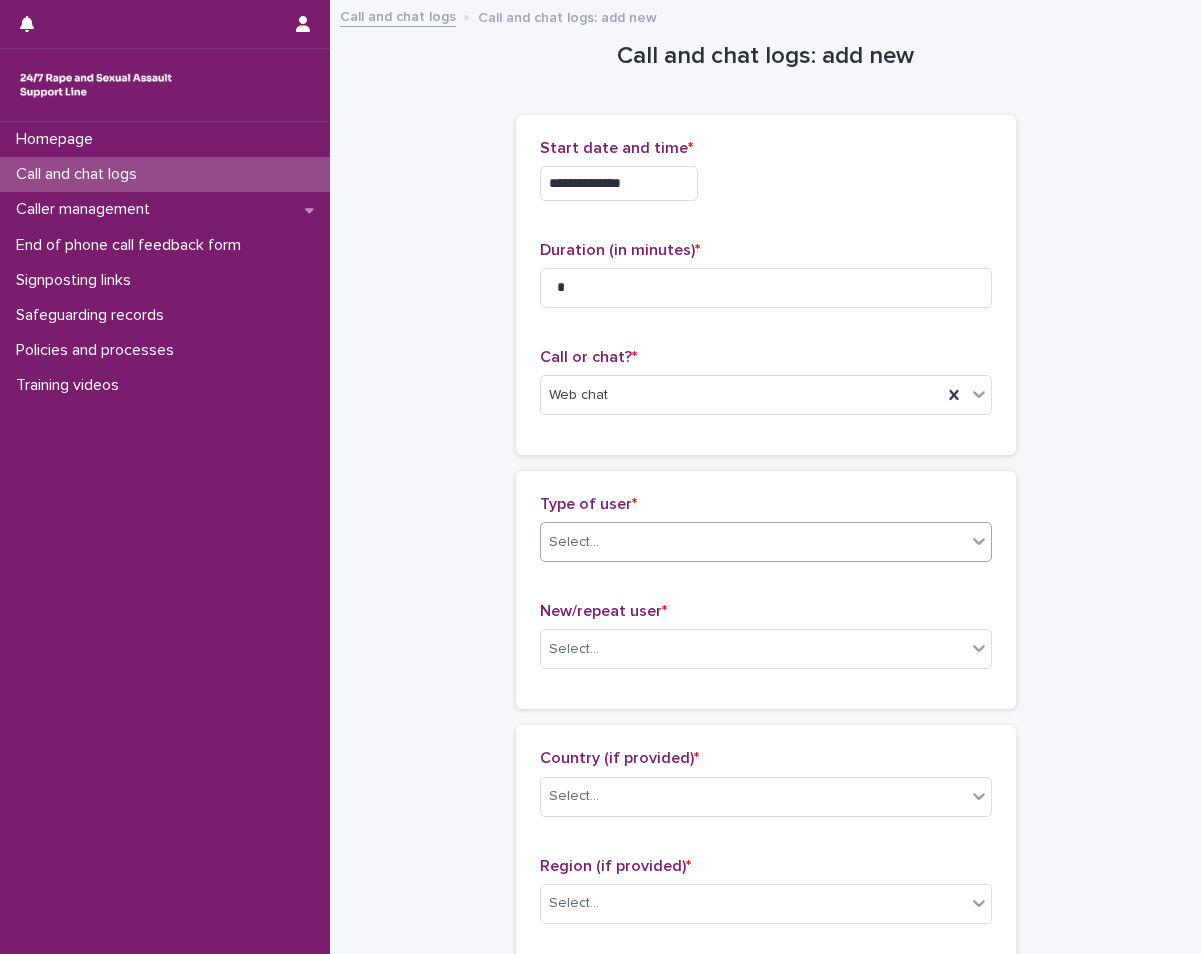 click on "Select..." at bounding box center [753, 542] 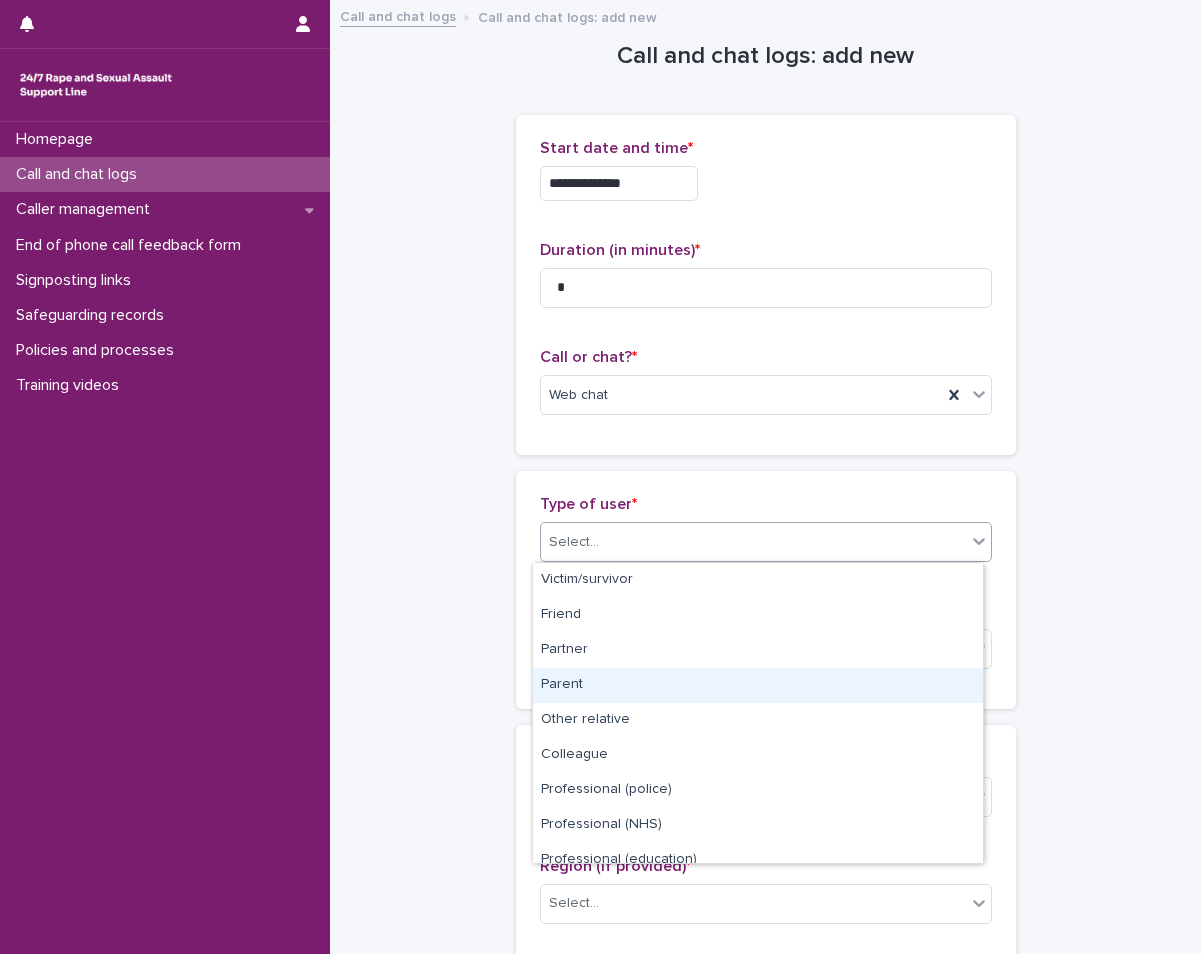 scroll, scrollTop: 225, scrollLeft: 0, axis: vertical 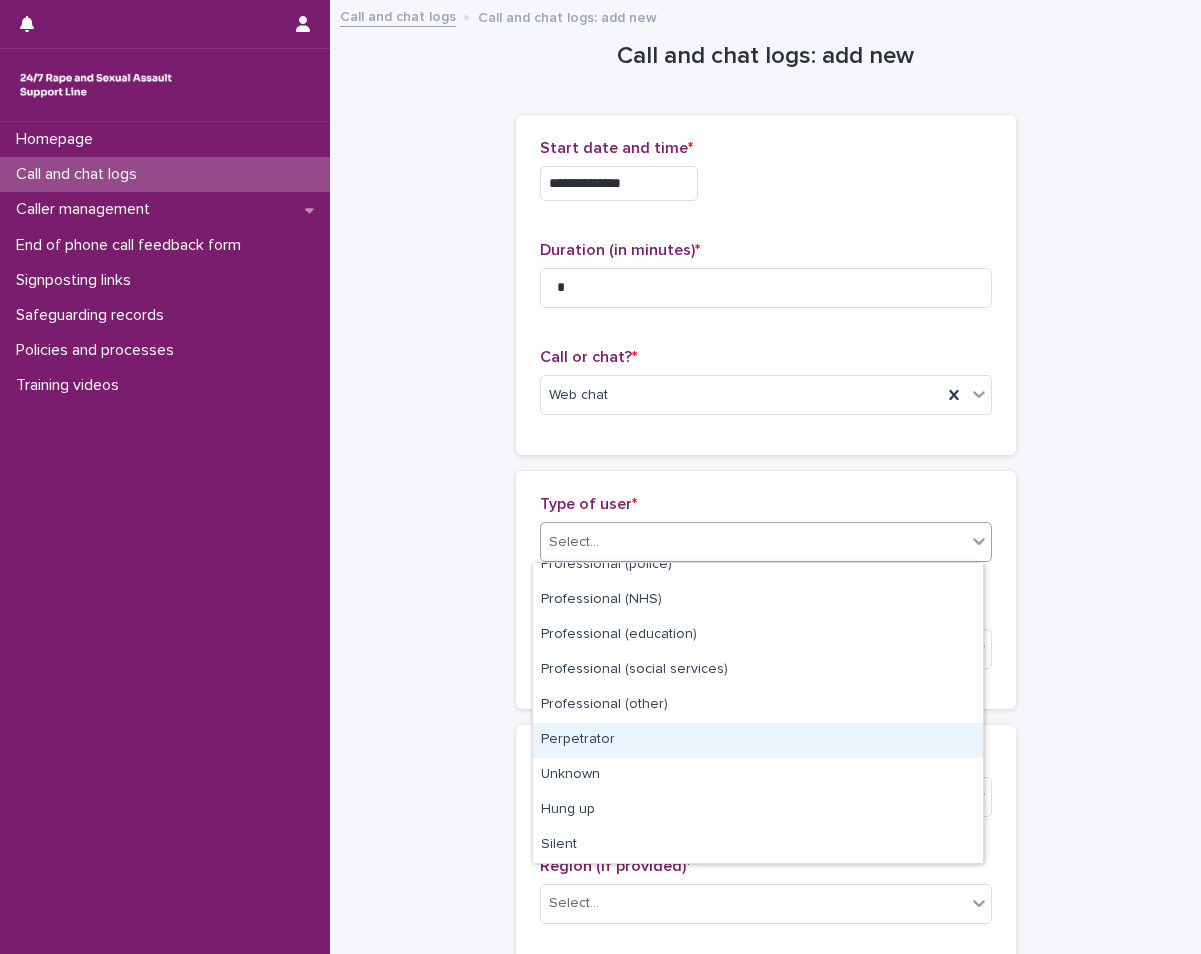 drag, startPoint x: 660, startPoint y: 760, endPoint x: 657, endPoint y: 742, distance: 18.248287 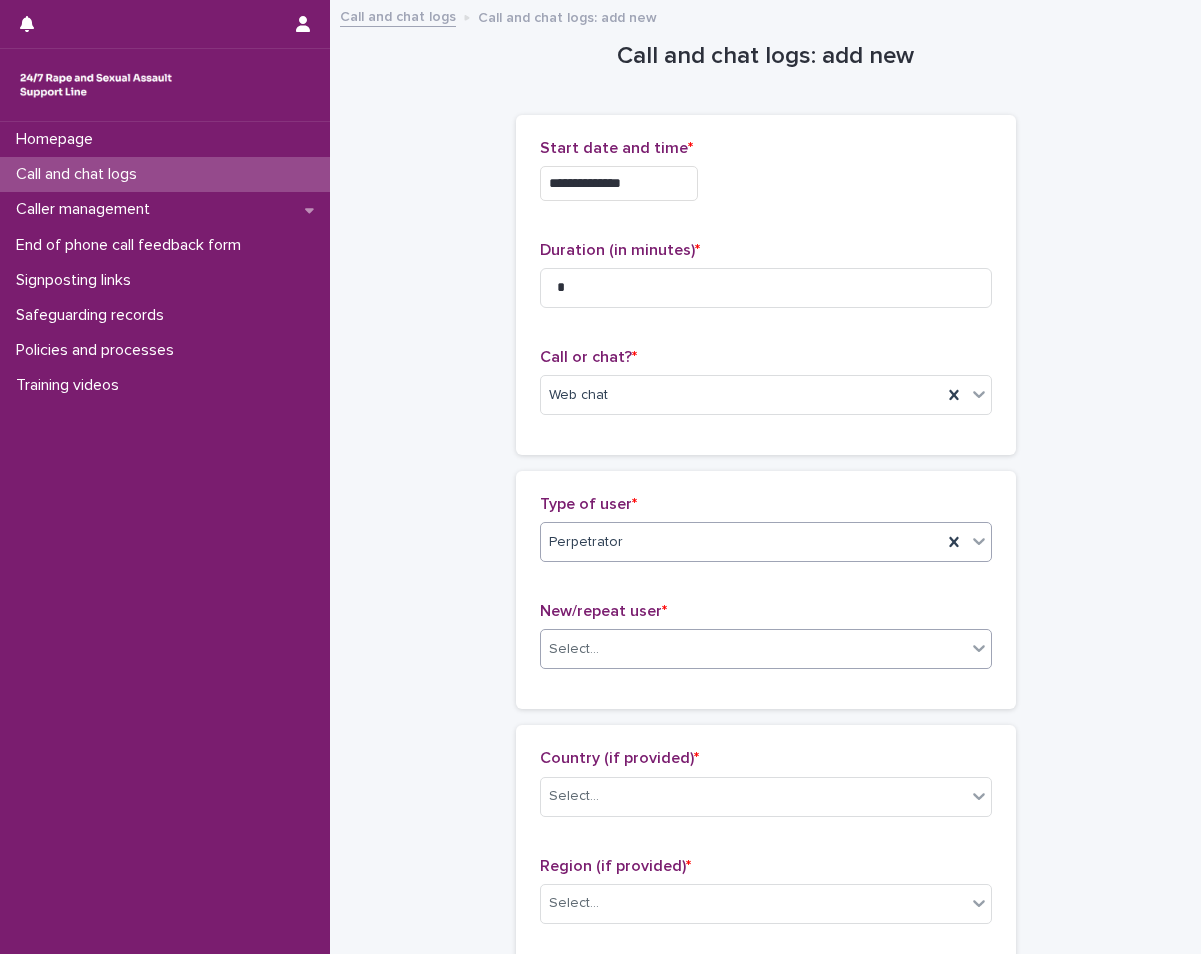 click on "Select..." at bounding box center [753, 649] 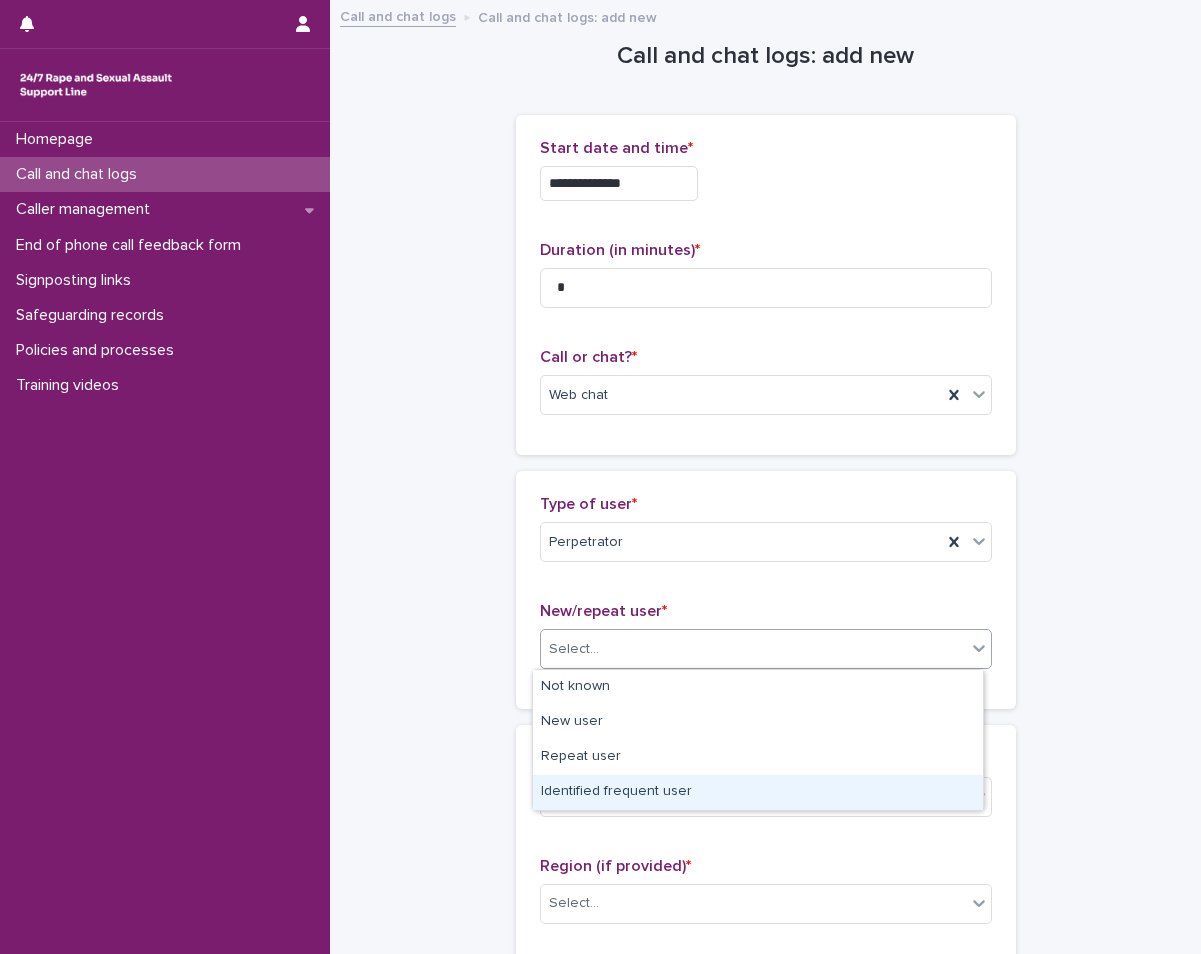click on "Identified frequent user" at bounding box center (758, 792) 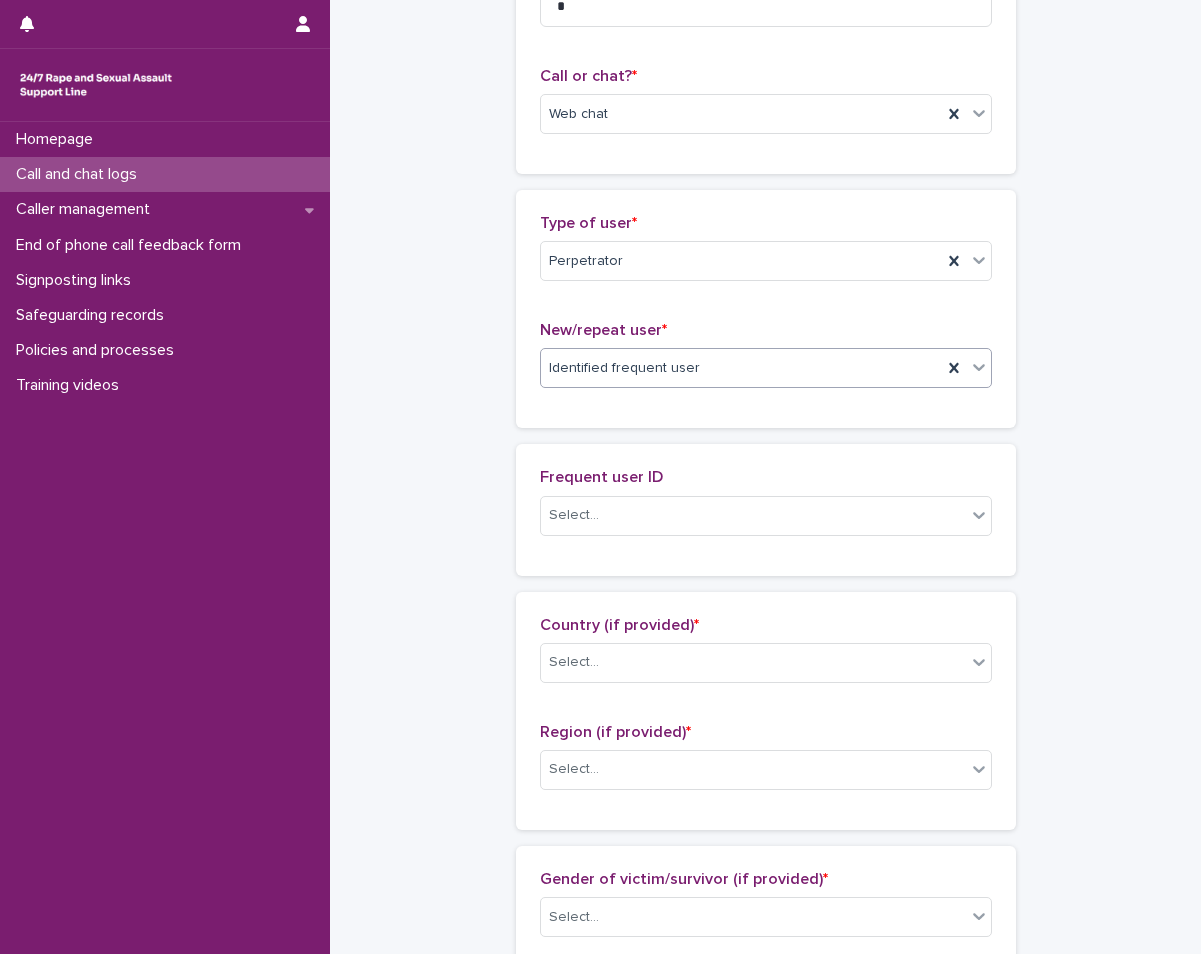 scroll, scrollTop: 300, scrollLeft: 0, axis: vertical 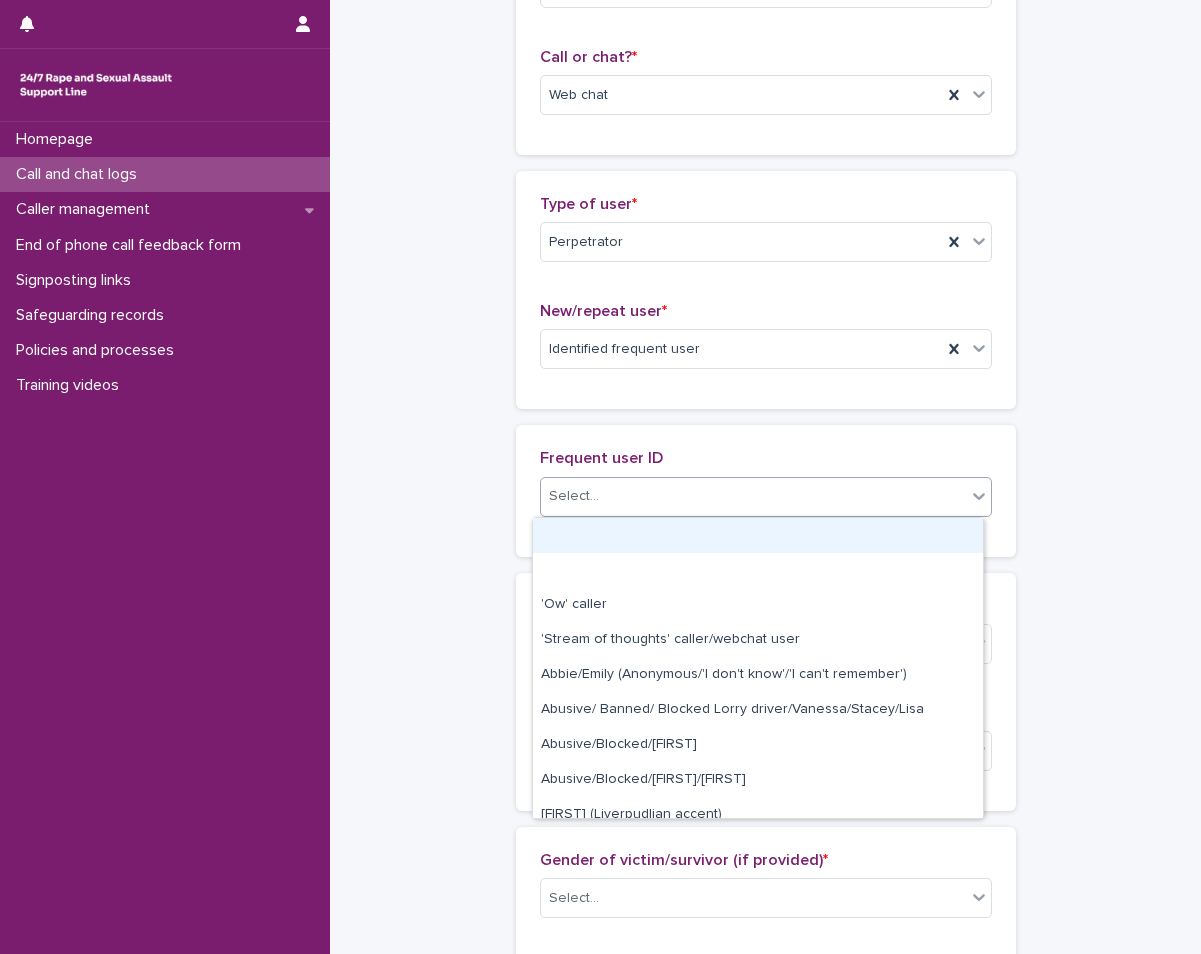 click on "Select..." at bounding box center (753, 496) 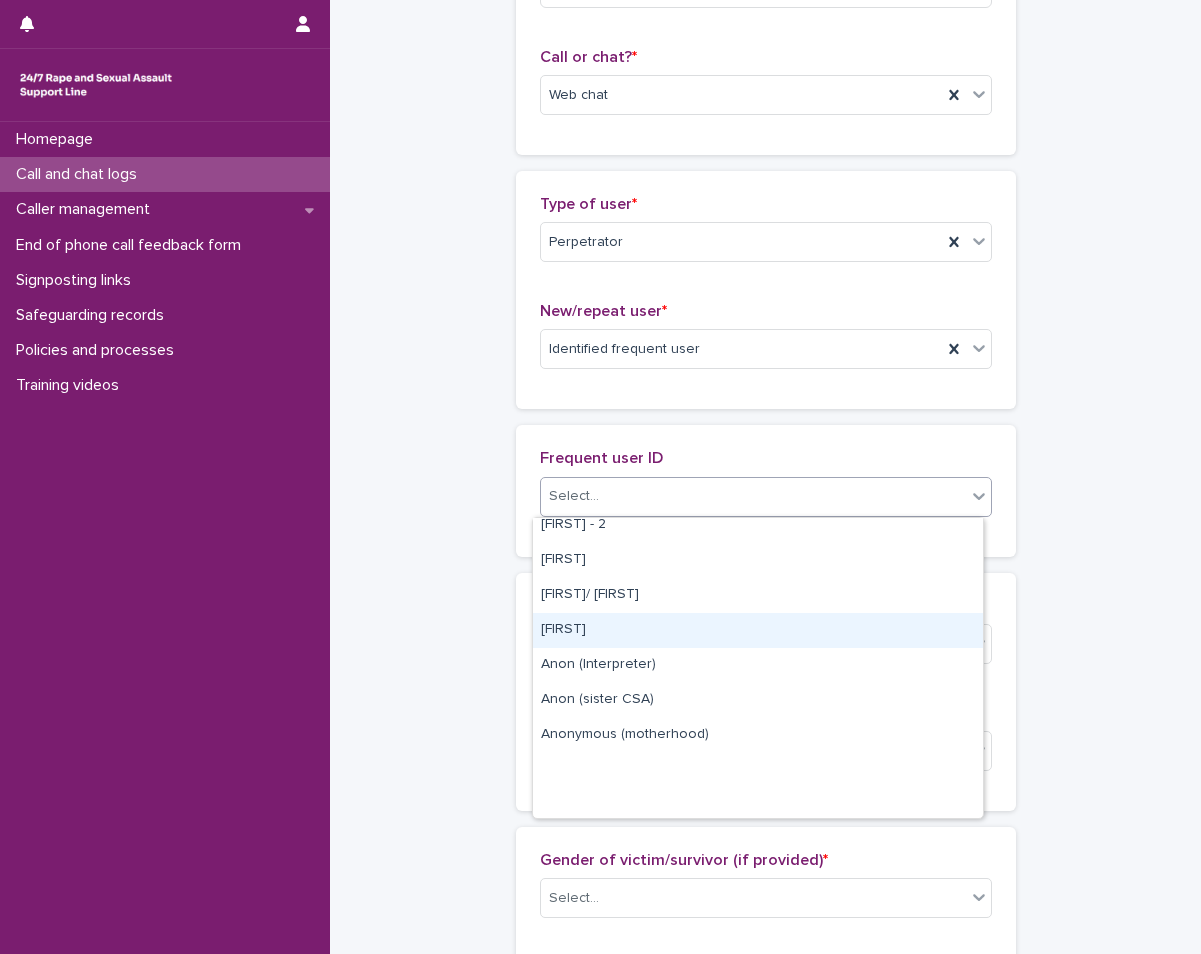 scroll, scrollTop: 0, scrollLeft: 0, axis: both 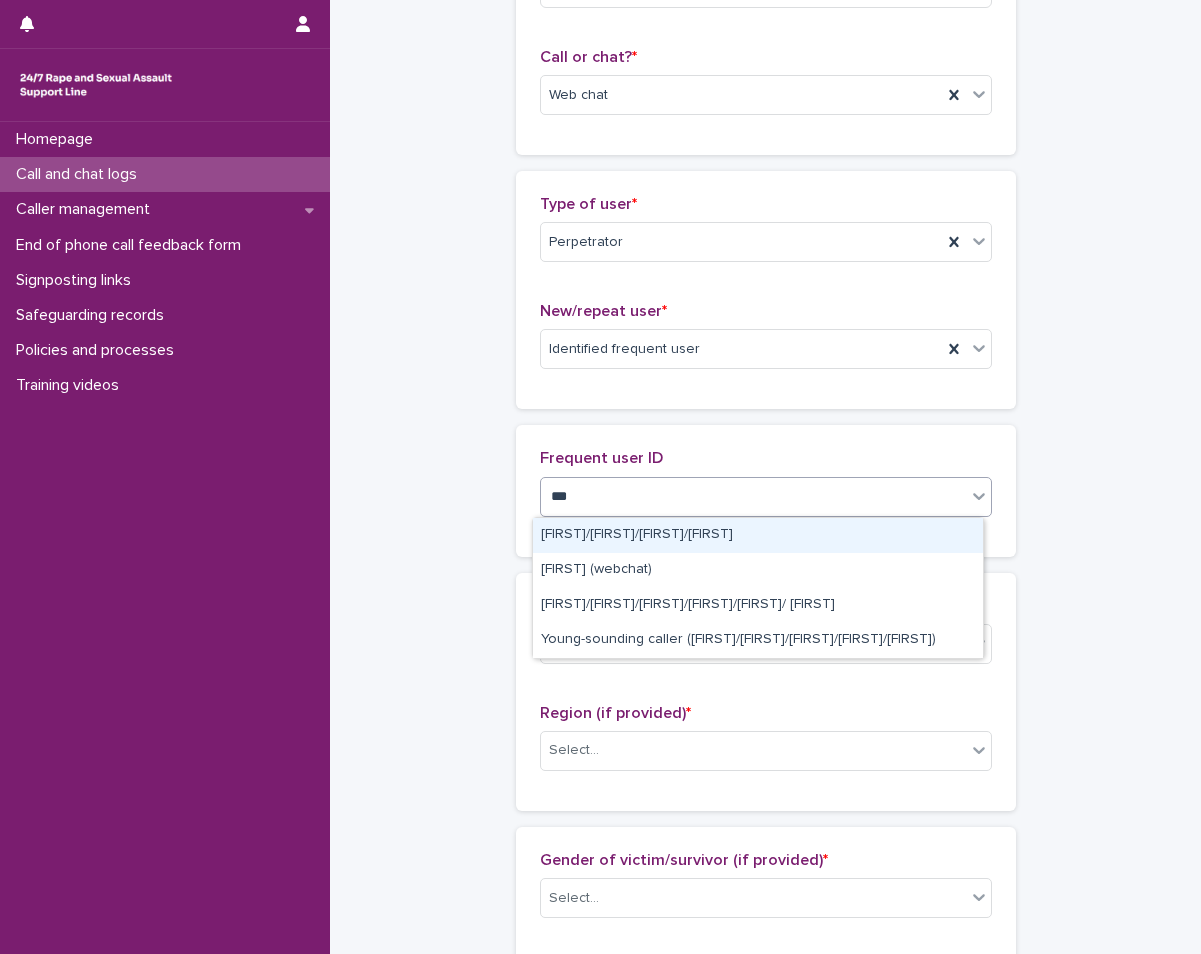 type on "****" 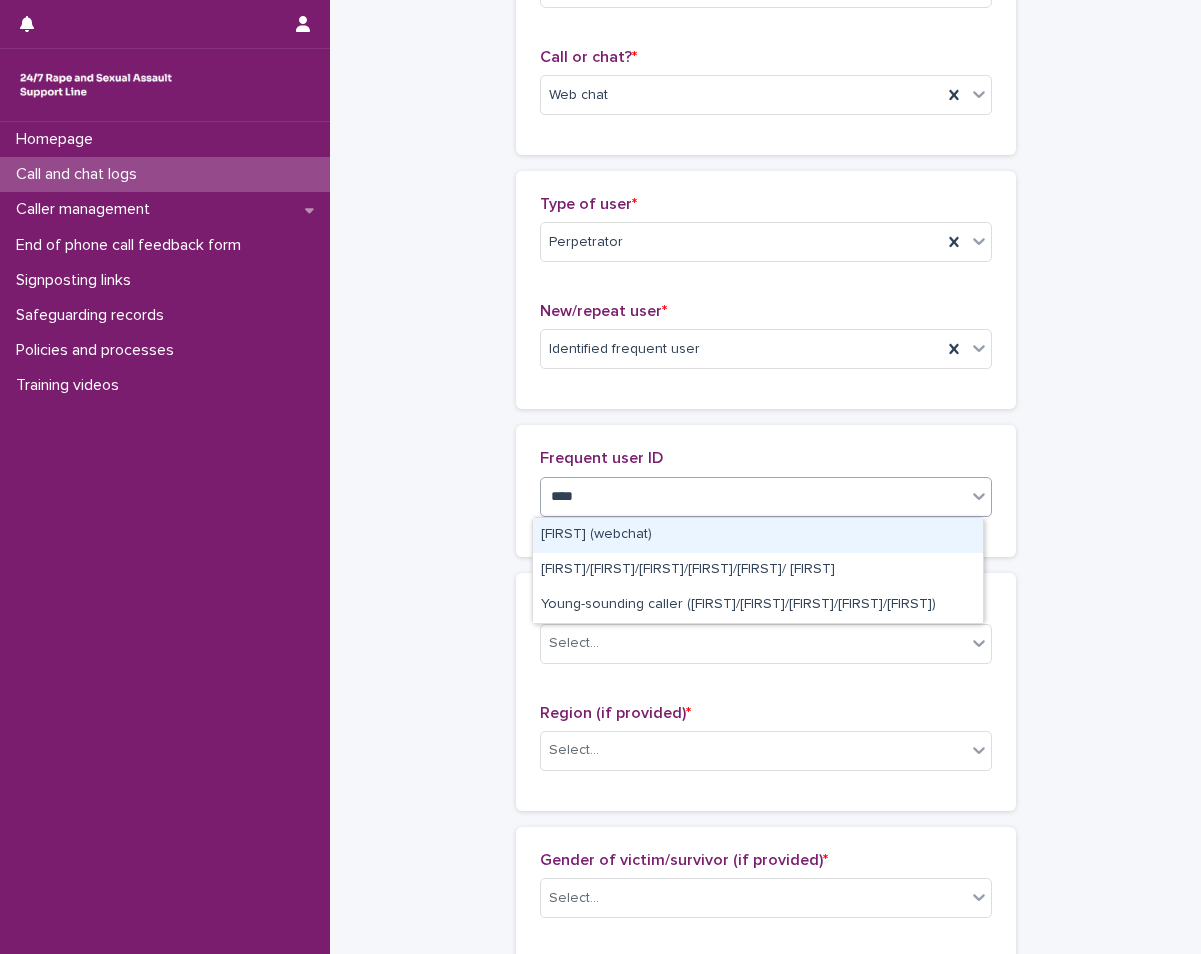 click on "David (webchat)" at bounding box center [758, 535] 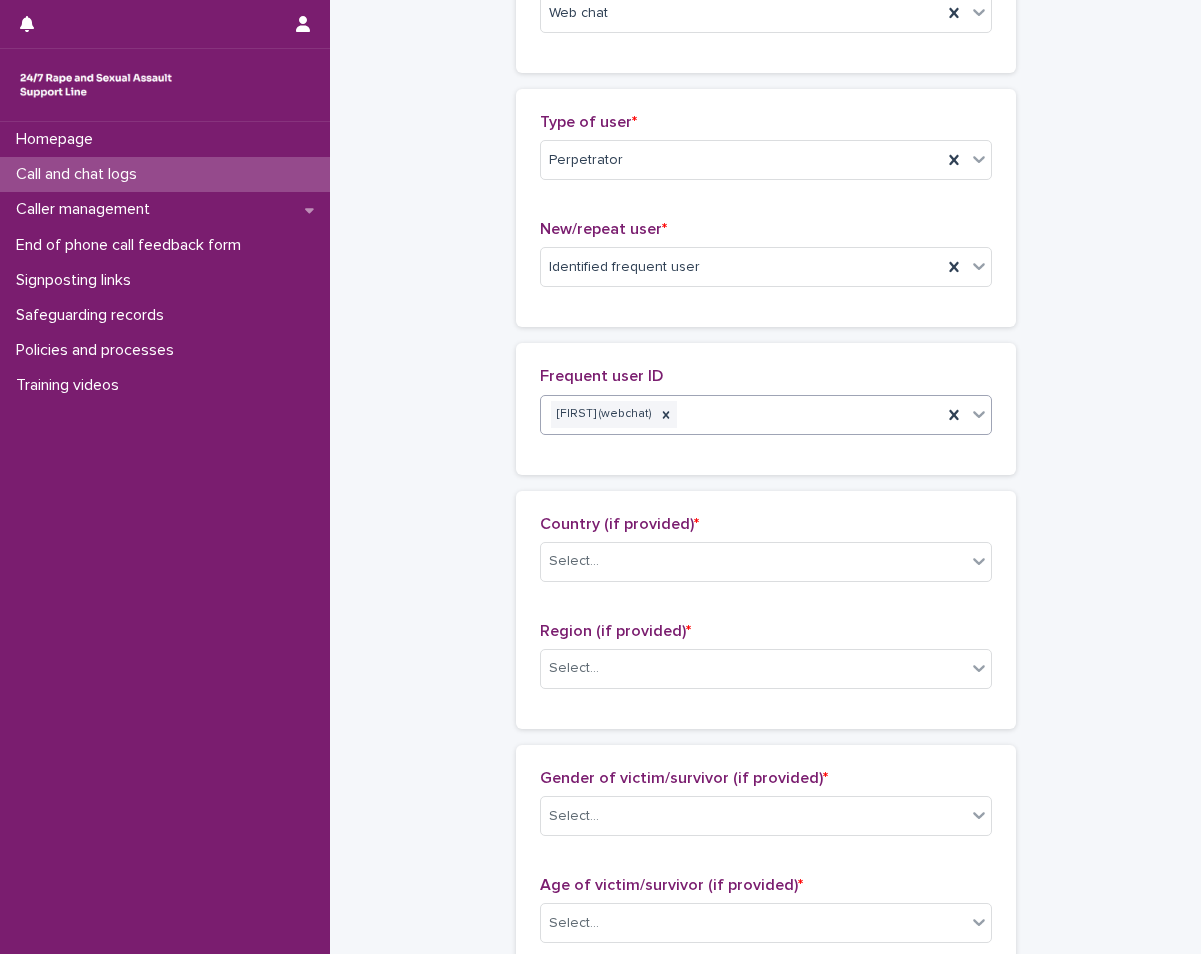 scroll, scrollTop: 500, scrollLeft: 0, axis: vertical 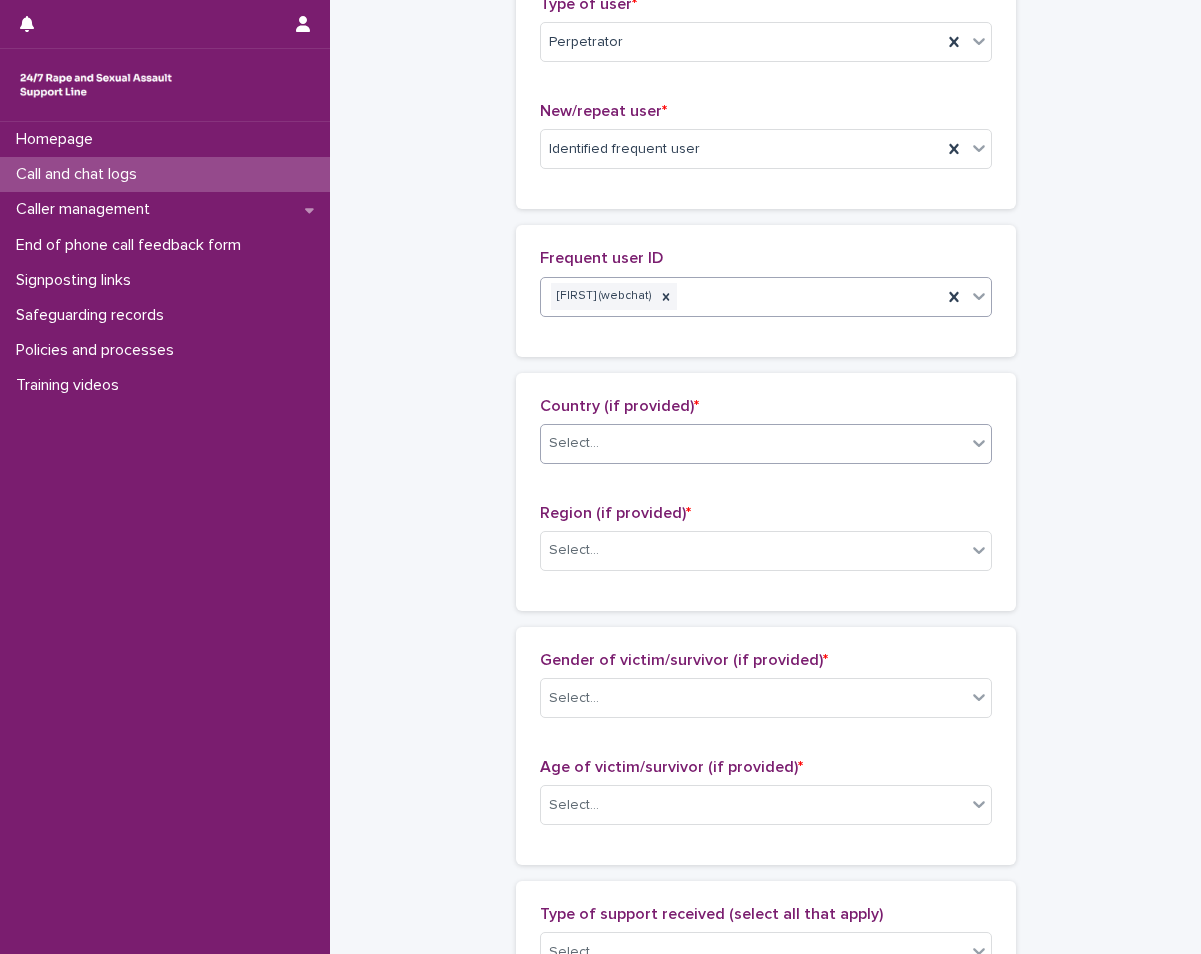 click on "Select..." at bounding box center (753, 443) 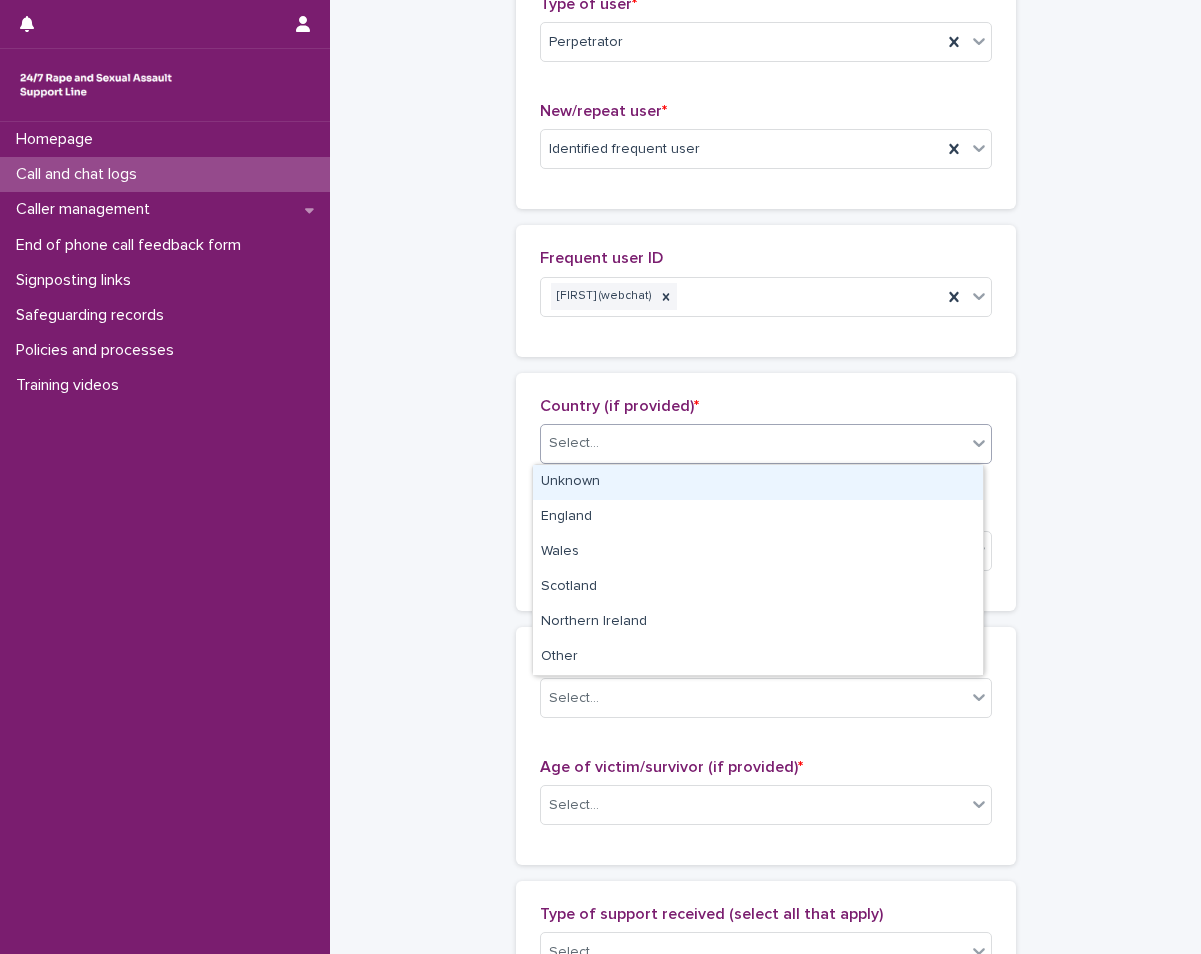 click on "Unknown" at bounding box center (758, 482) 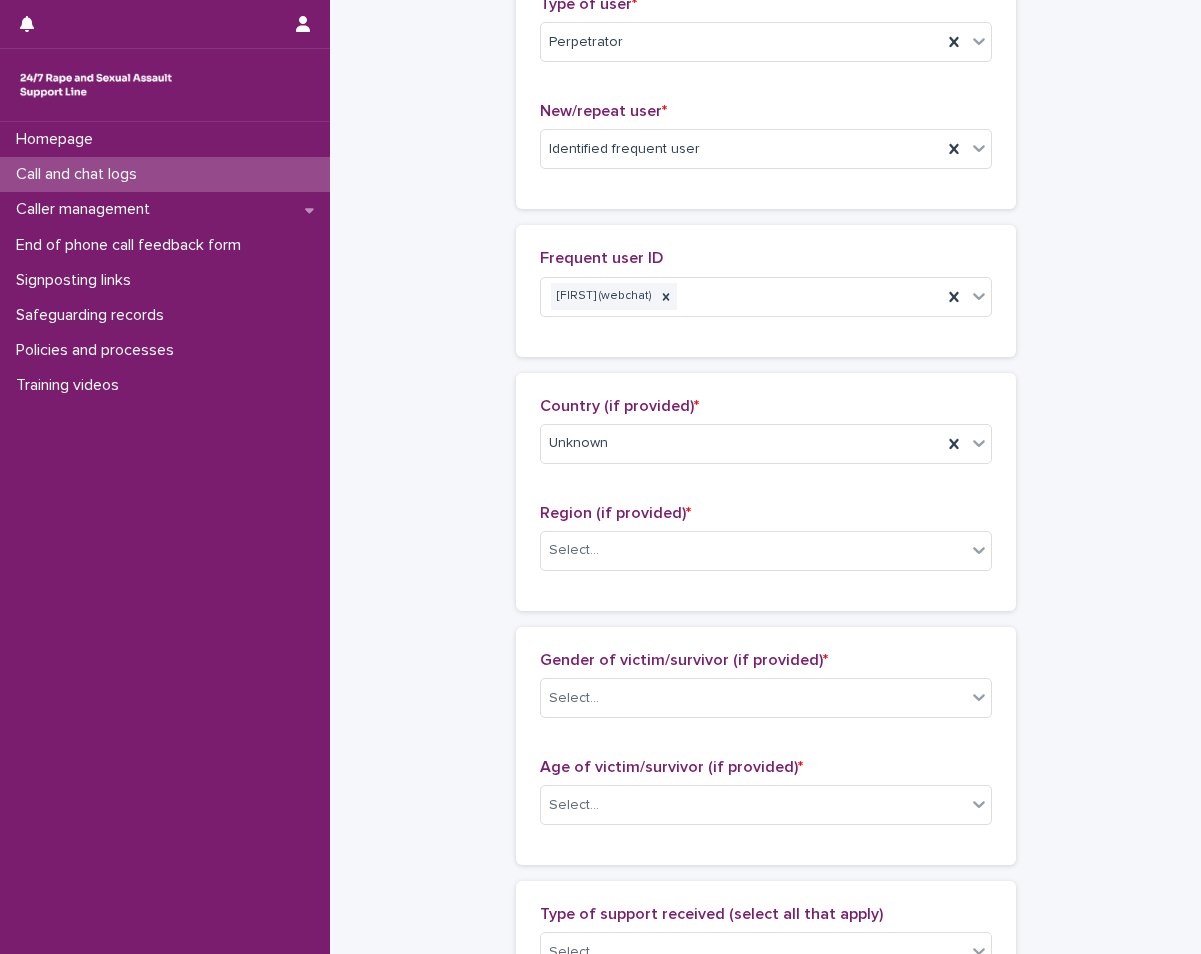 click on "Region (if provided) * Select..." at bounding box center [766, 545] 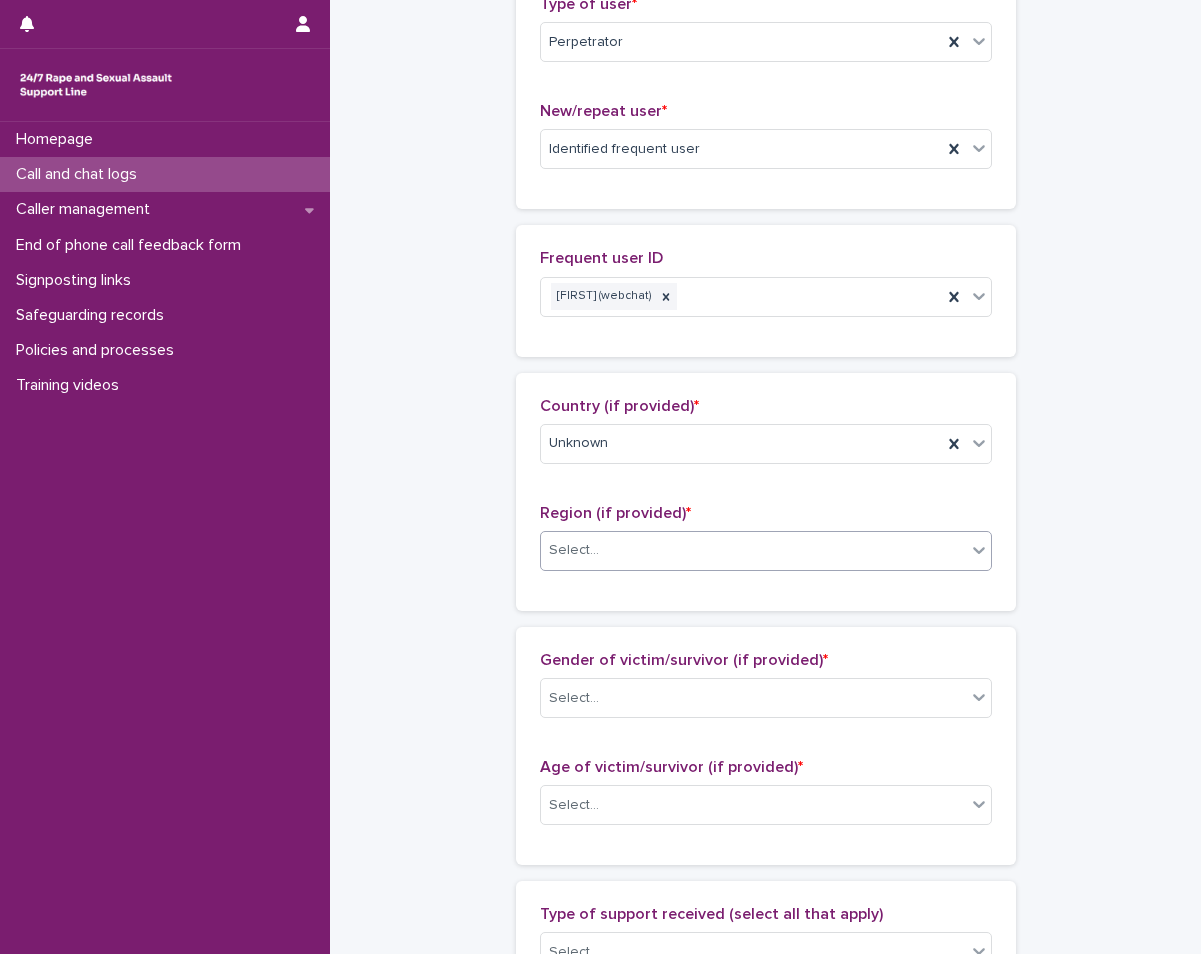 click on "Select..." at bounding box center (753, 550) 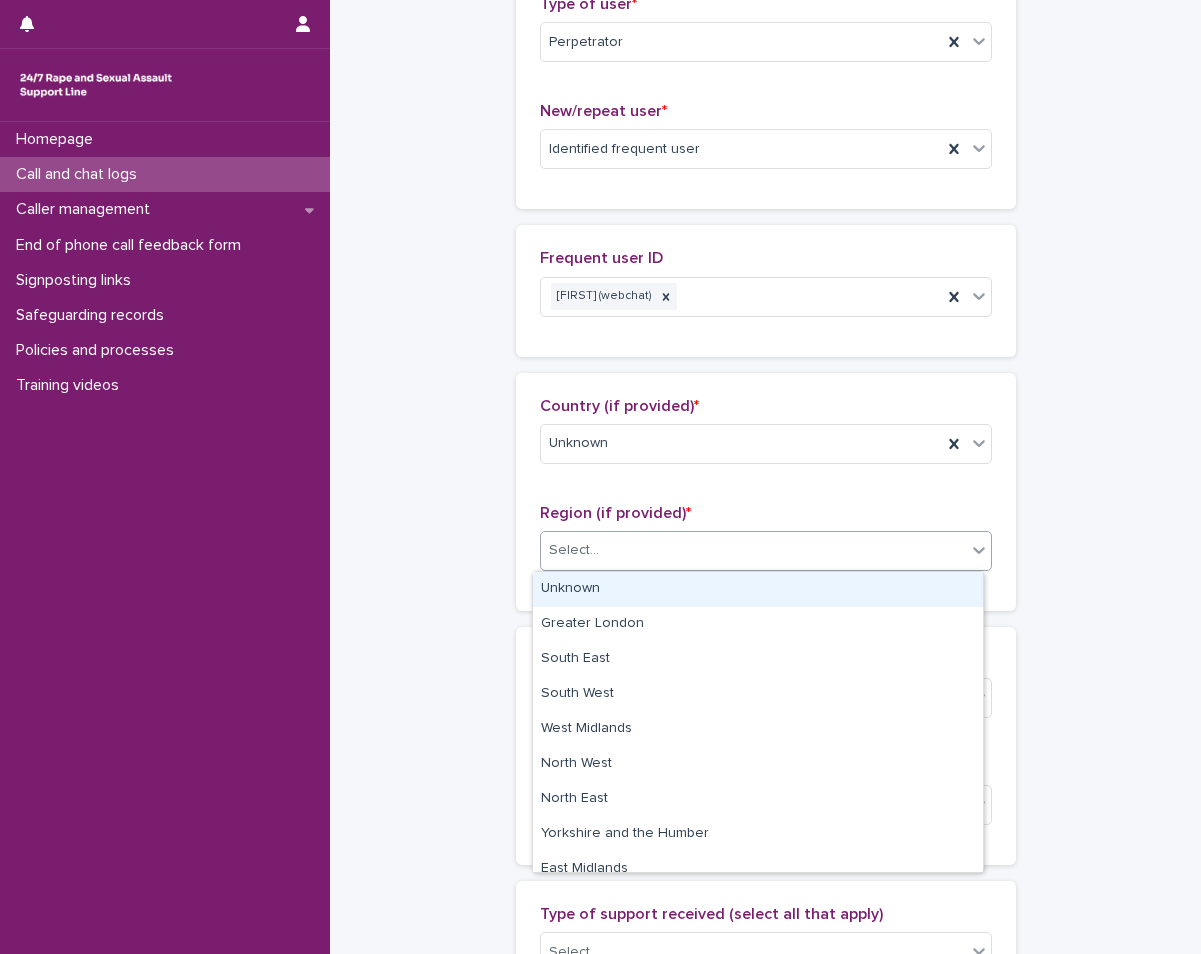 click on "Unknown" at bounding box center (758, 589) 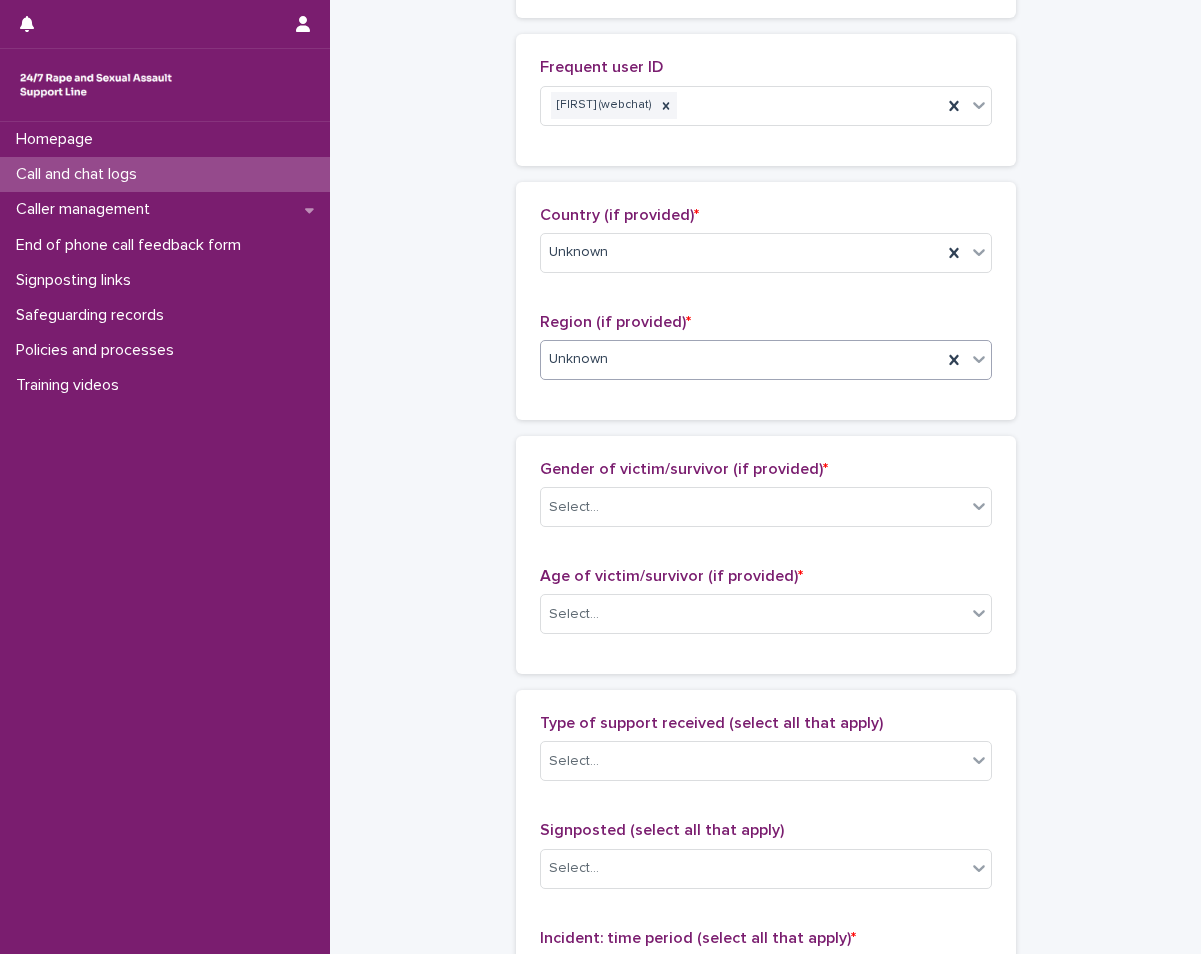 scroll, scrollTop: 700, scrollLeft: 0, axis: vertical 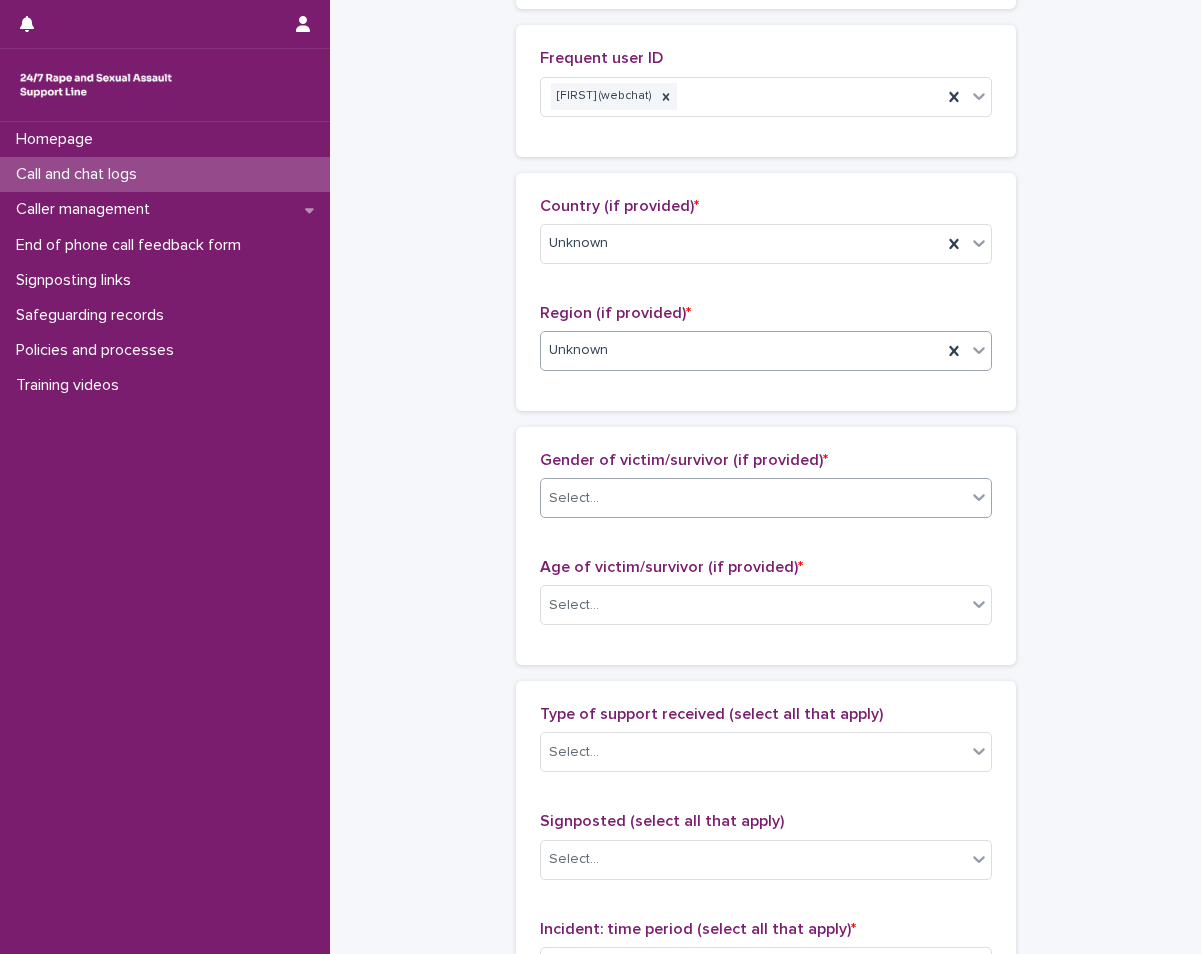 click on "Select..." at bounding box center (753, 498) 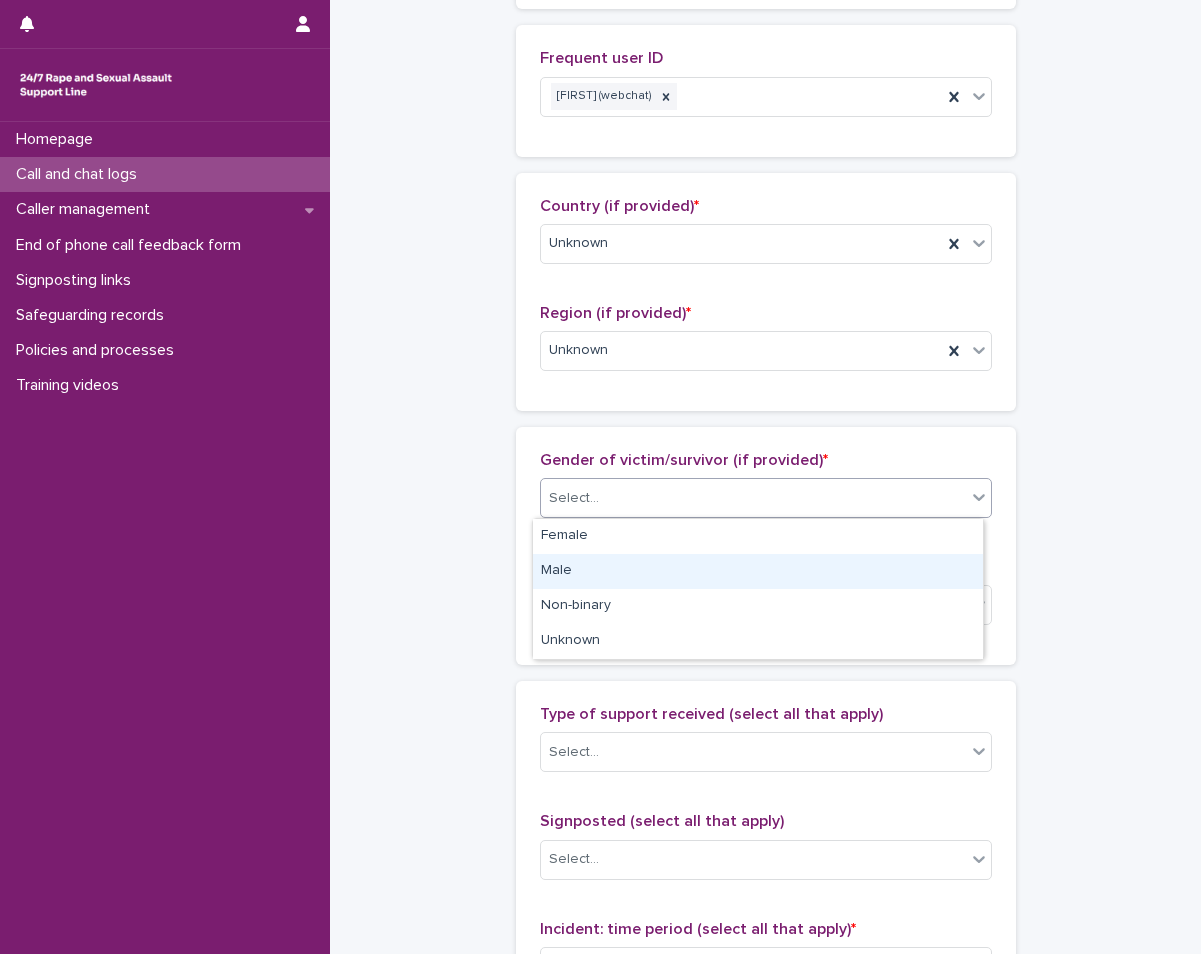 click on "Male" at bounding box center (758, 571) 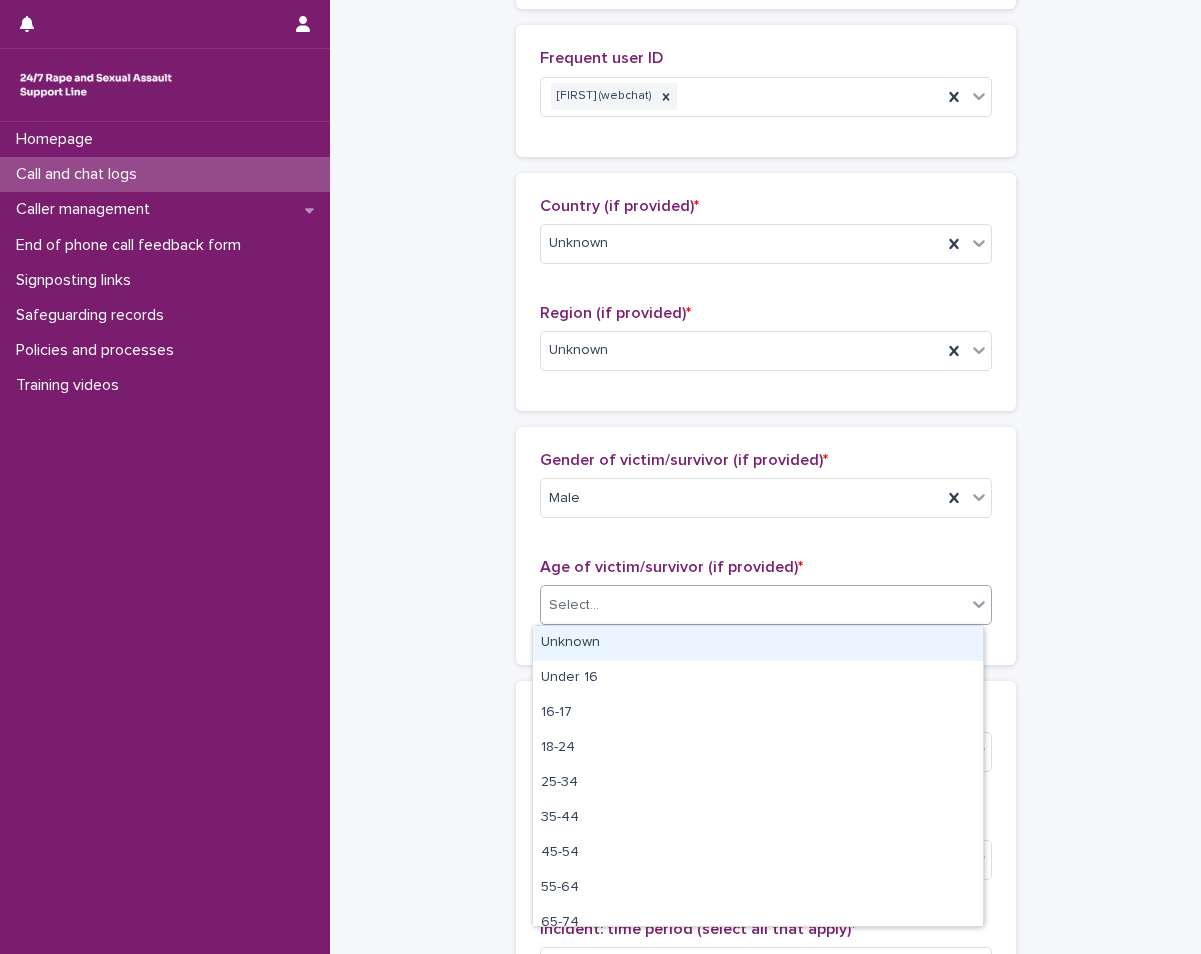 click on "Select..." at bounding box center [753, 605] 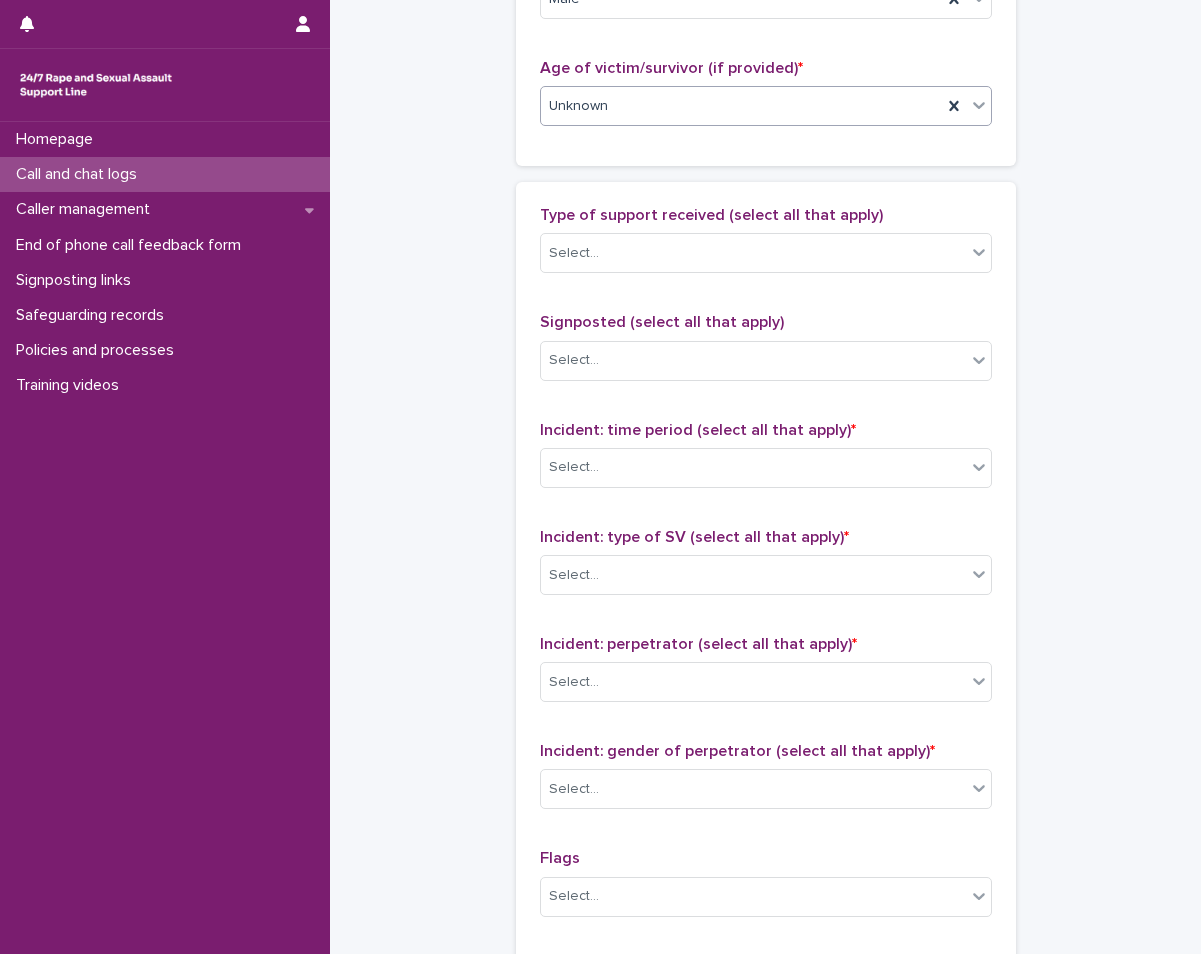scroll, scrollTop: 1200, scrollLeft: 0, axis: vertical 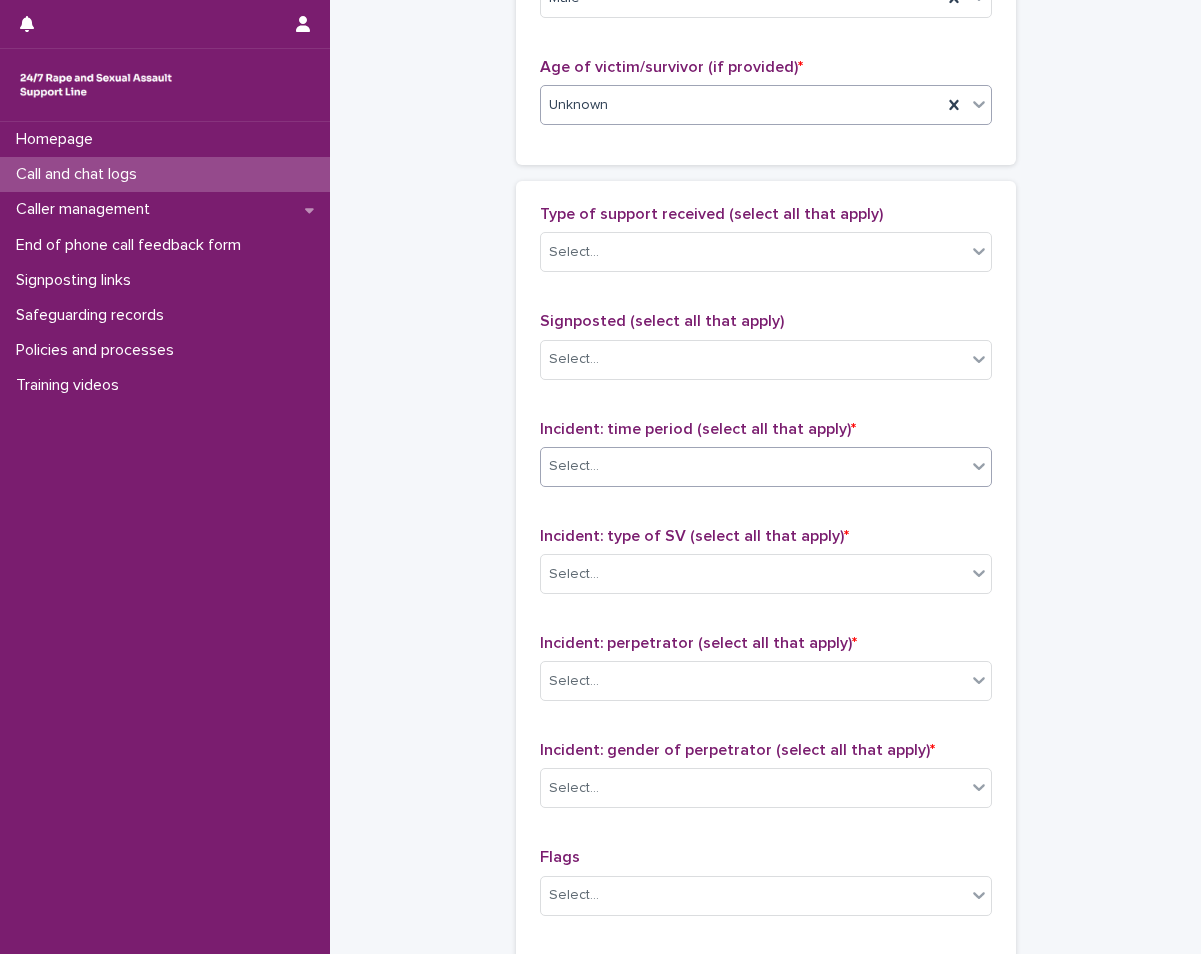 click on "Select..." at bounding box center (753, 466) 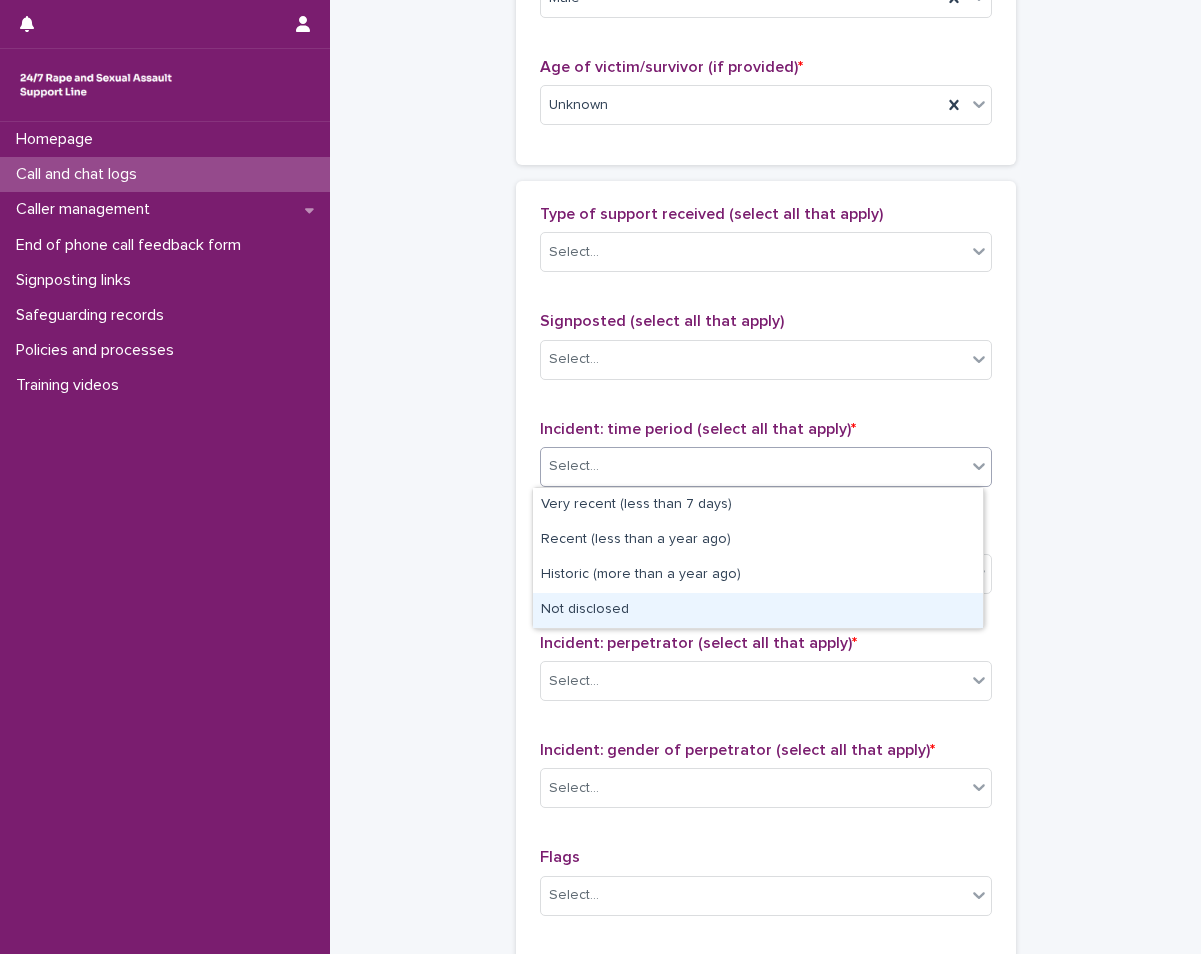 click on "Not disclosed" at bounding box center (758, 610) 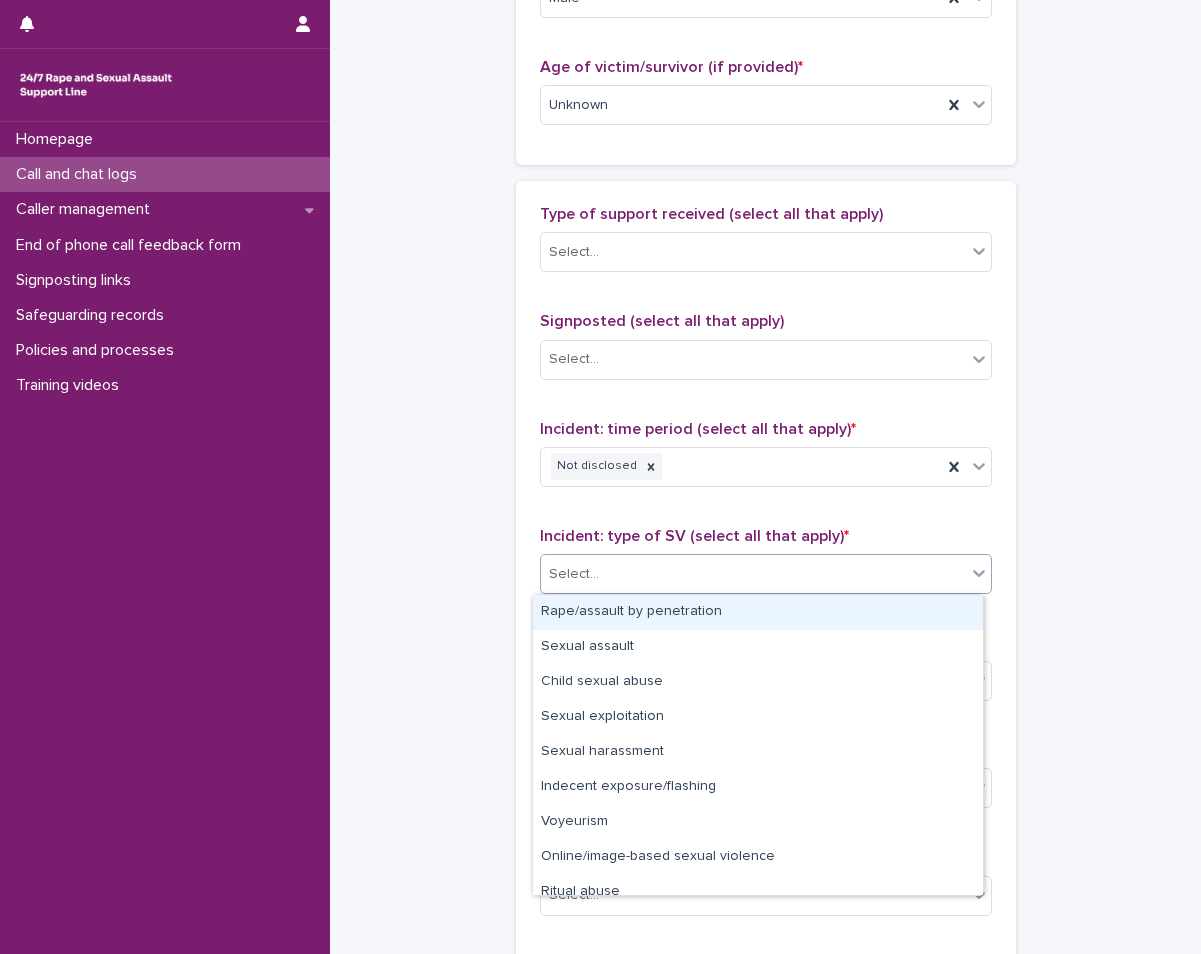 click on "Select..." at bounding box center [753, 574] 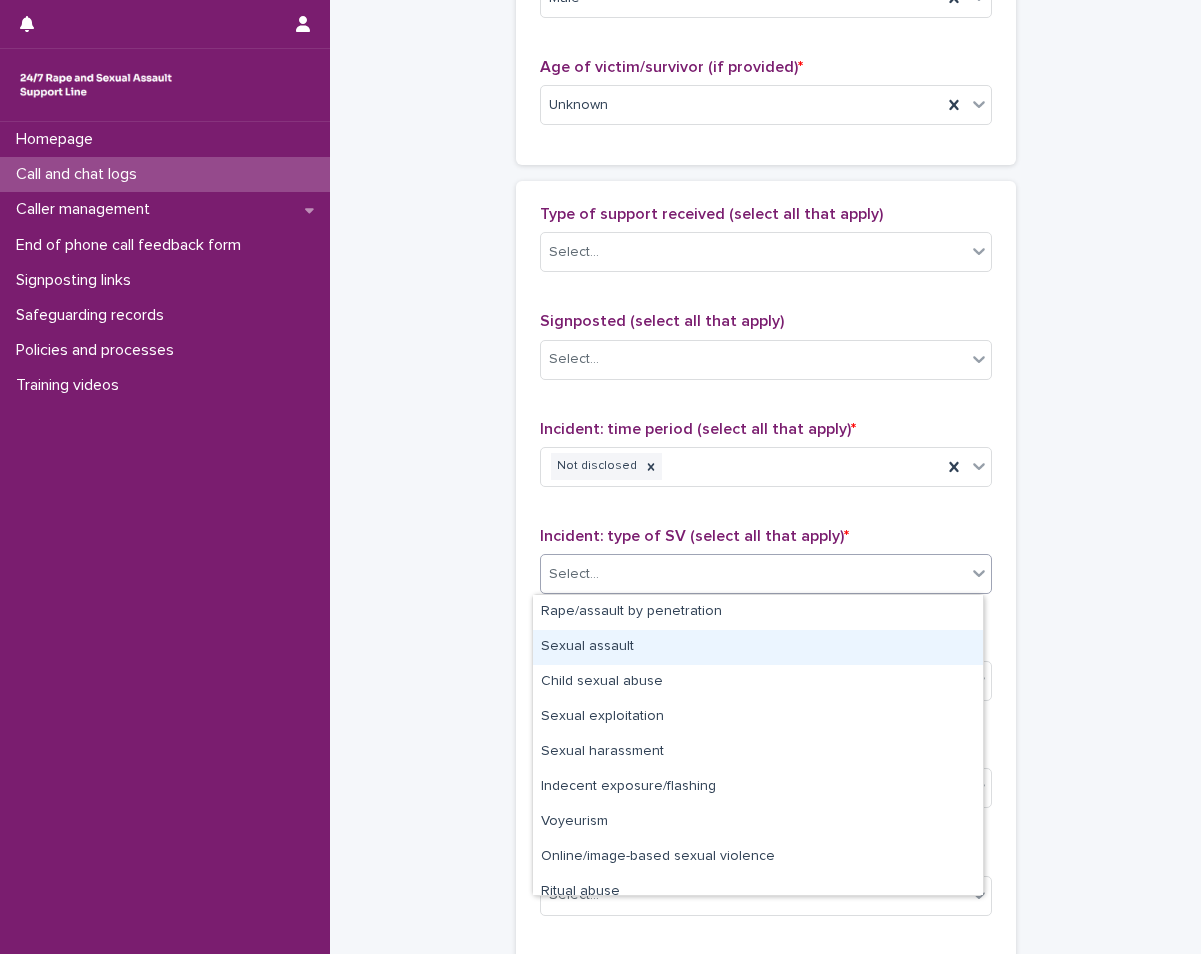 scroll, scrollTop: 50, scrollLeft: 0, axis: vertical 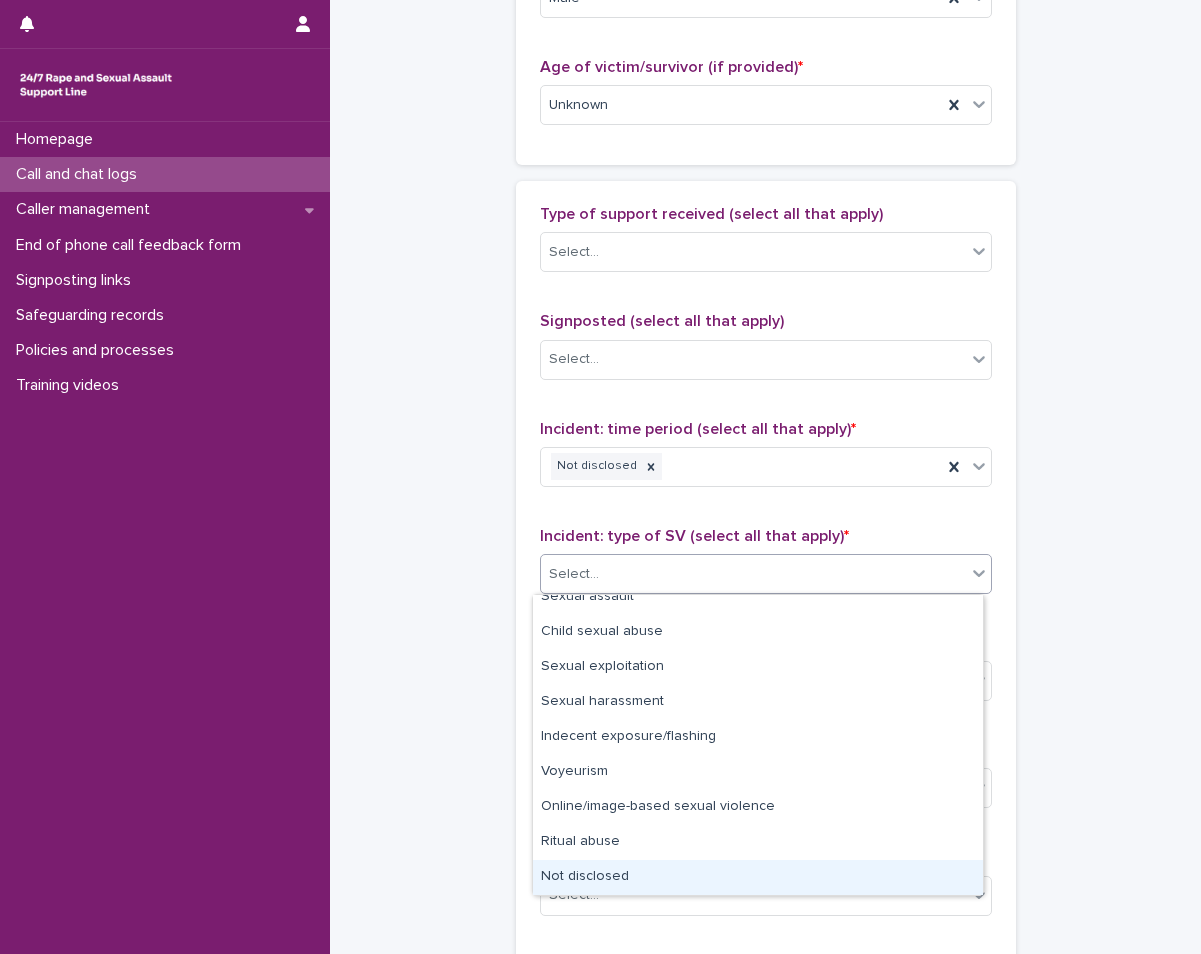 click on "Not disclosed" at bounding box center (758, 877) 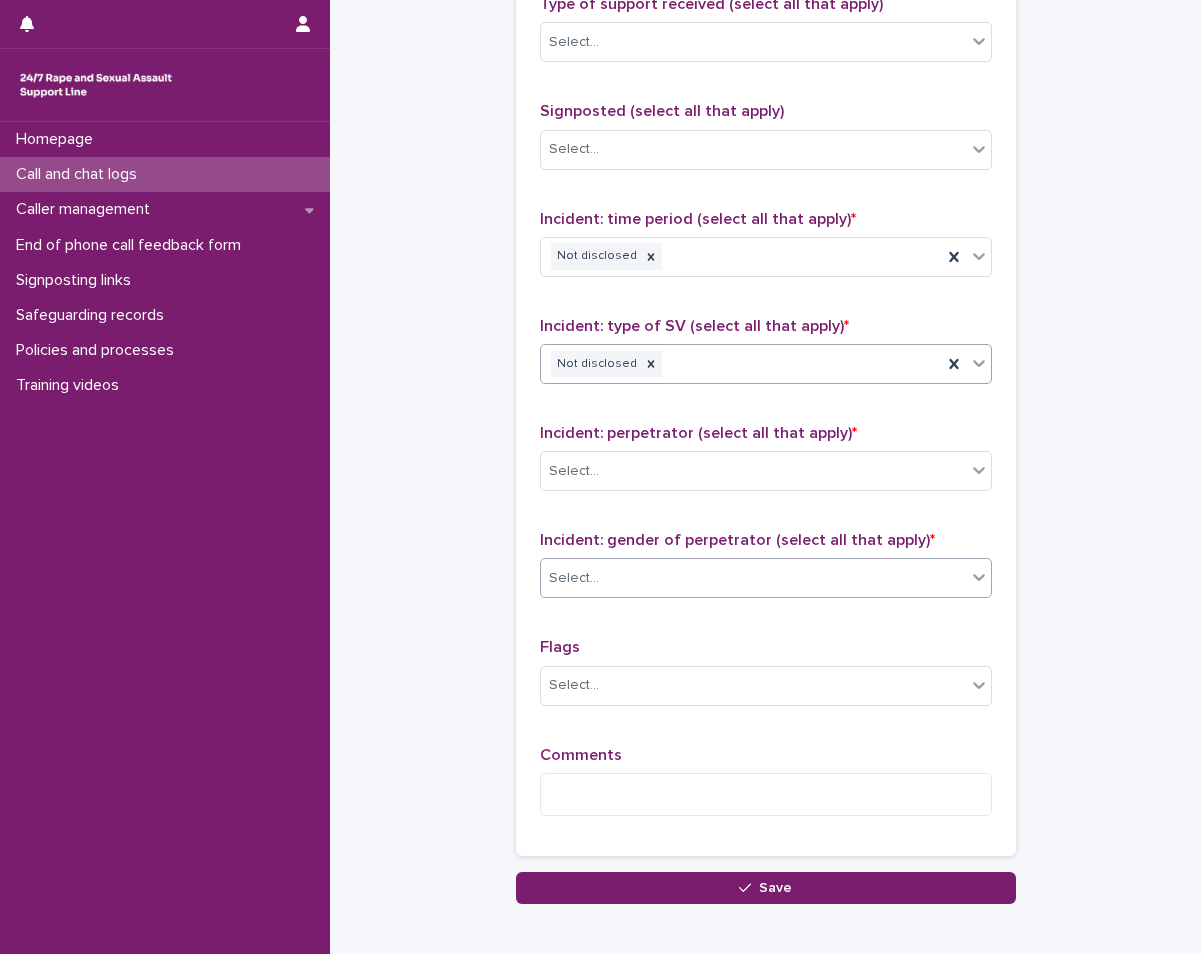 scroll, scrollTop: 1517, scrollLeft: 0, axis: vertical 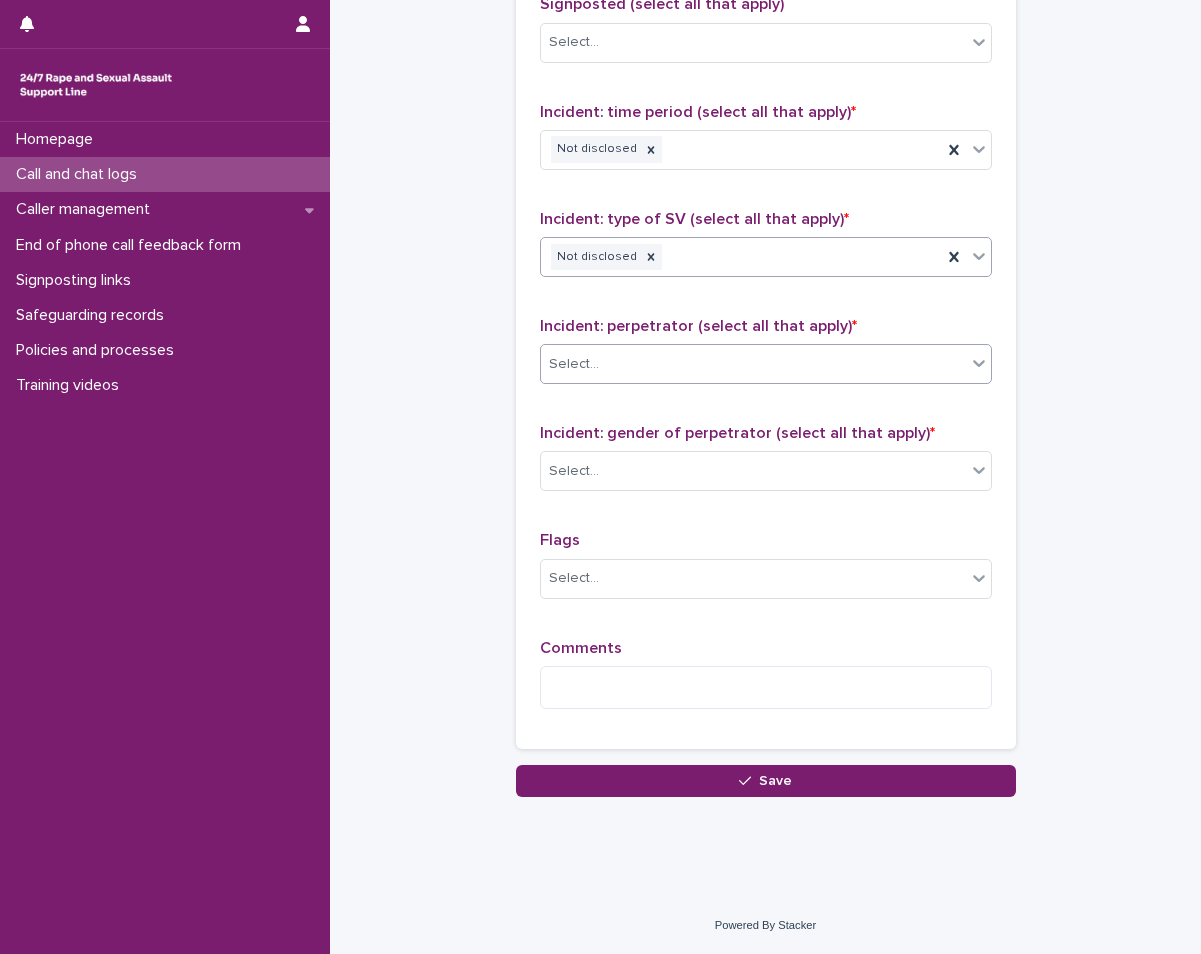 click on "Select..." at bounding box center (766, 364) 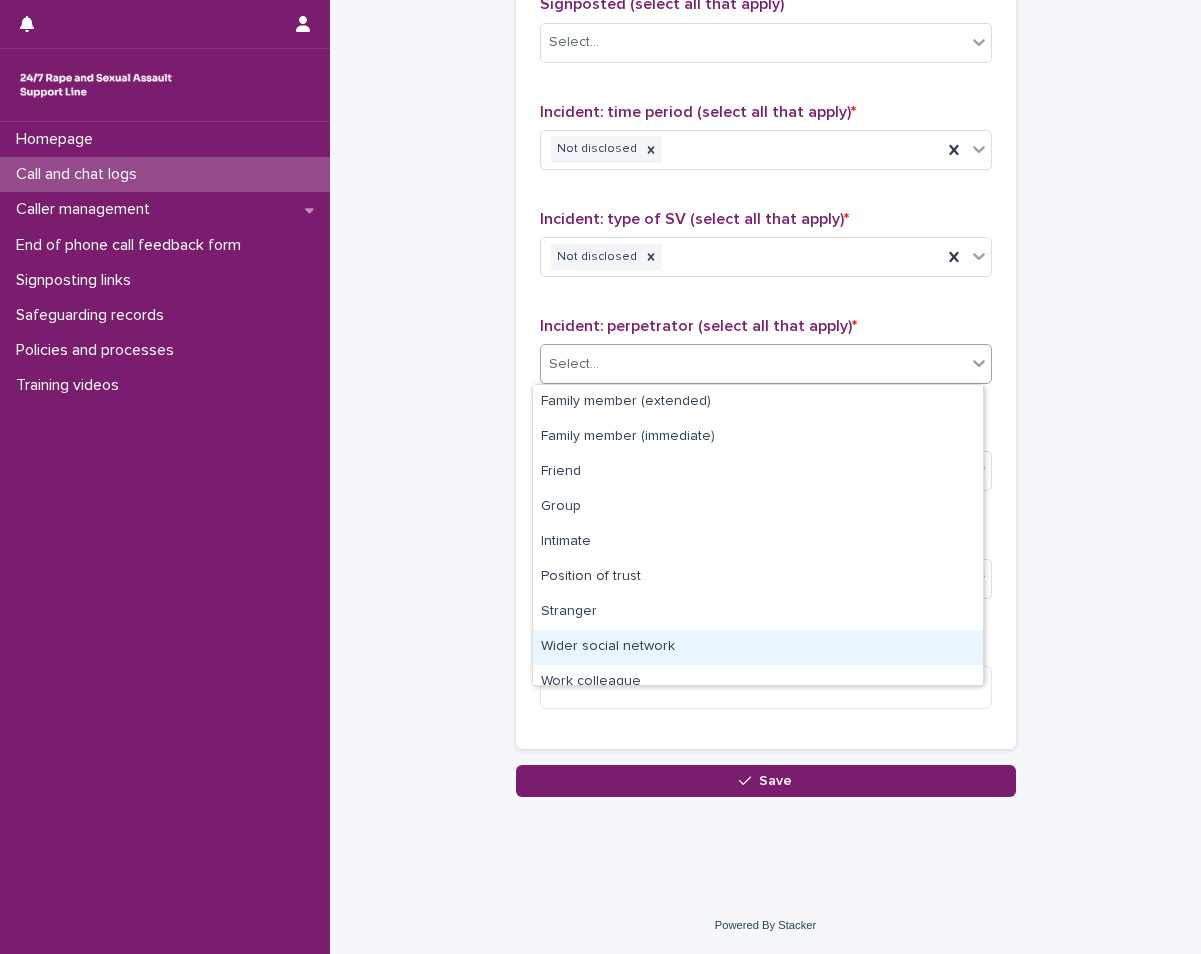 scroll, scrollTop: 85, scrollLeft: 0, axis: vertical 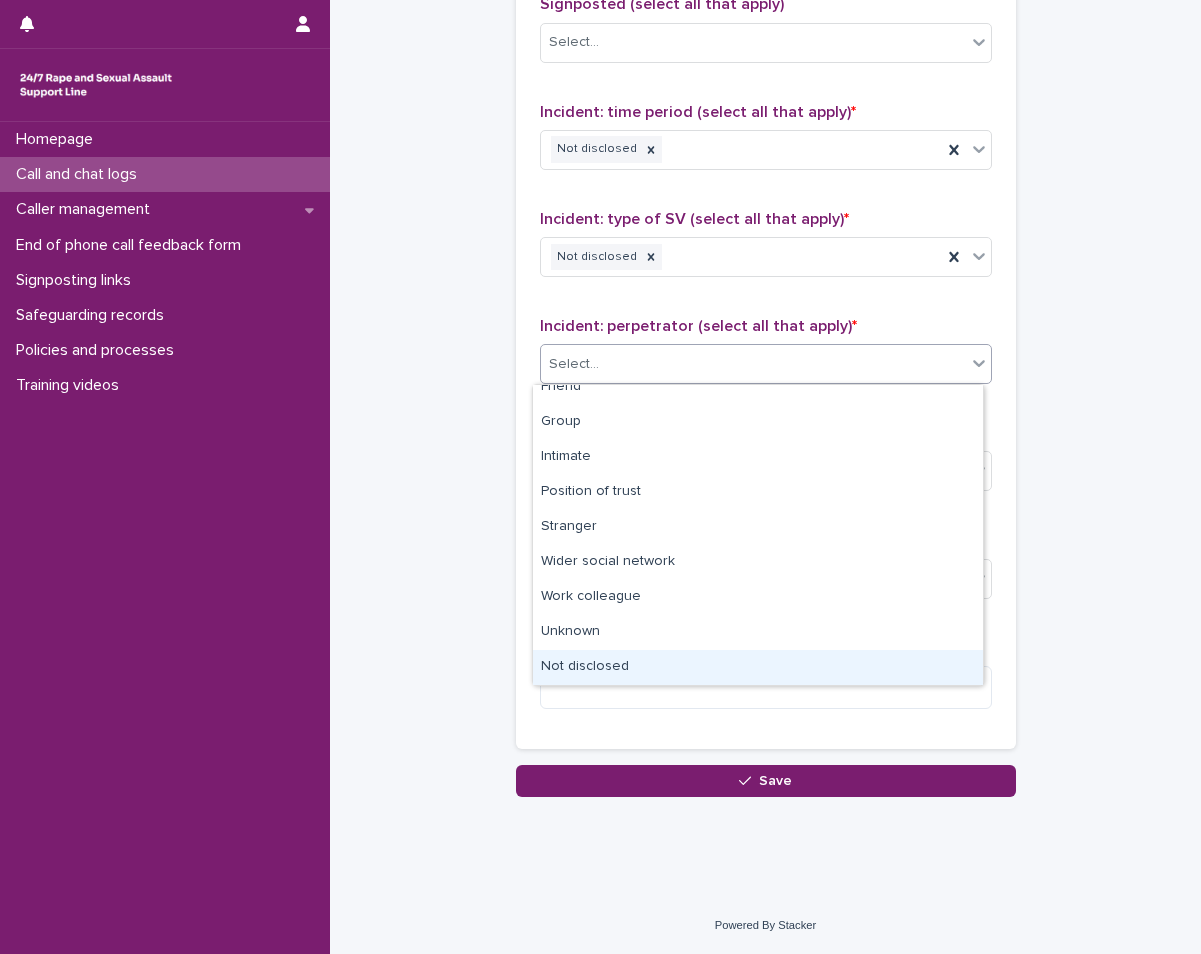 click on "Not disclosed" at bounding box center [758, 667] 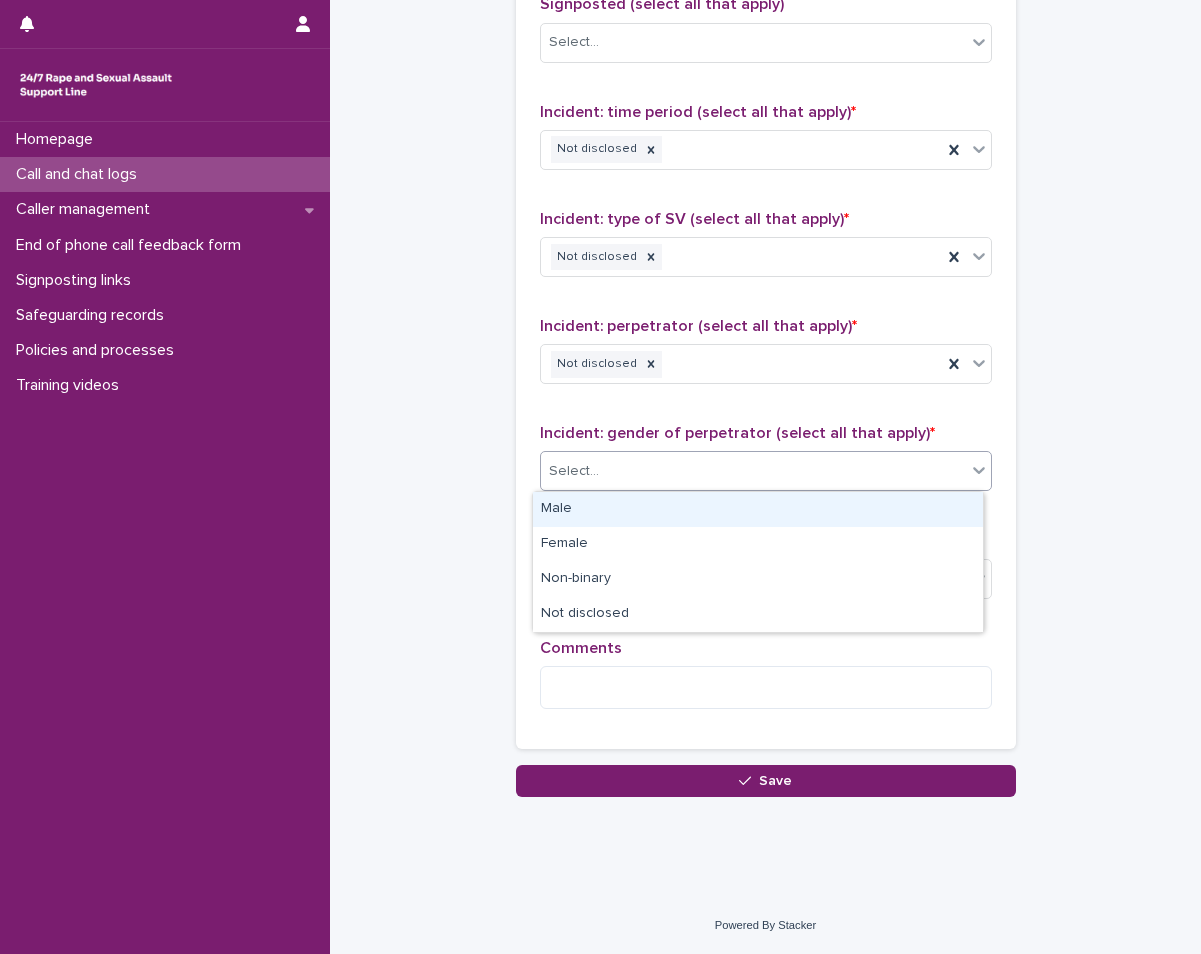 click on "Select..." at bounding box center (766, 471) 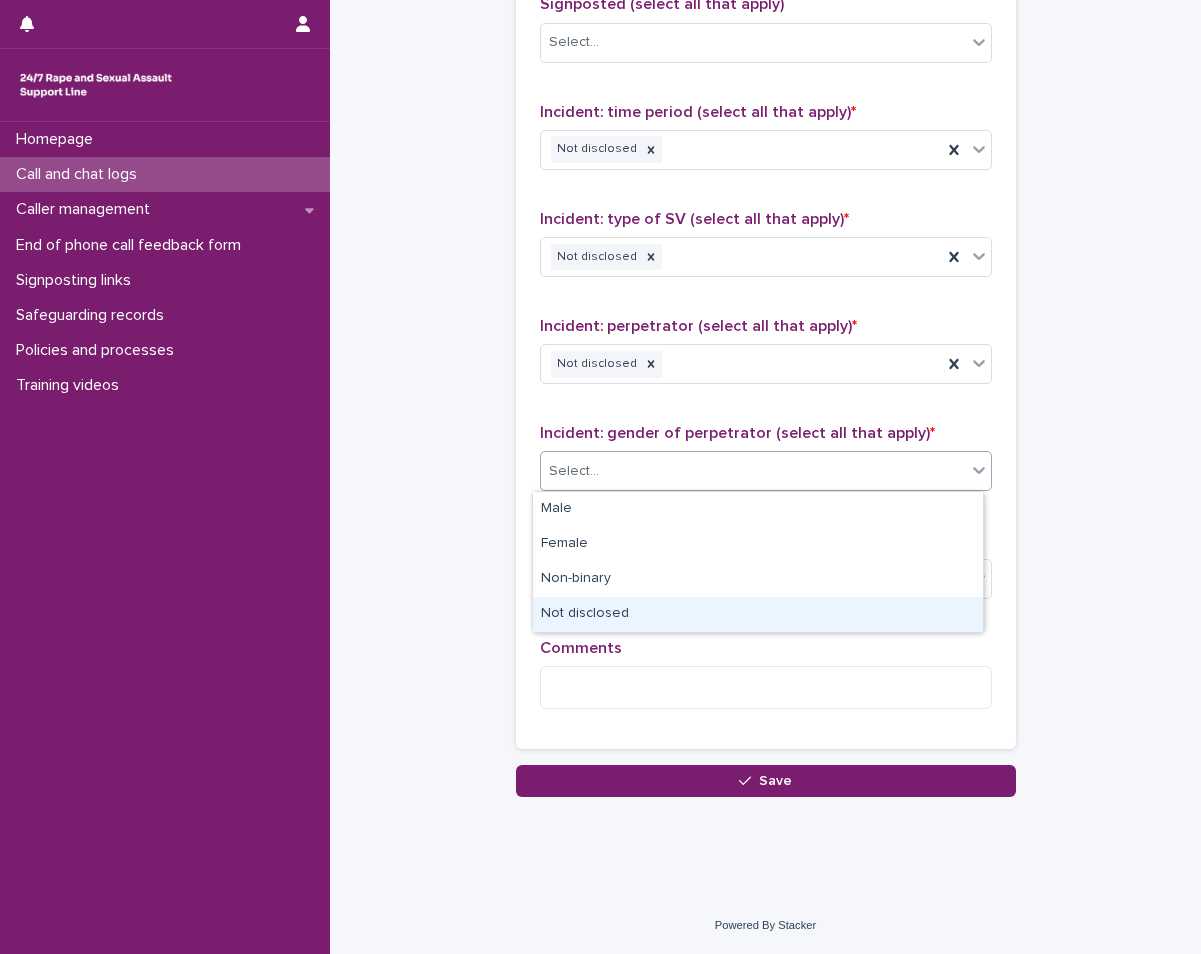 click on "Not disclosed" at bounding box center (758, 614) 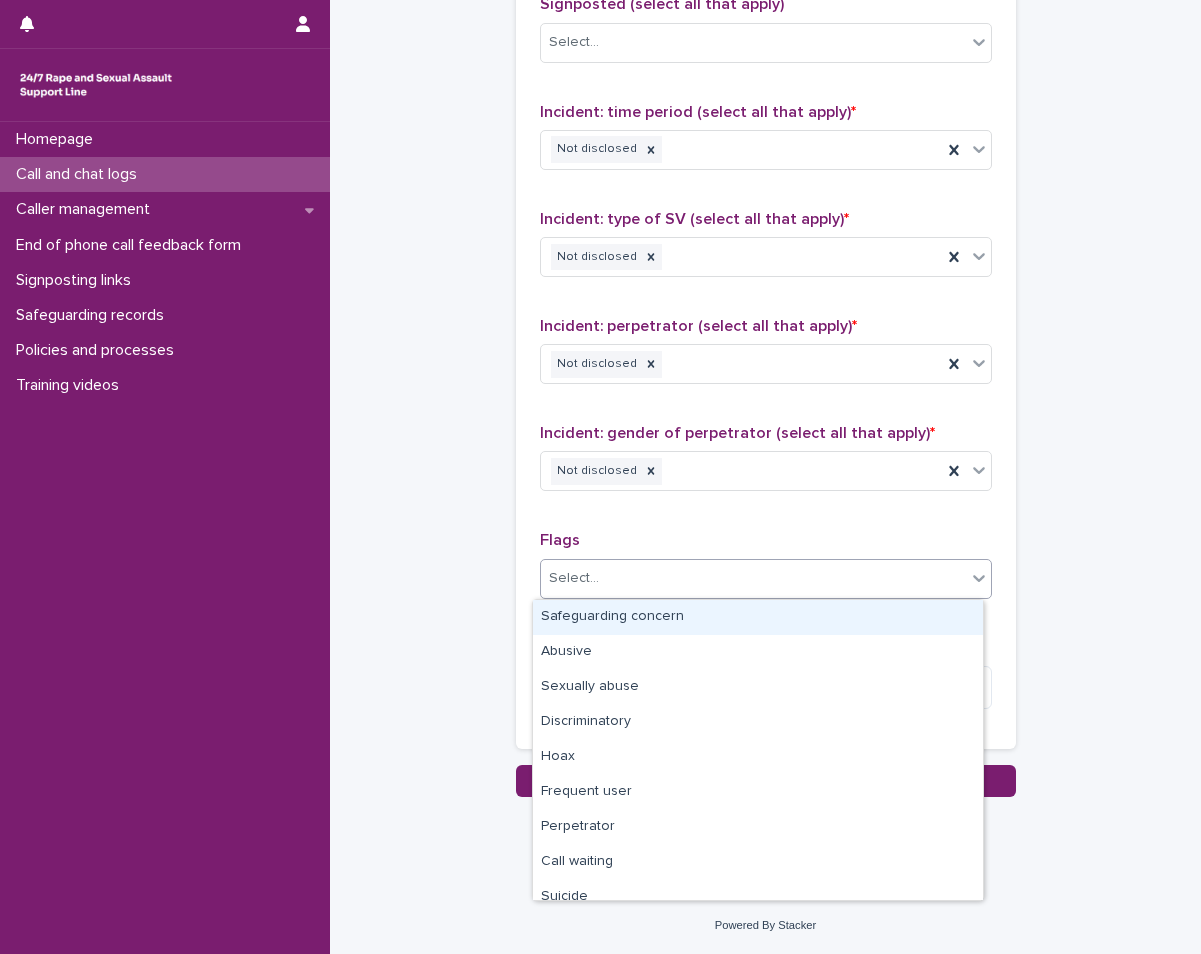 click on "Select..." at bounding box center [753, 578] 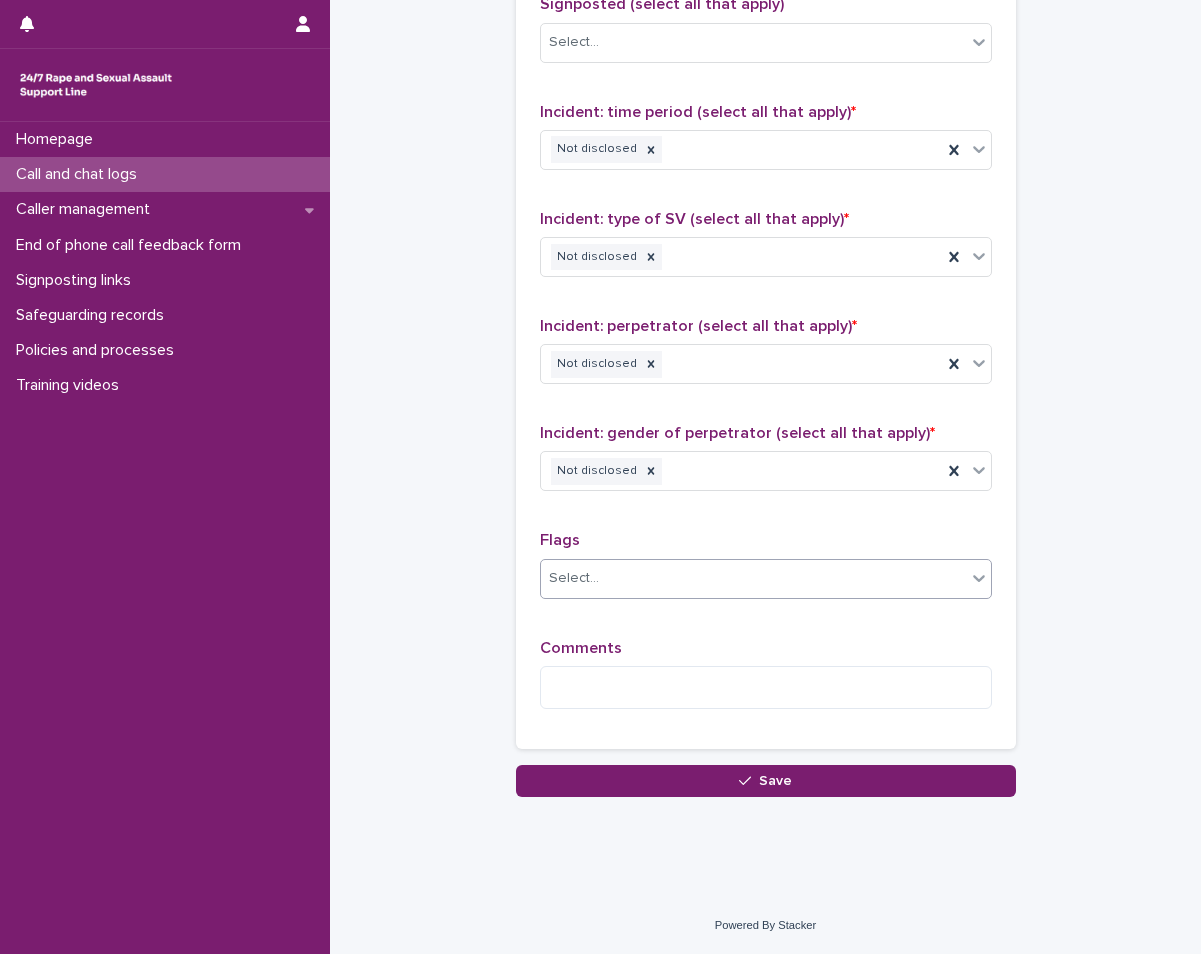 click on "Select..." at bounding box center [753, 578] 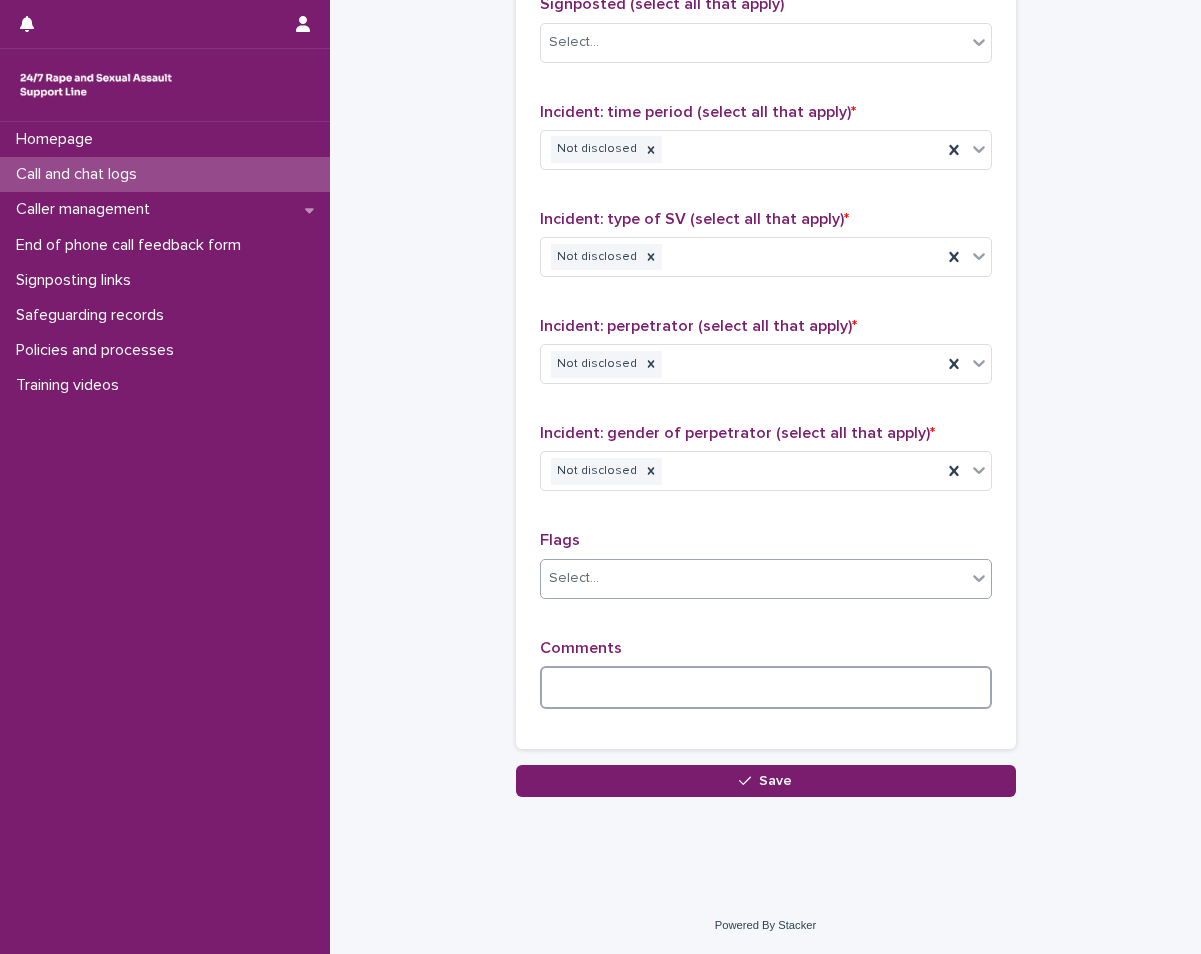 drag, startPoint x: 635, startPoint y: 677, endPoint x: 619, endPoint y: 677, distance: 16 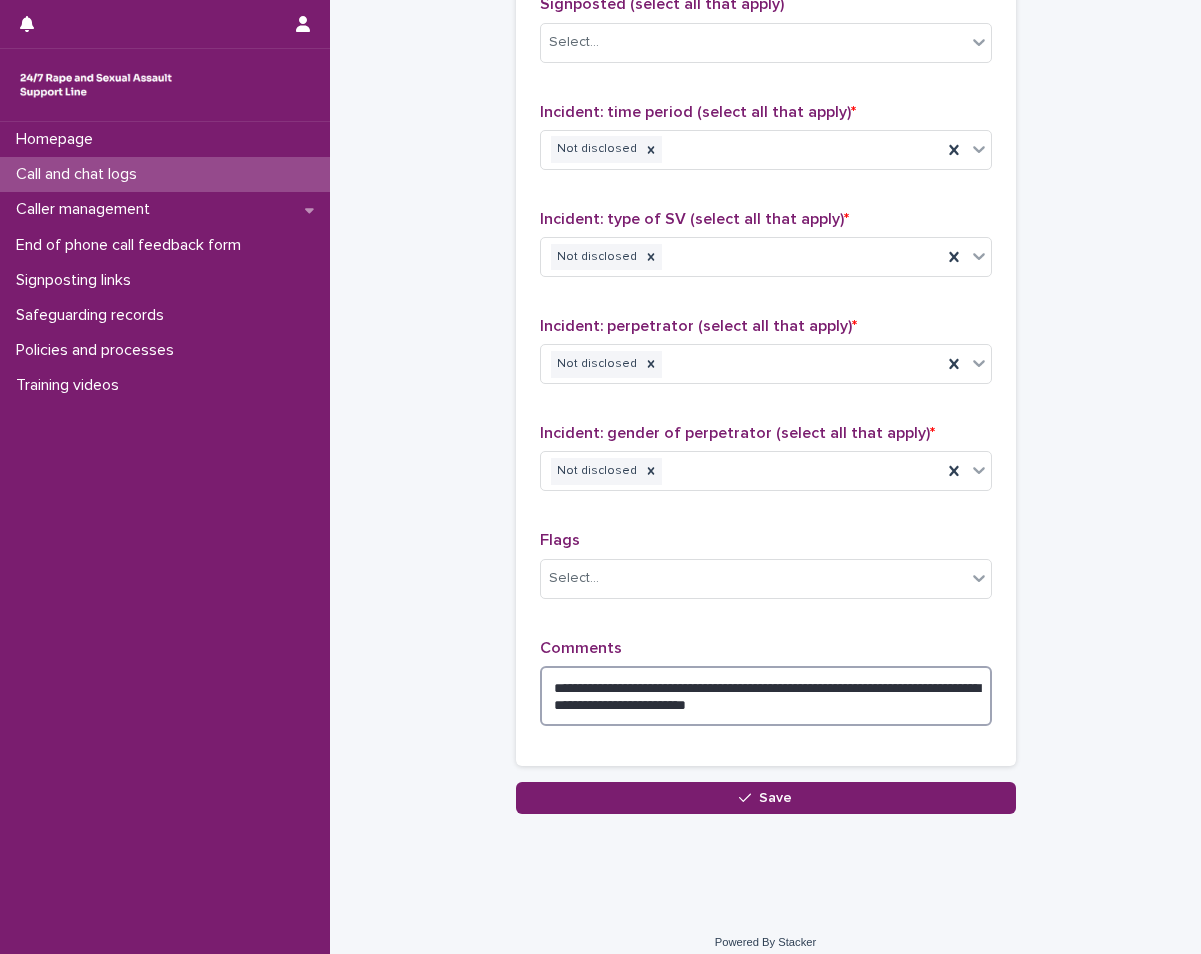 drag, startPoint x: 698, startPoint y: 688, endPoint x: 826, endPoint y: 710, distance: 129.87686 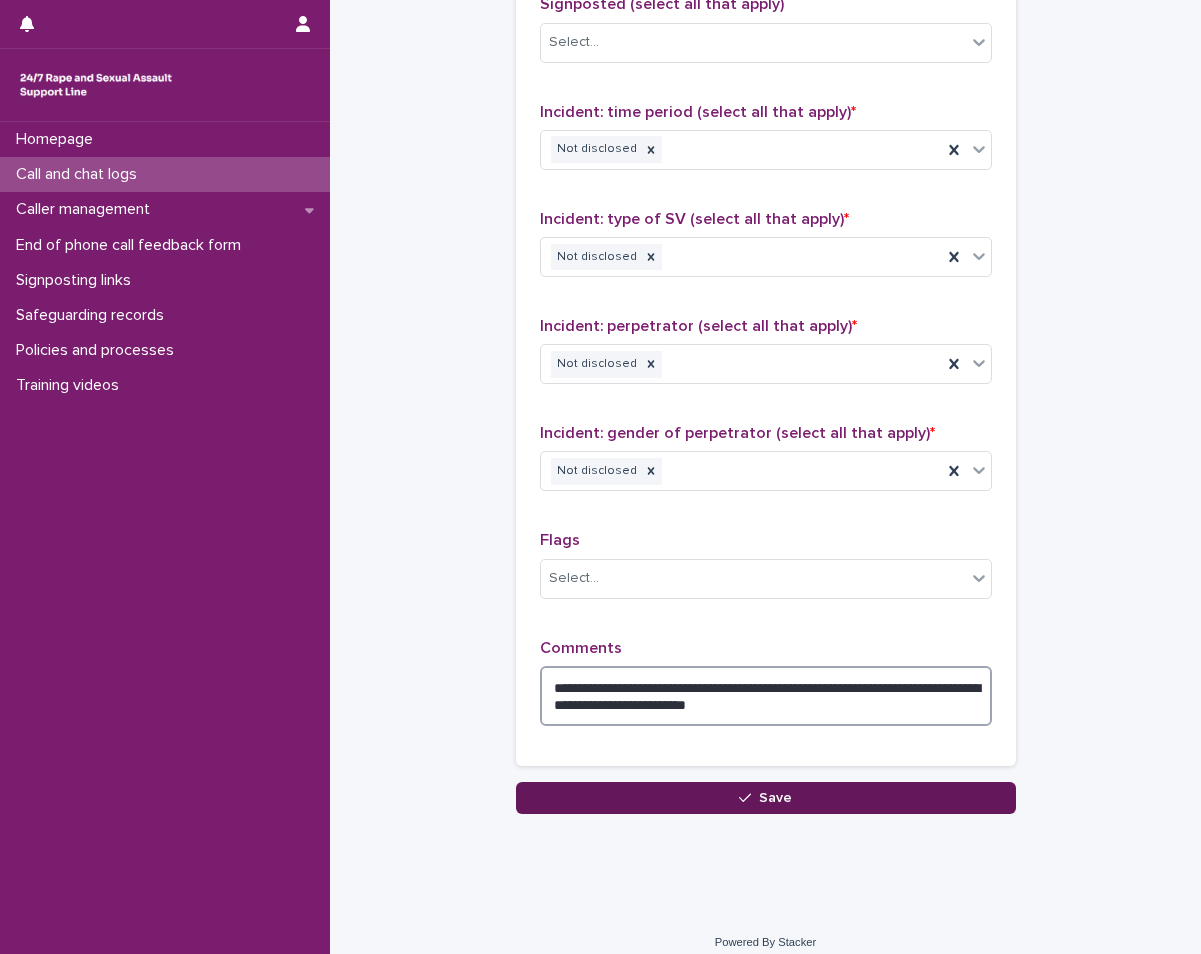 type on "**********" 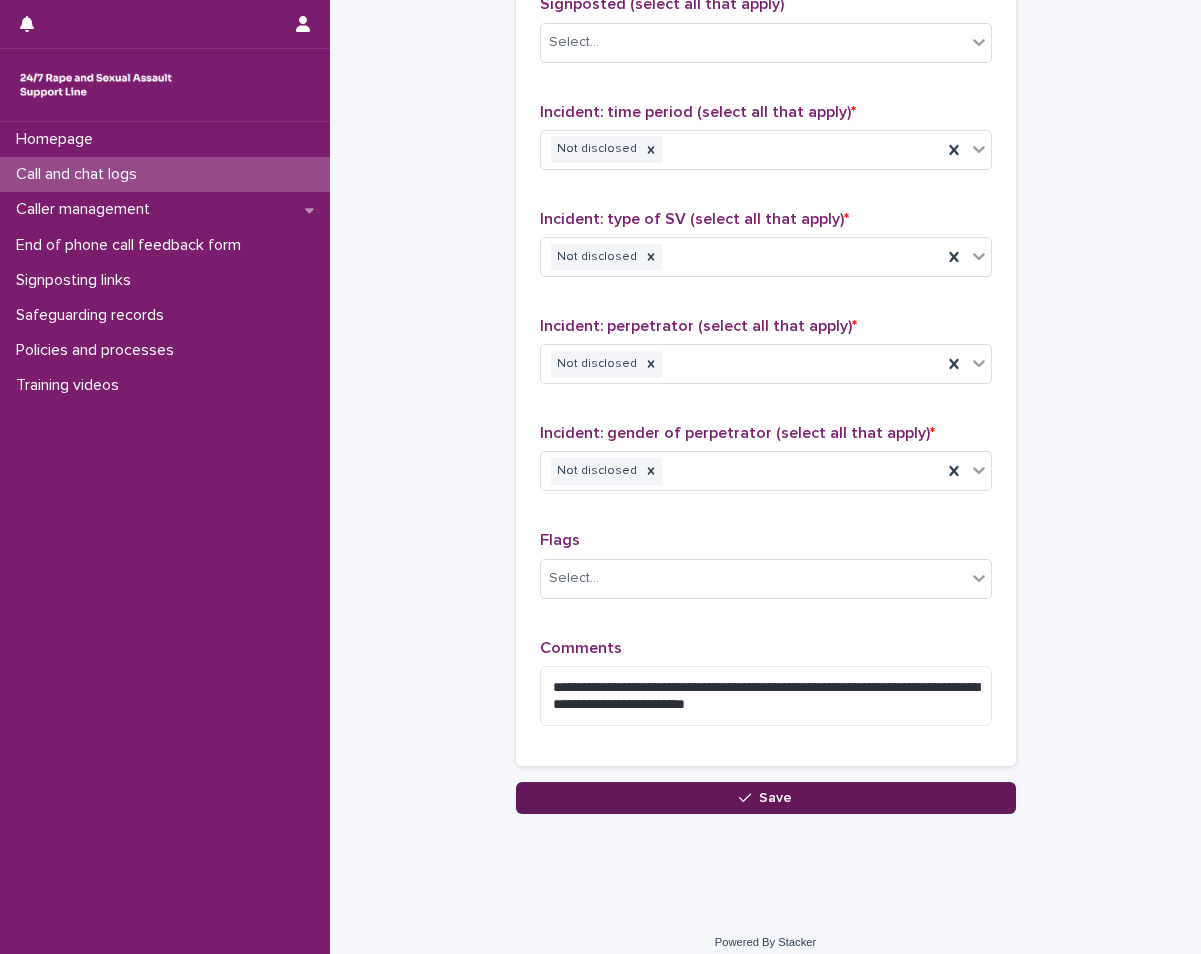 click on "Save" at bounding box center (766, 798) 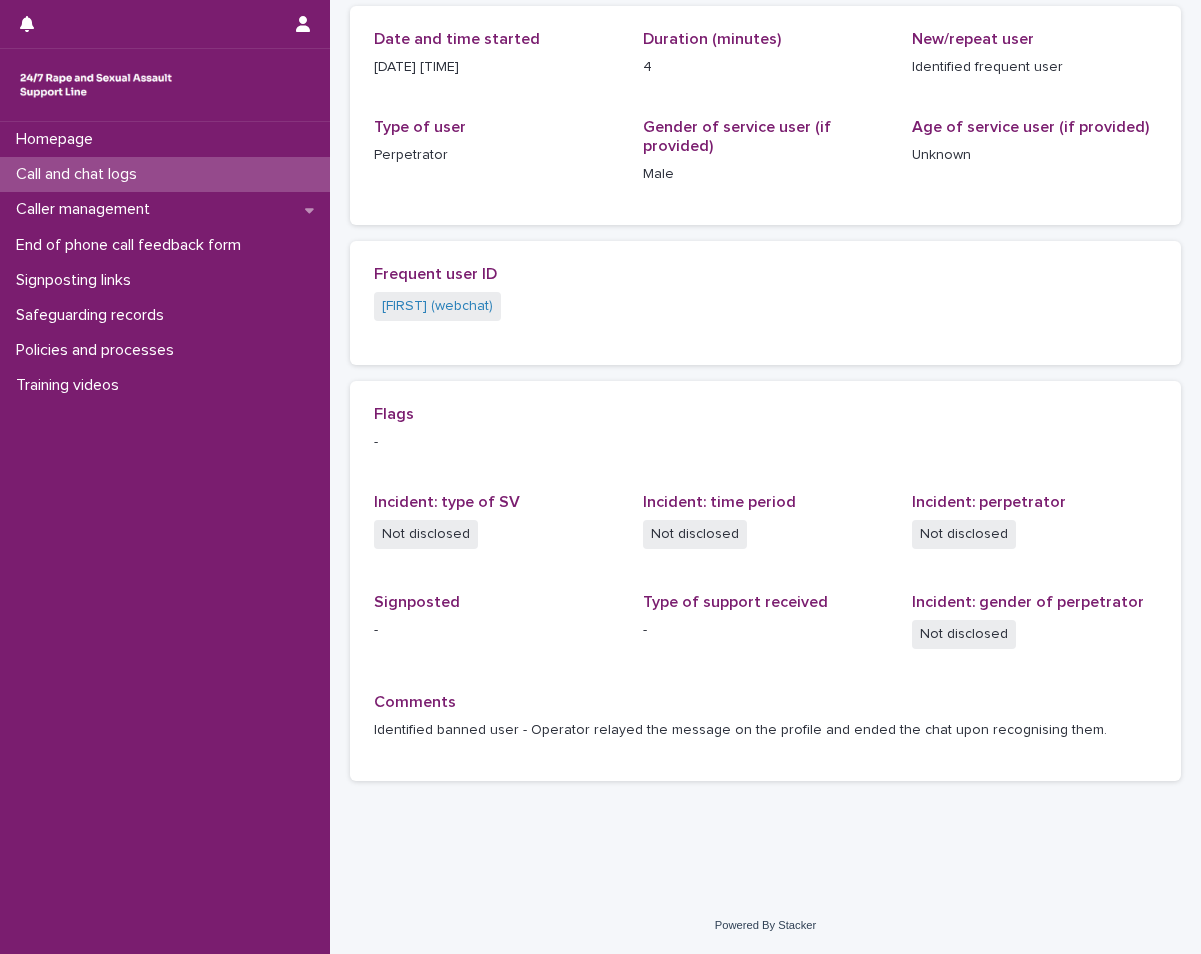 scroll, scrollTop: 0, scrollLeft: 0, axis: both 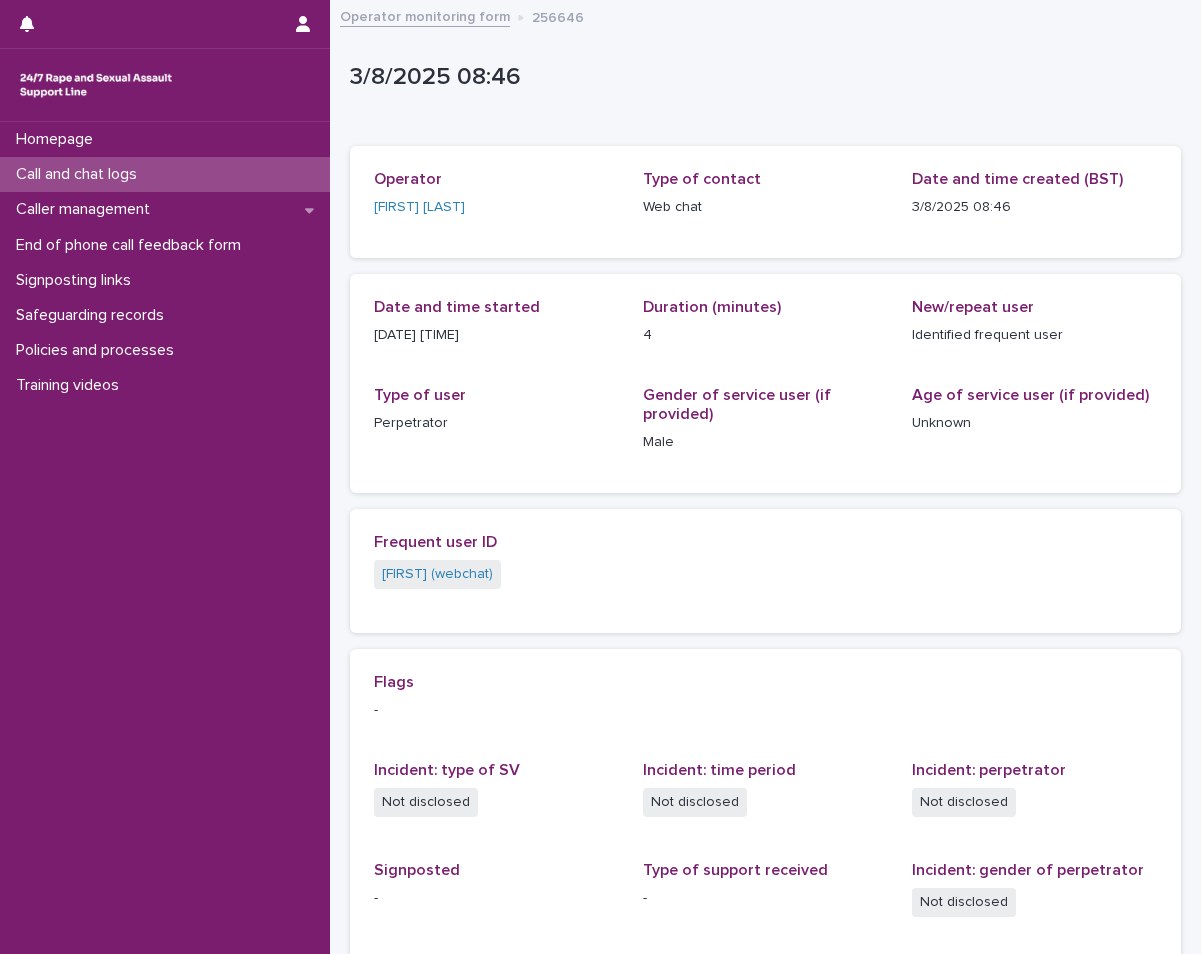 click on "Call and chat logs" at bounding box center [165, 174] 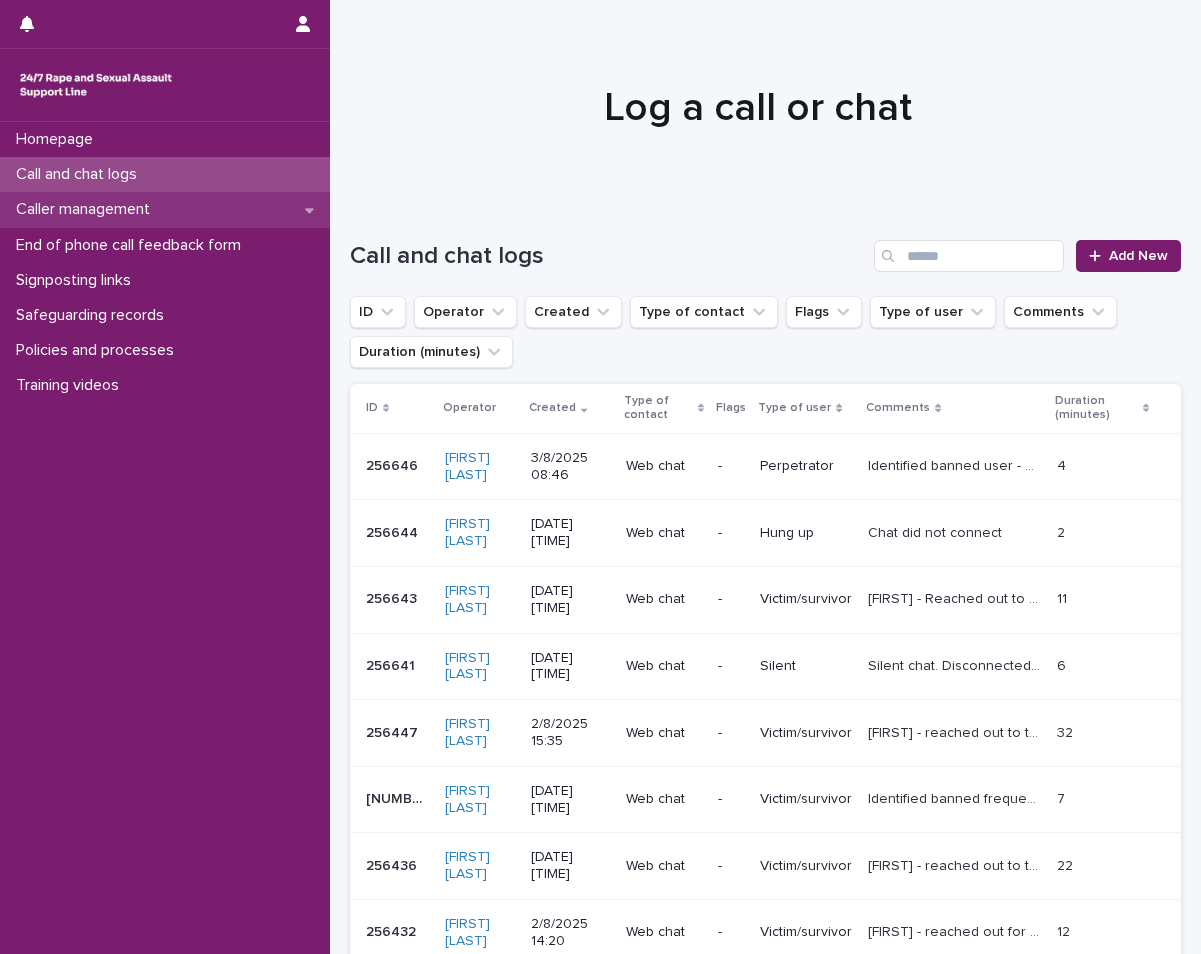click on "Caller management" at bounding box center [165, 209] 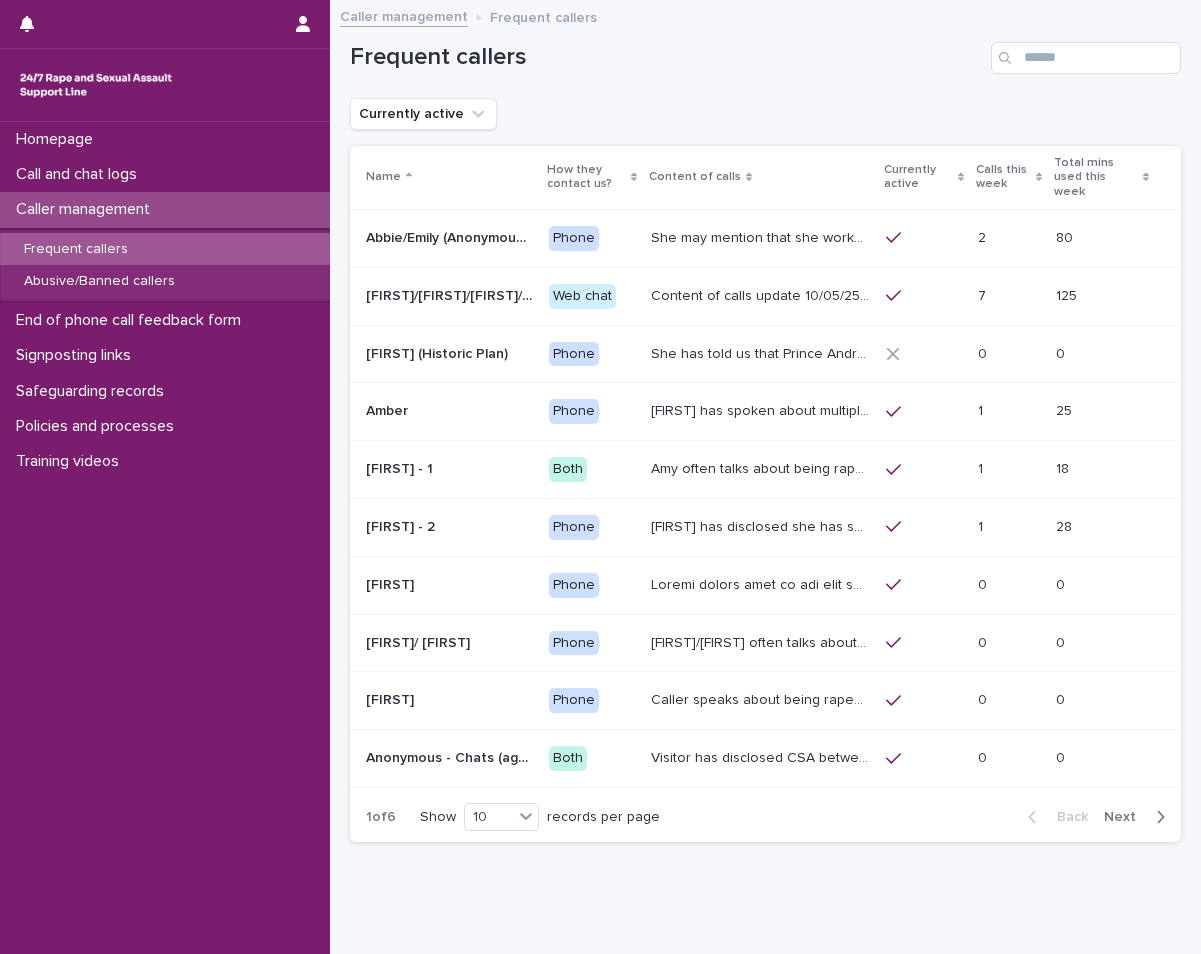 click on "Frequent callers" at bounding box center (165, 249) 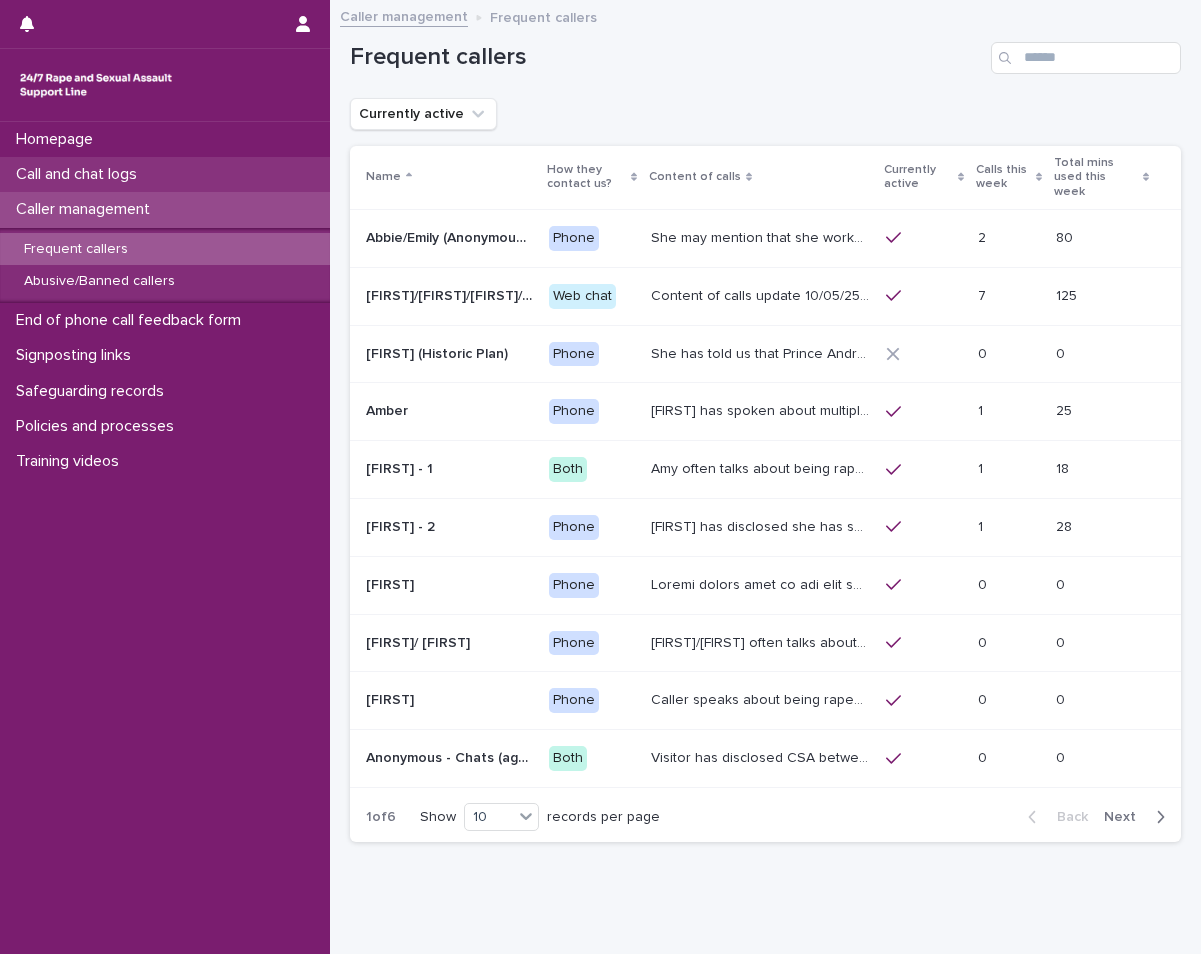 click on "Call and chat logs" at bounding box center (165, 174) 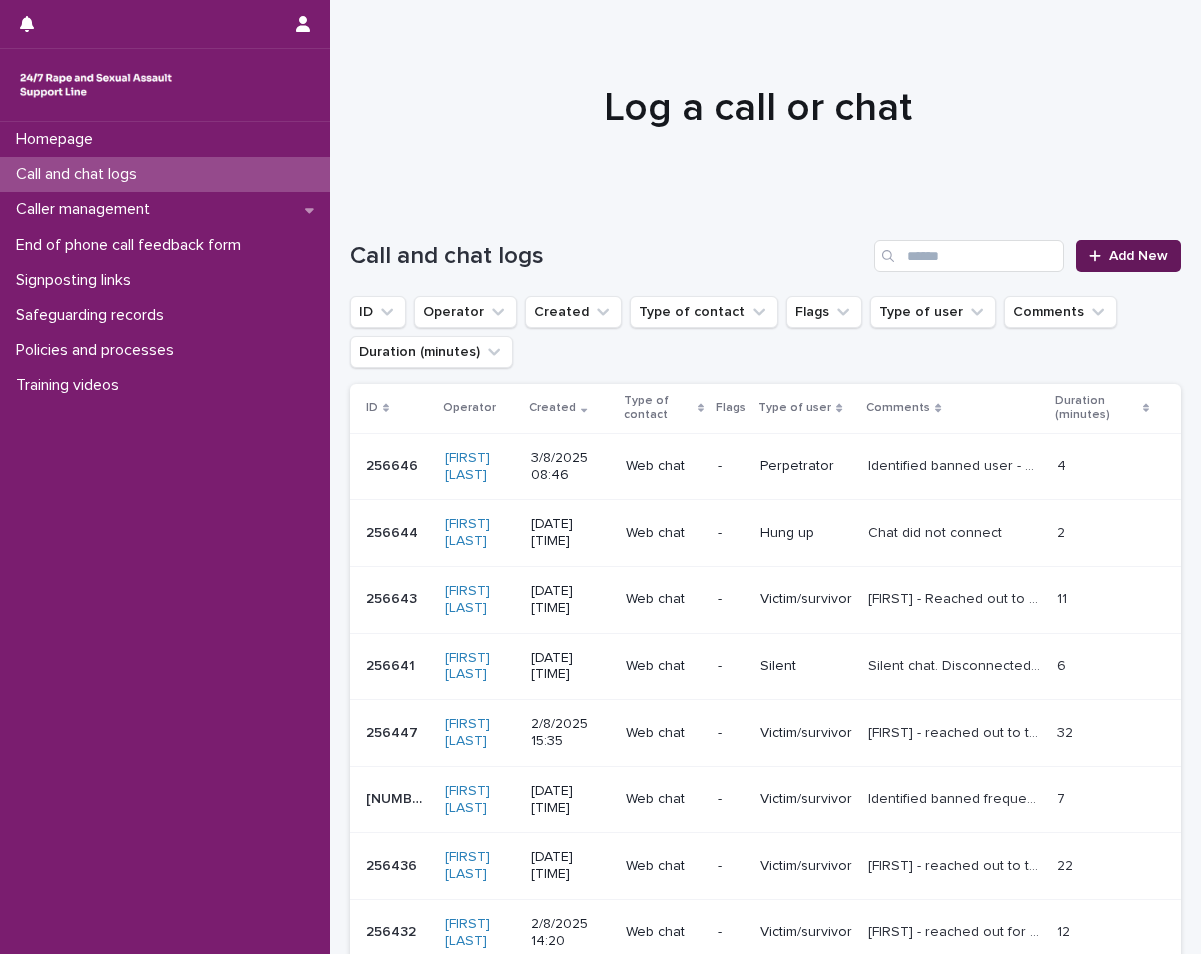 click on "Add New" at bounding box center [1138, 256] 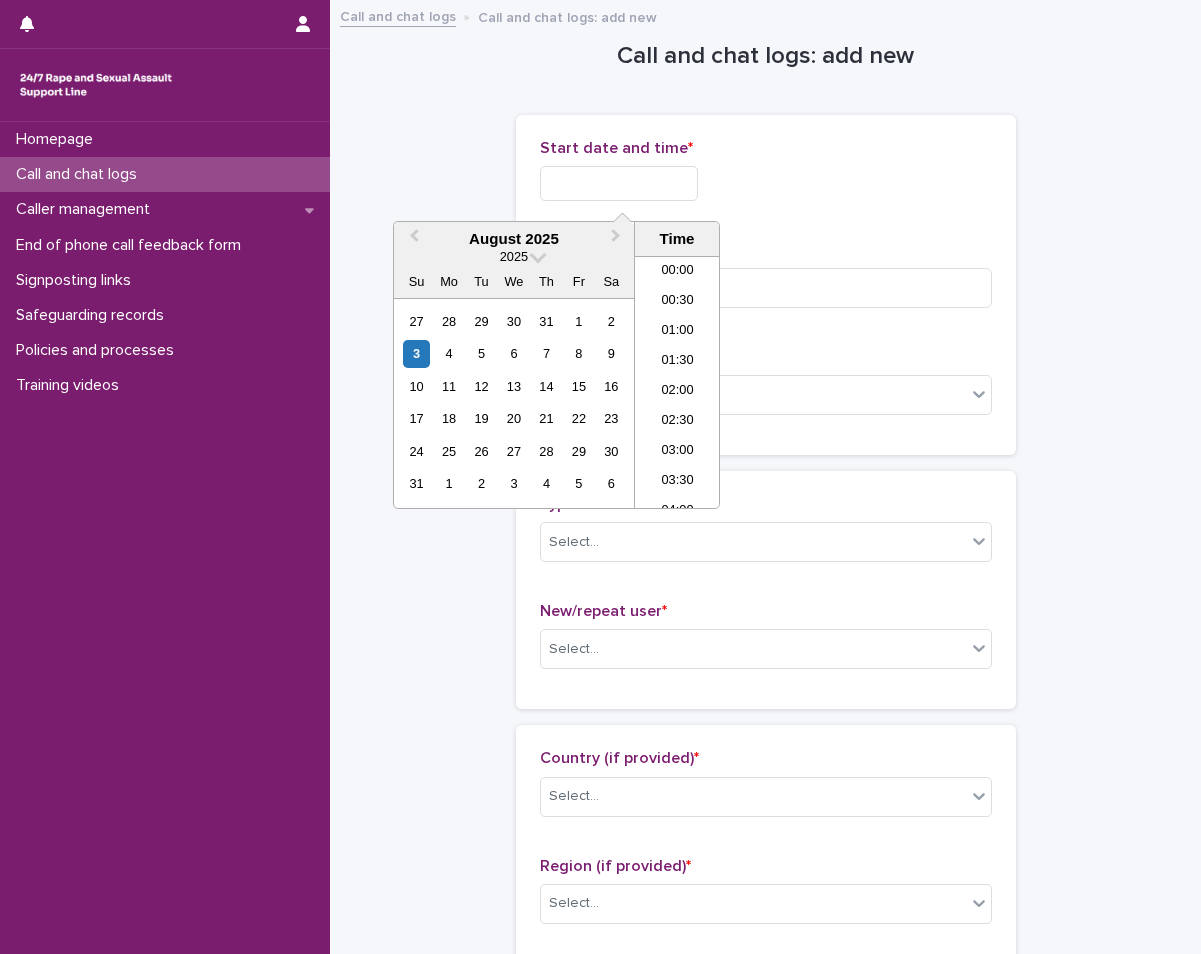 click at bounding box center [619, 183] 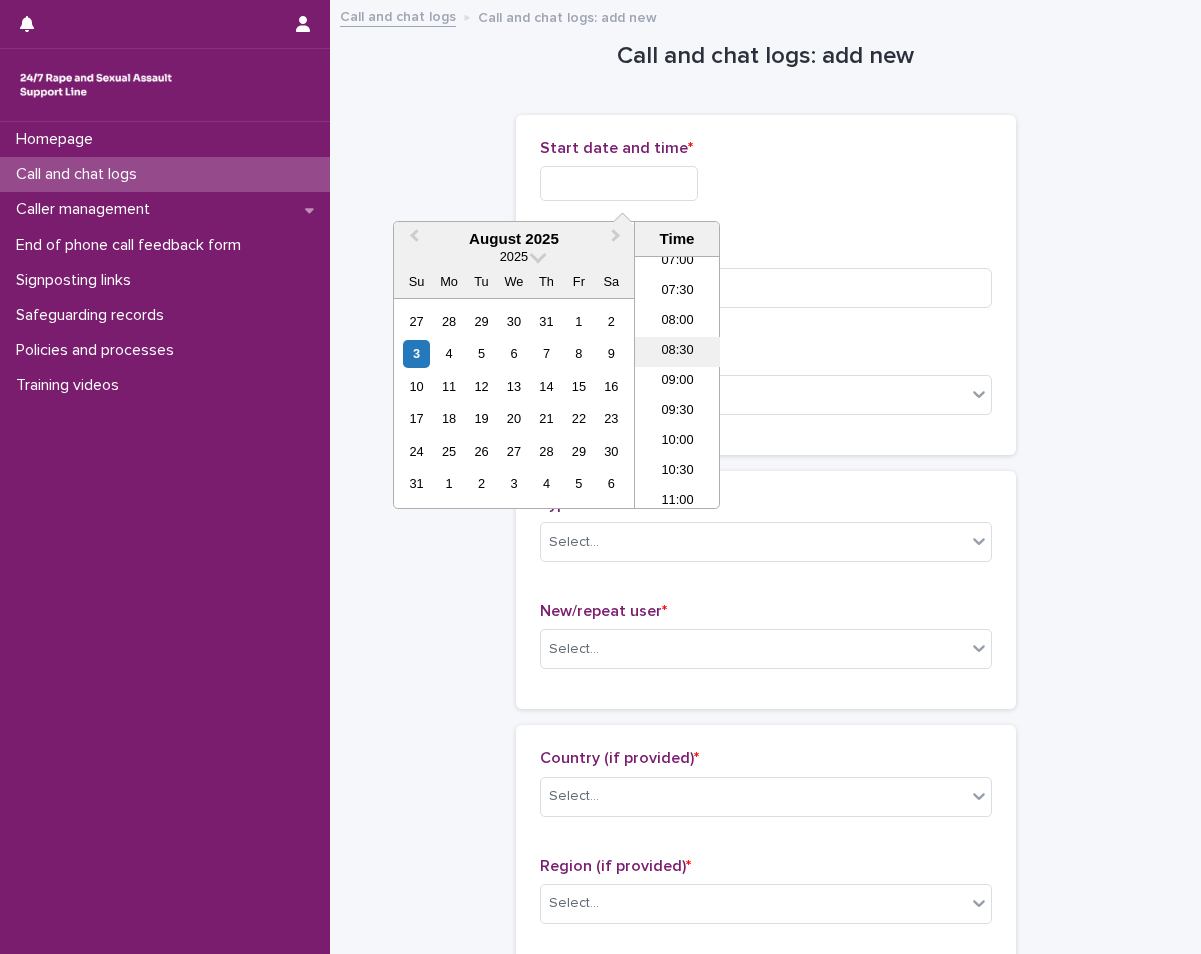 click on "08:30" at bounding box center (677, 352) 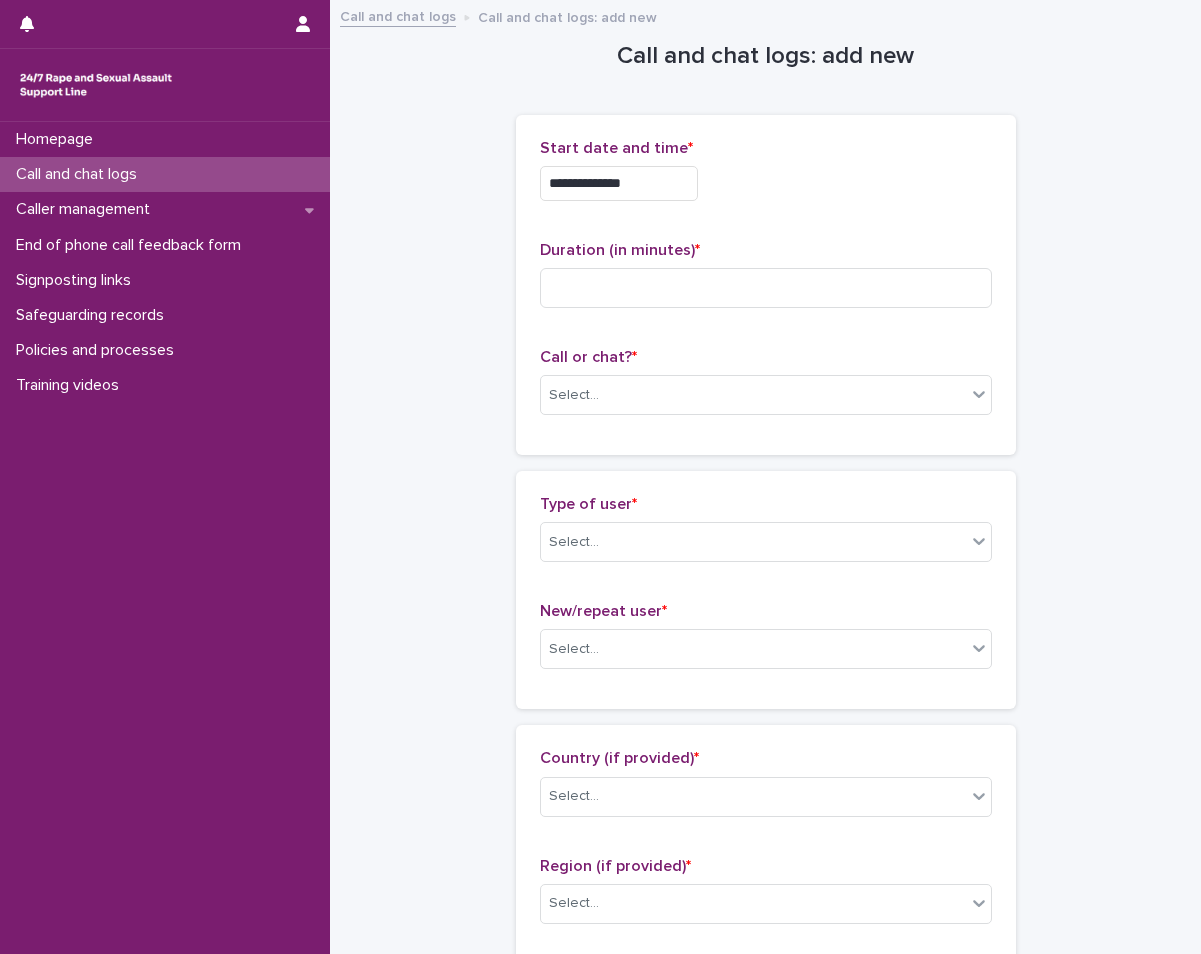 click on "**********" at bounding box center (619, 183) 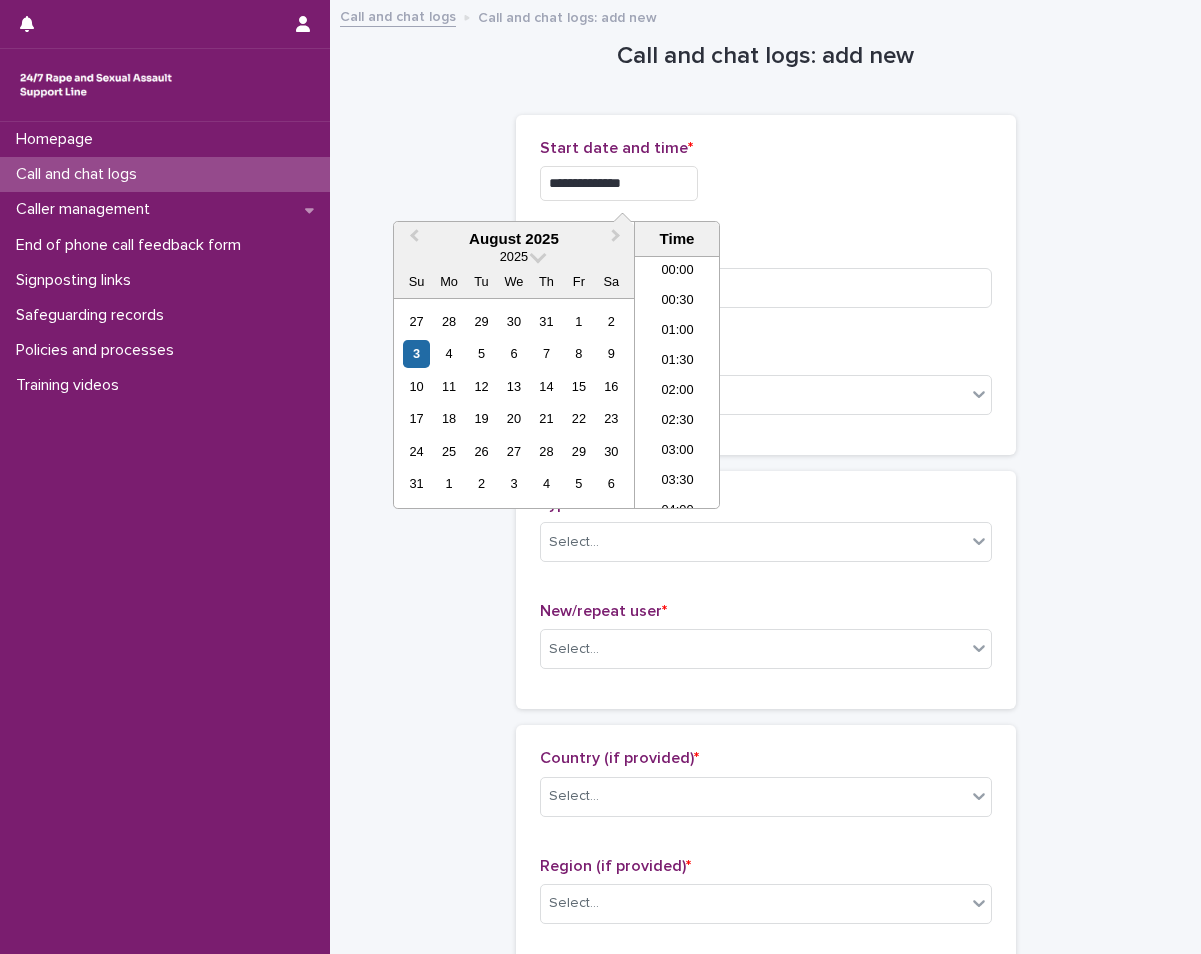 scroll, scrollTop: 400, scrollLeft: 0, axis: vertical 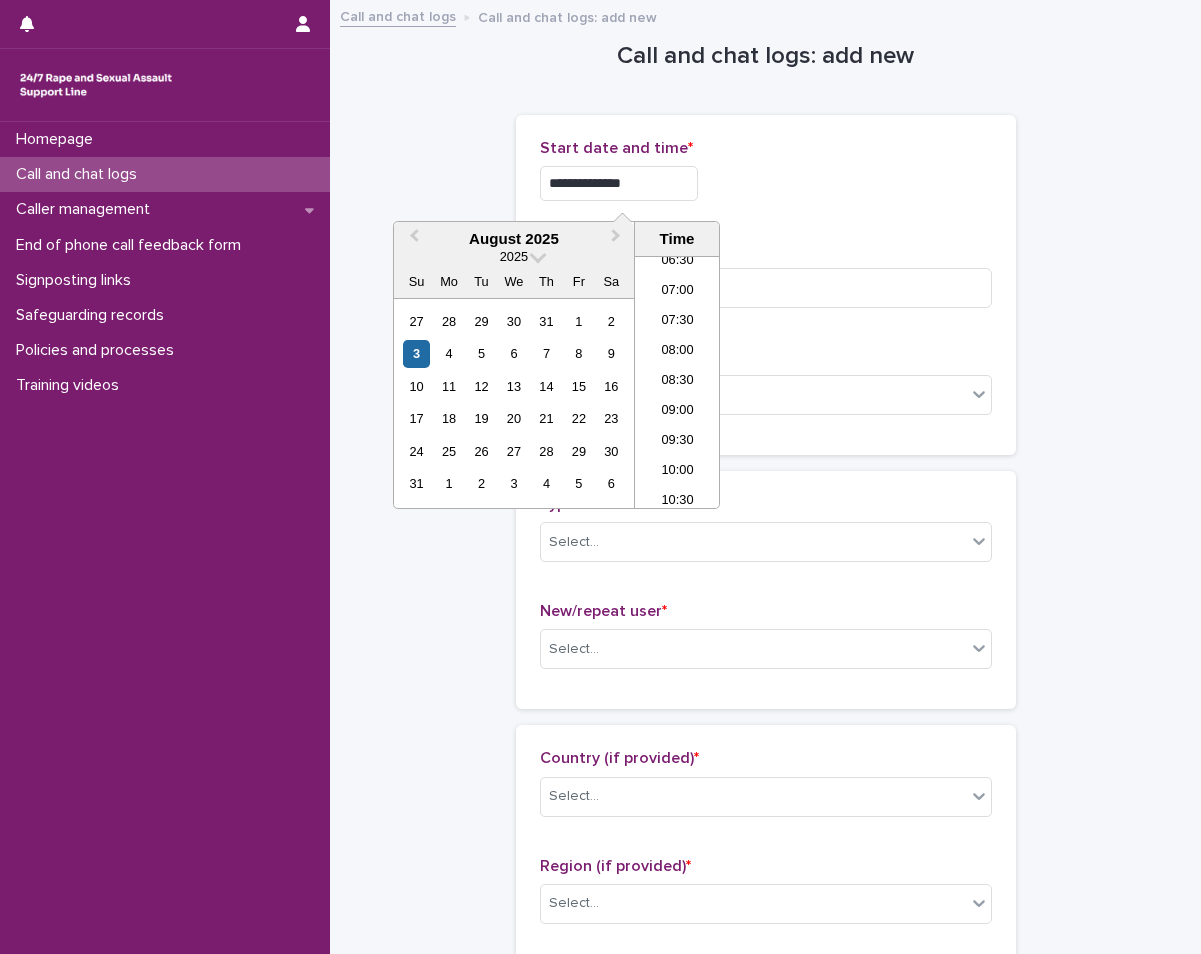 type on "**********" 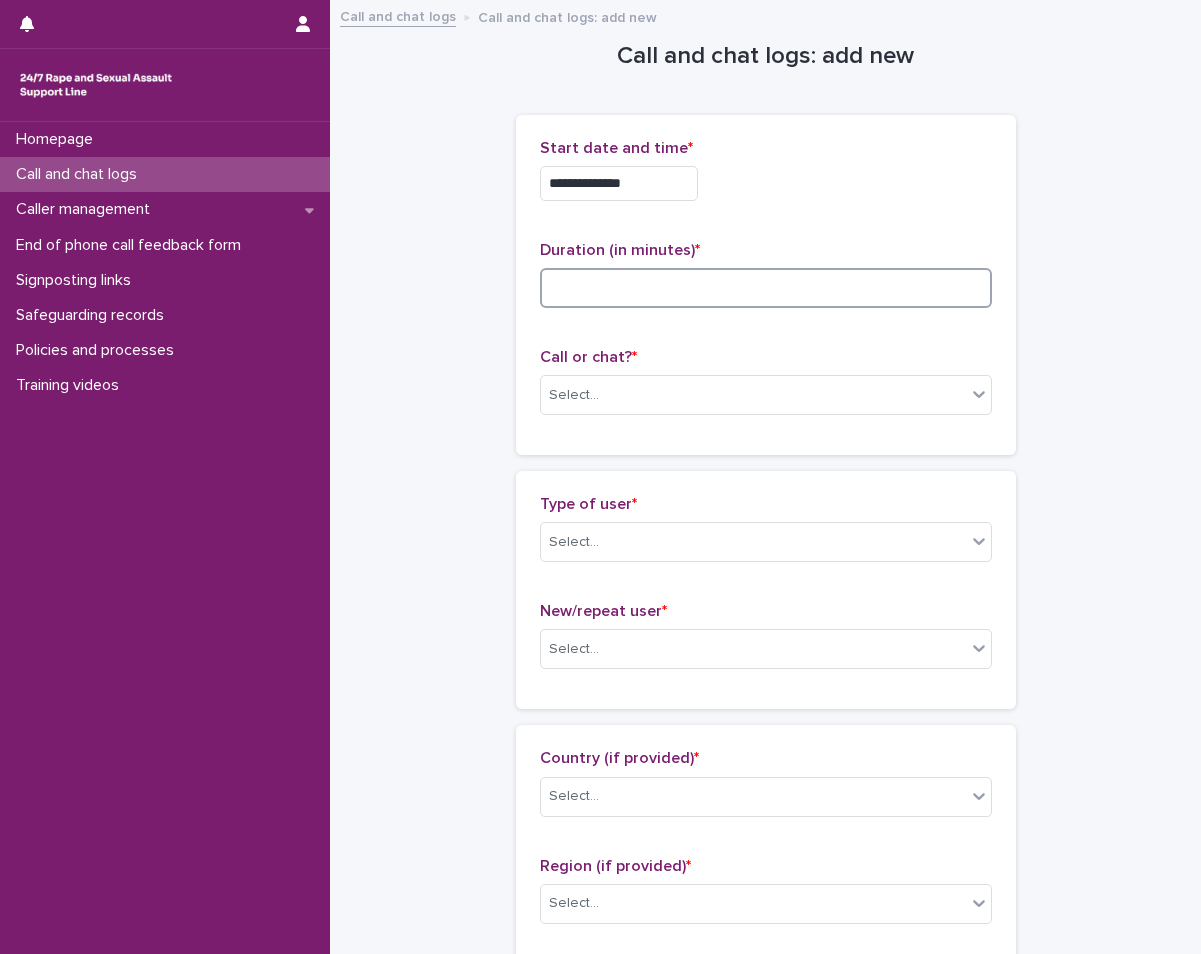 click at bounding box center (766, 288) 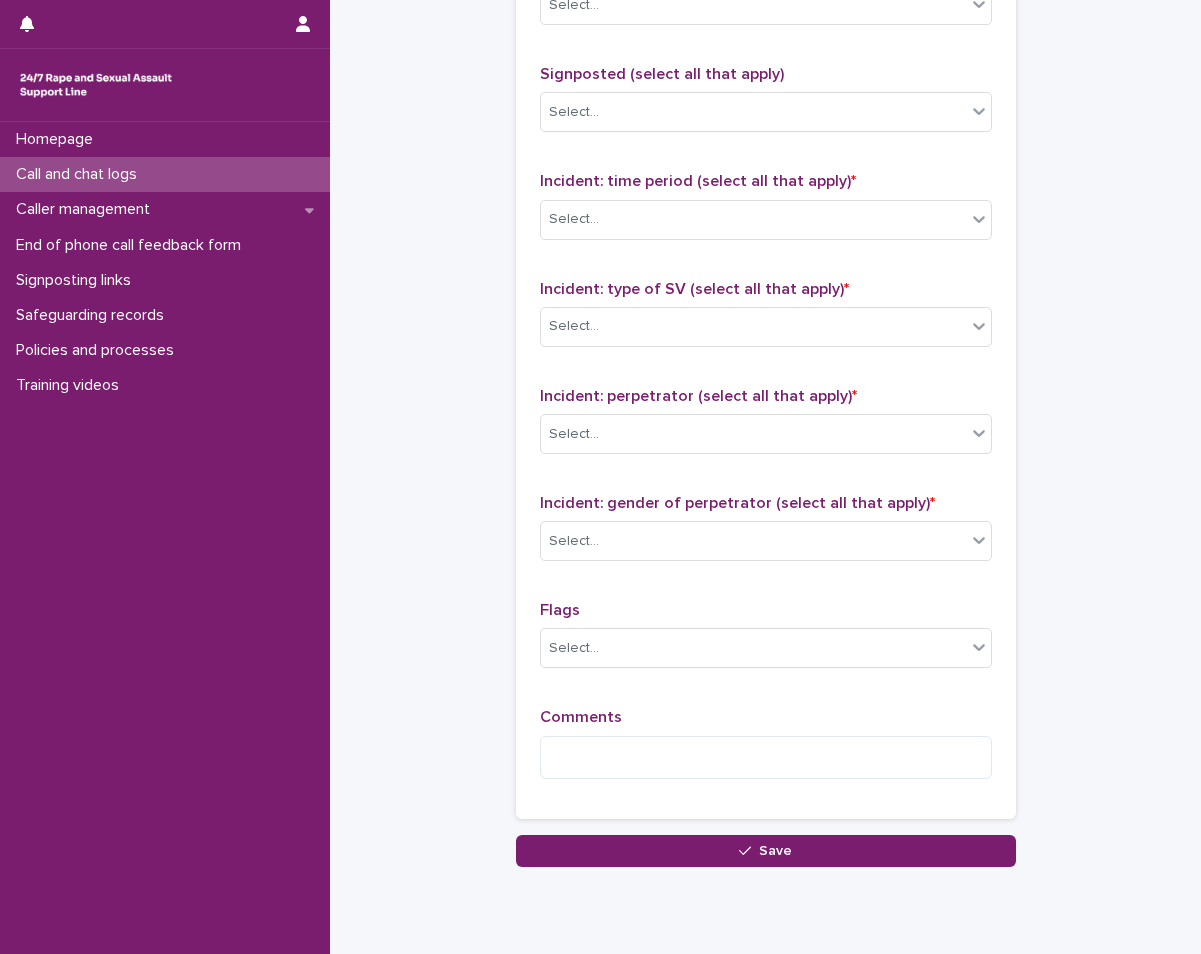 scroll, scrollTop: 1369, scrollLeft: 0, axis: vertical 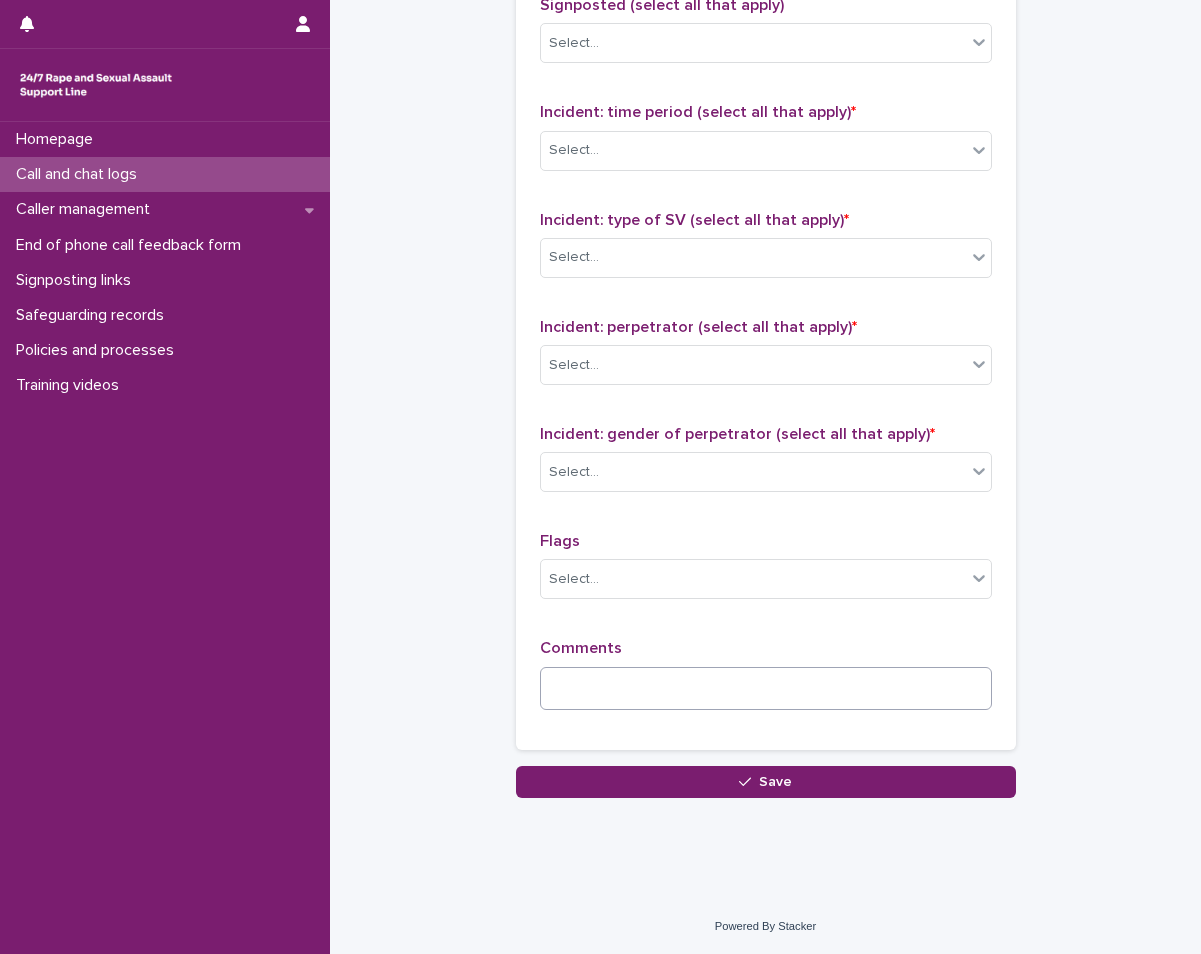 type on "**" 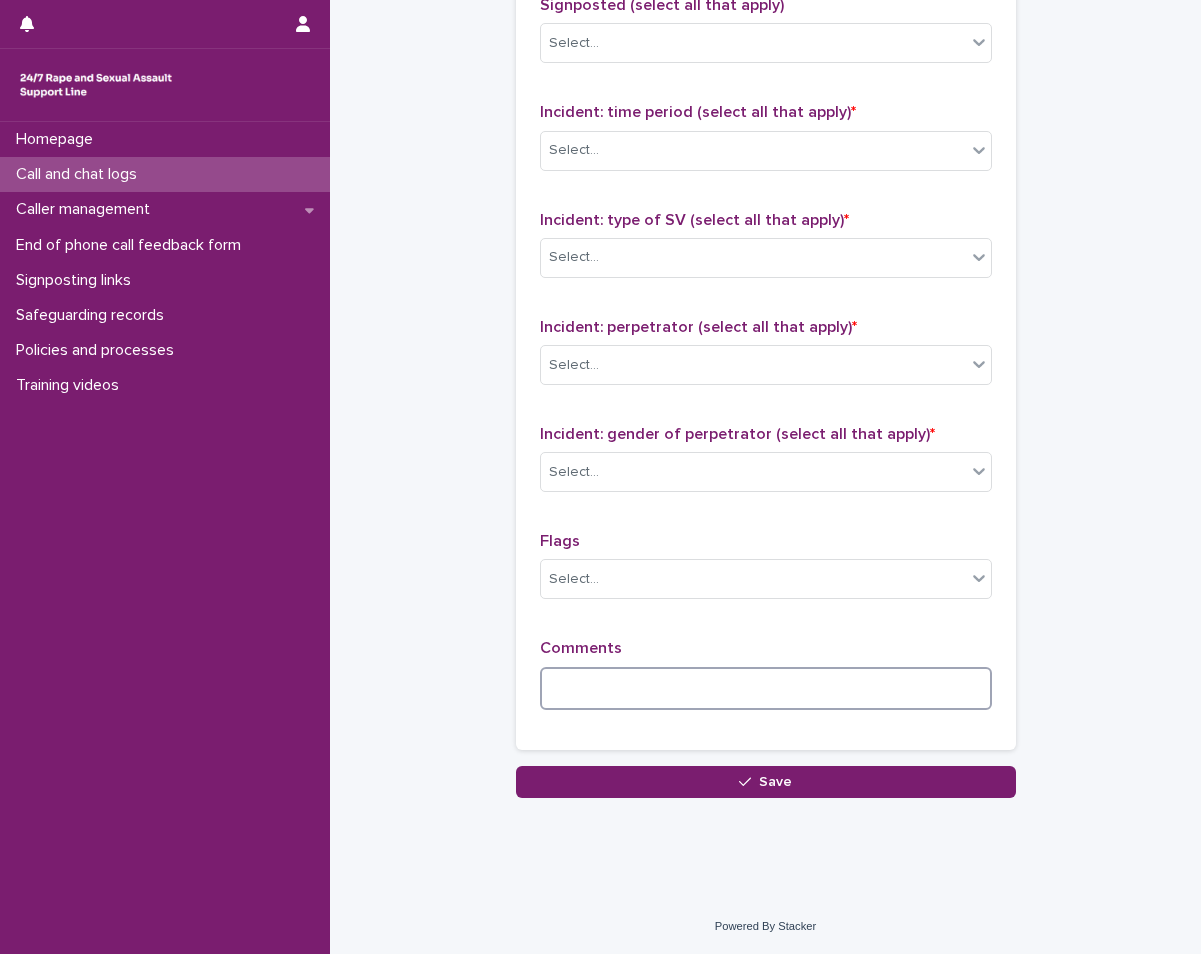 click at bounding box center (766, 688) 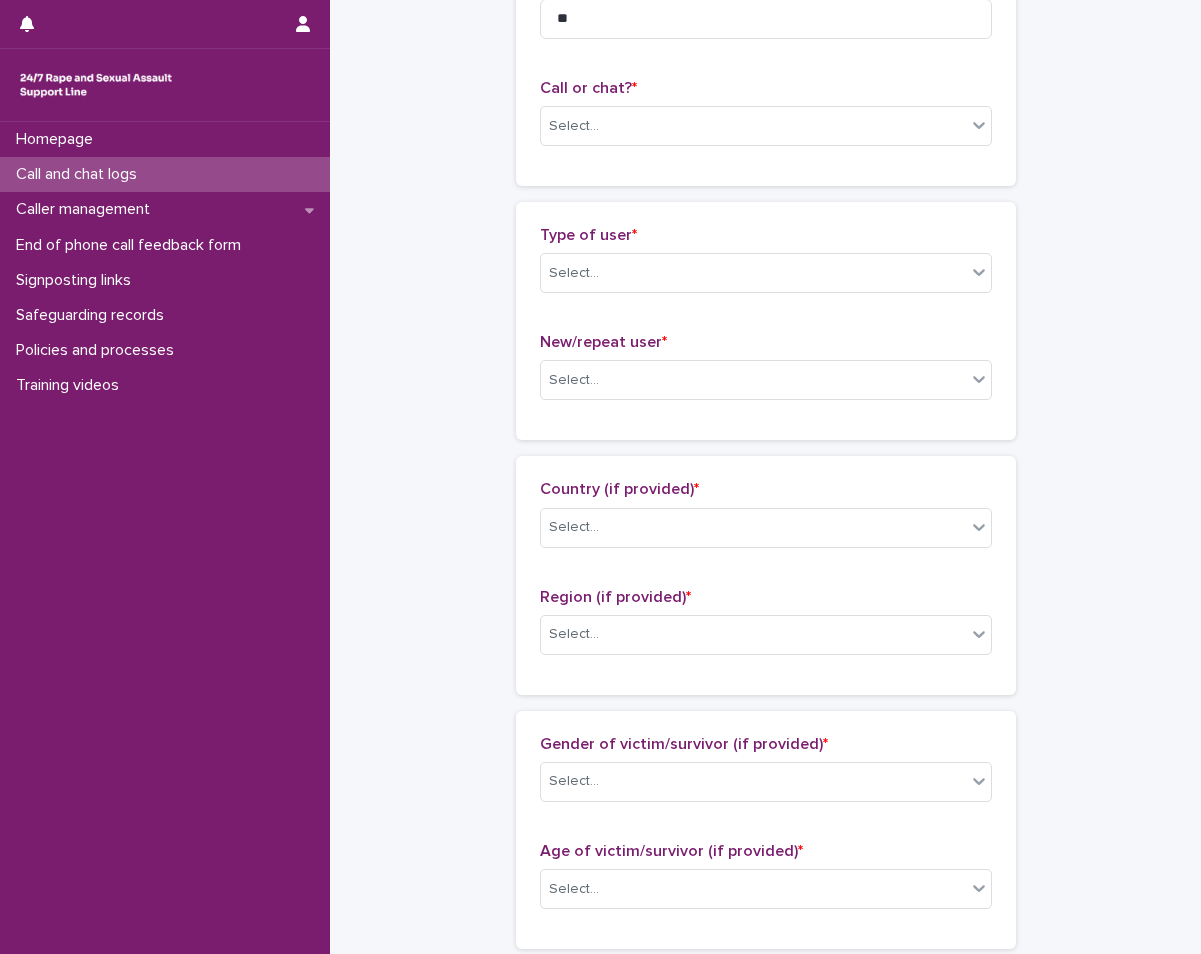 scroll, scrollTop: 0, scrollLeft: 0, axis: both 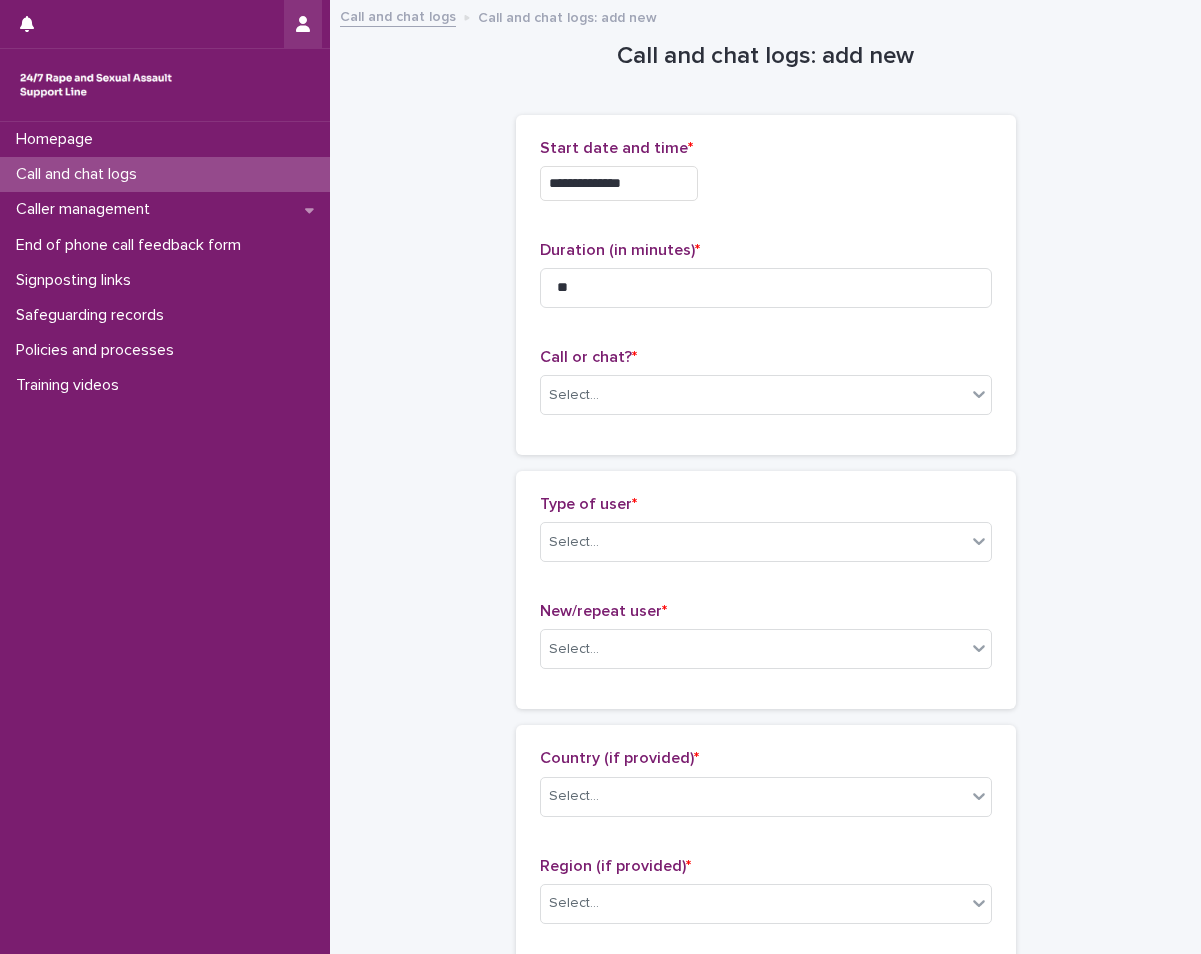 type on "**********" 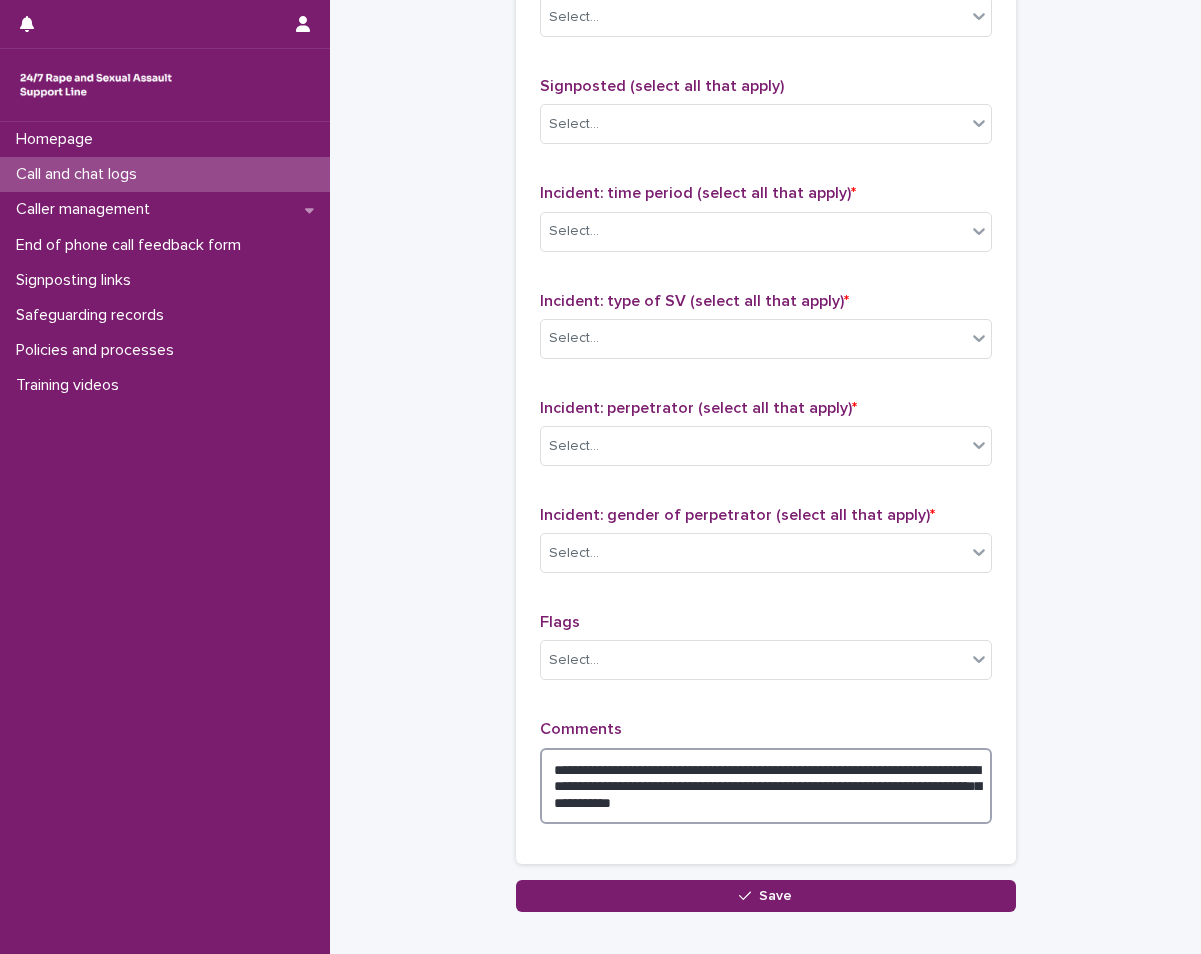 scroll, scrollTop: 1402, scrollLeft: 0, axis: vertical 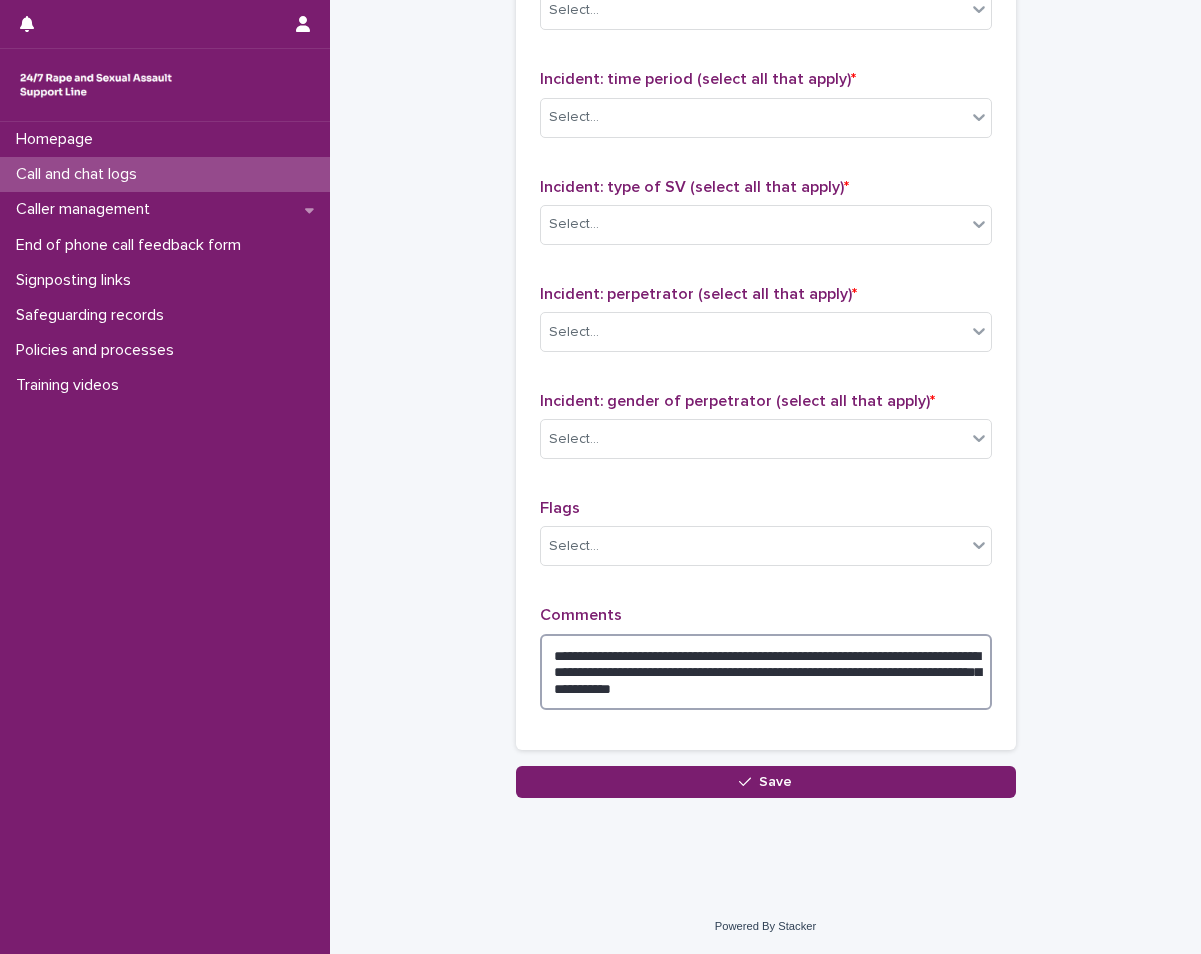 drag, startPoint x: 908, startPoint y: 701, endPoint x: 372, endPoint y: 615, distance: 542.8554 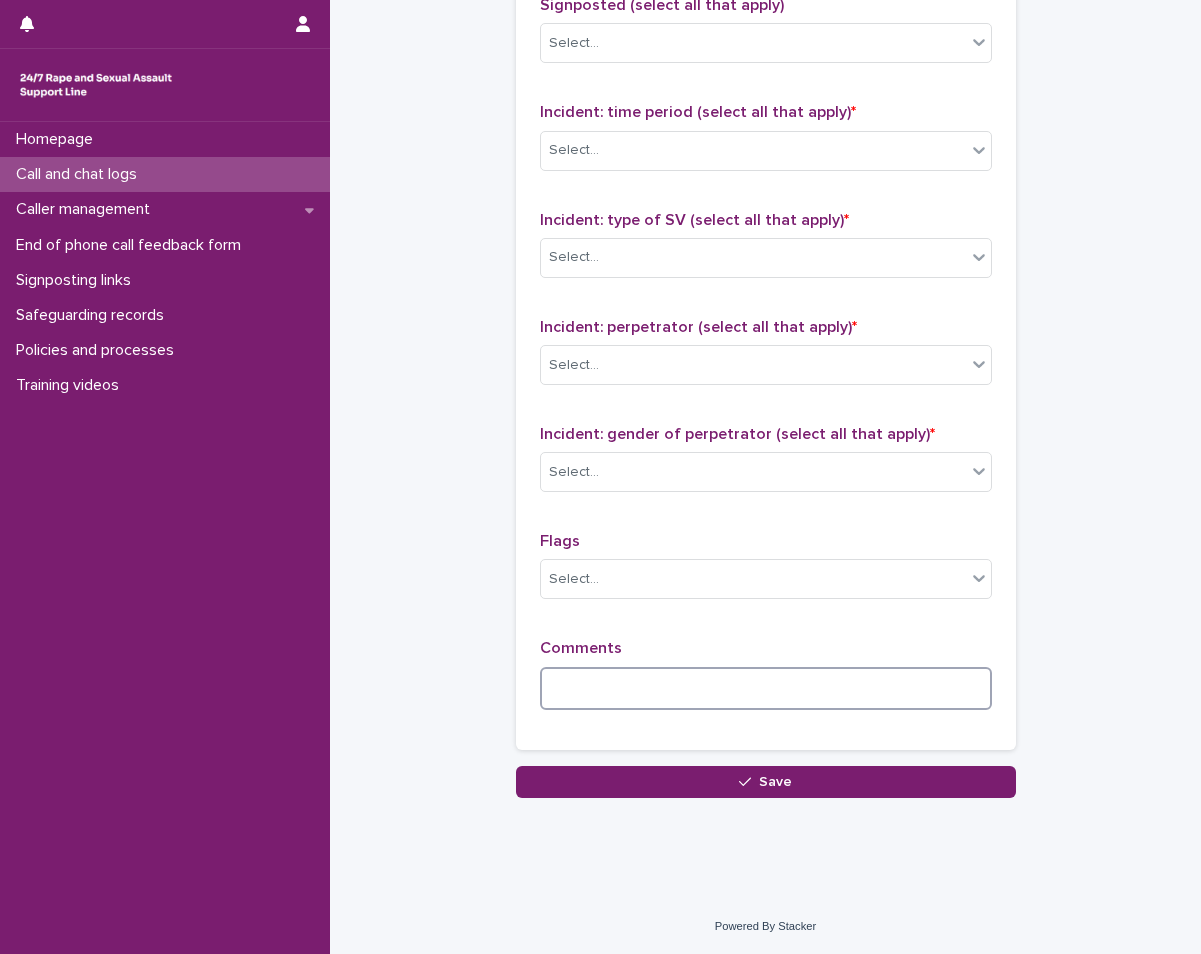 scroll, scrollTop: 1369, scrollLeft: 0, axis: vertical 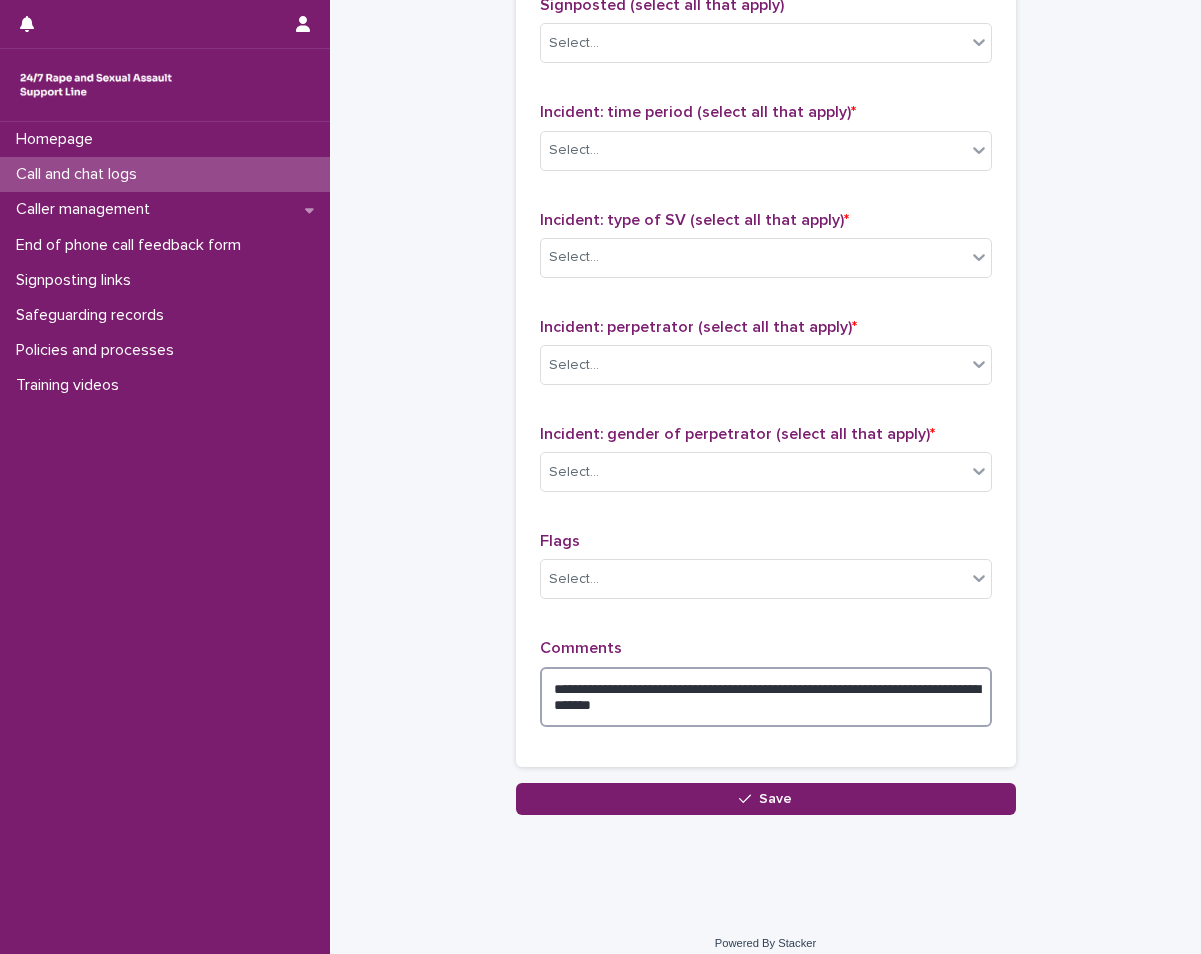 click on "**********" at bounding box center (766, 697) 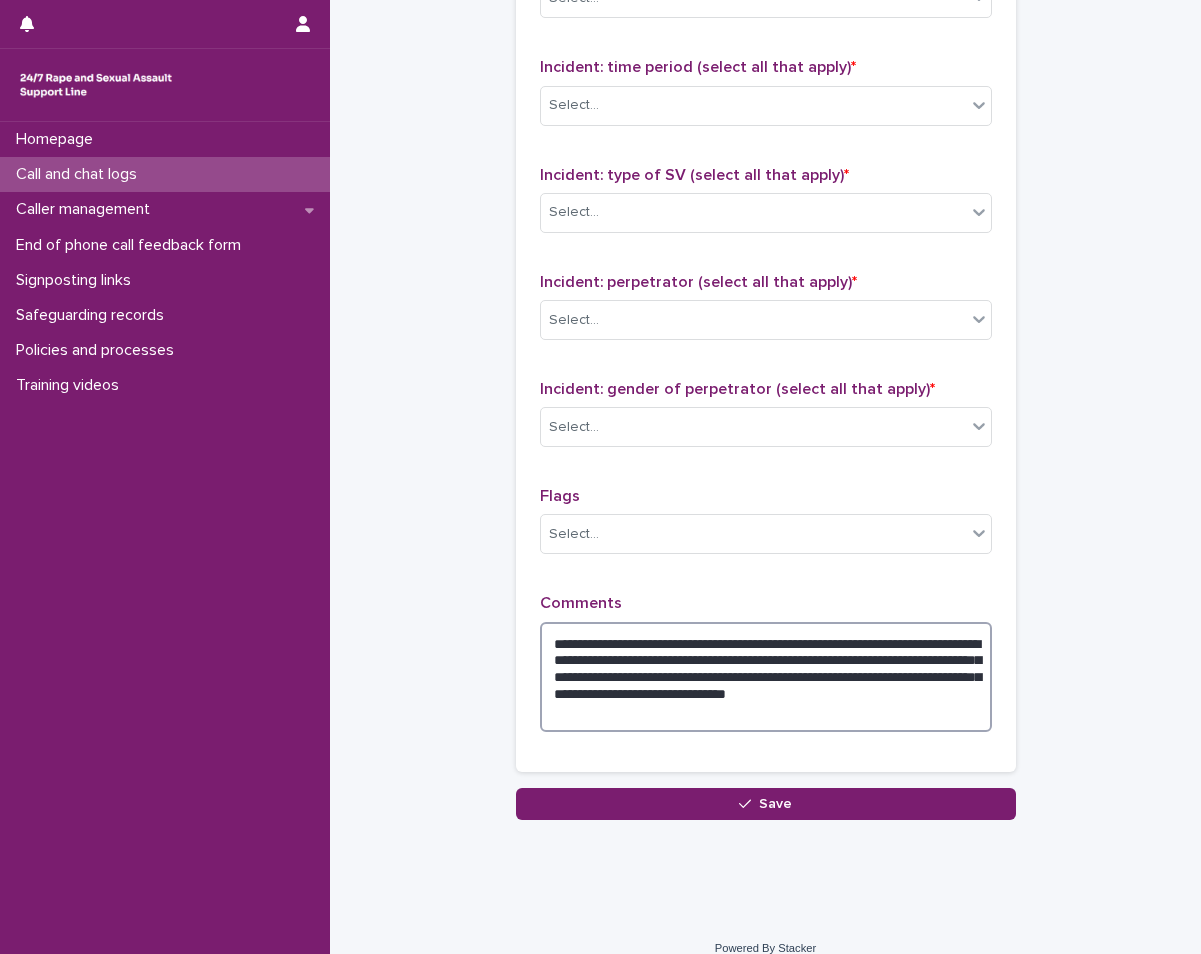 scroll, scrollTop: 1436, scrollLeft: 0, axis: vertical 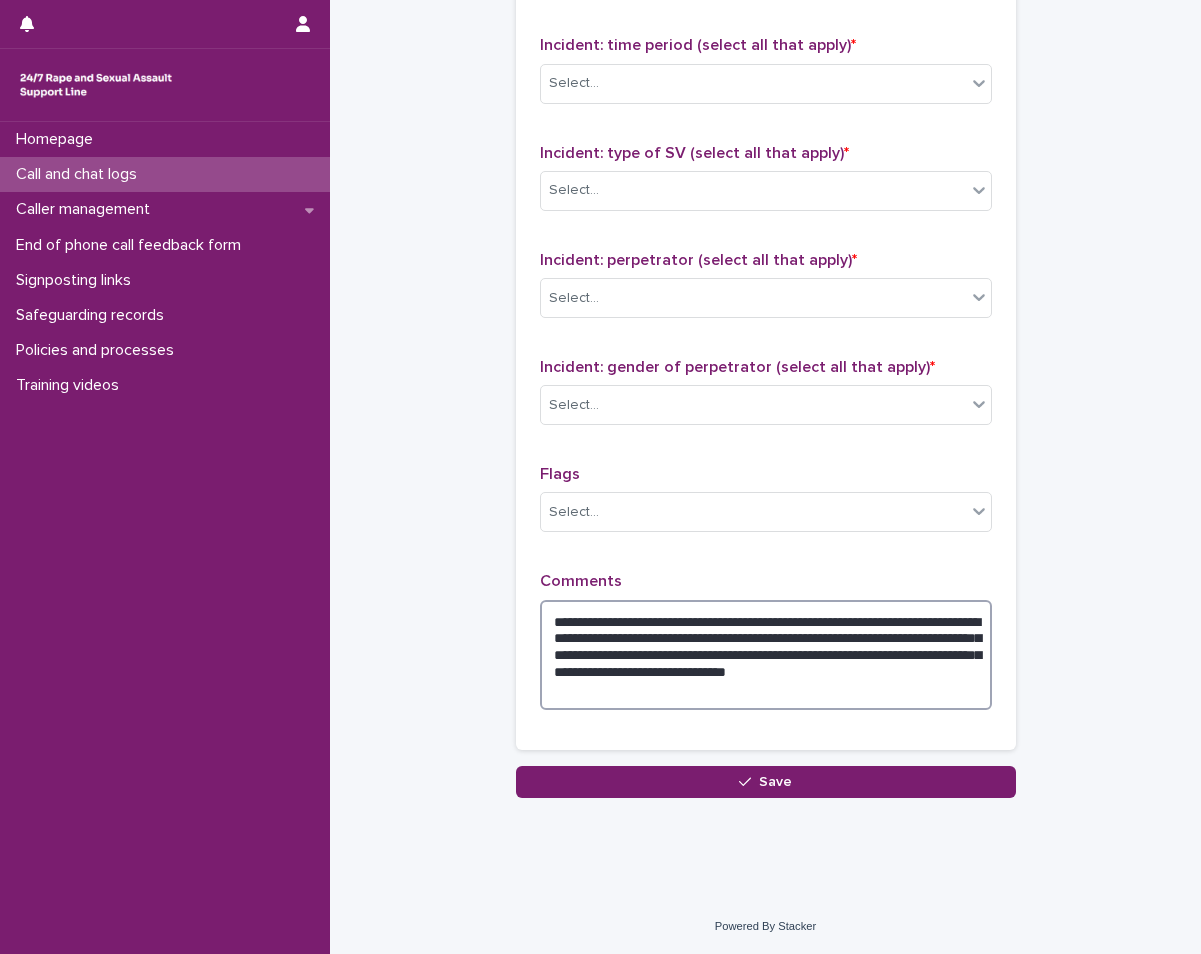 click on "**********" at bounding box center (766, 655) 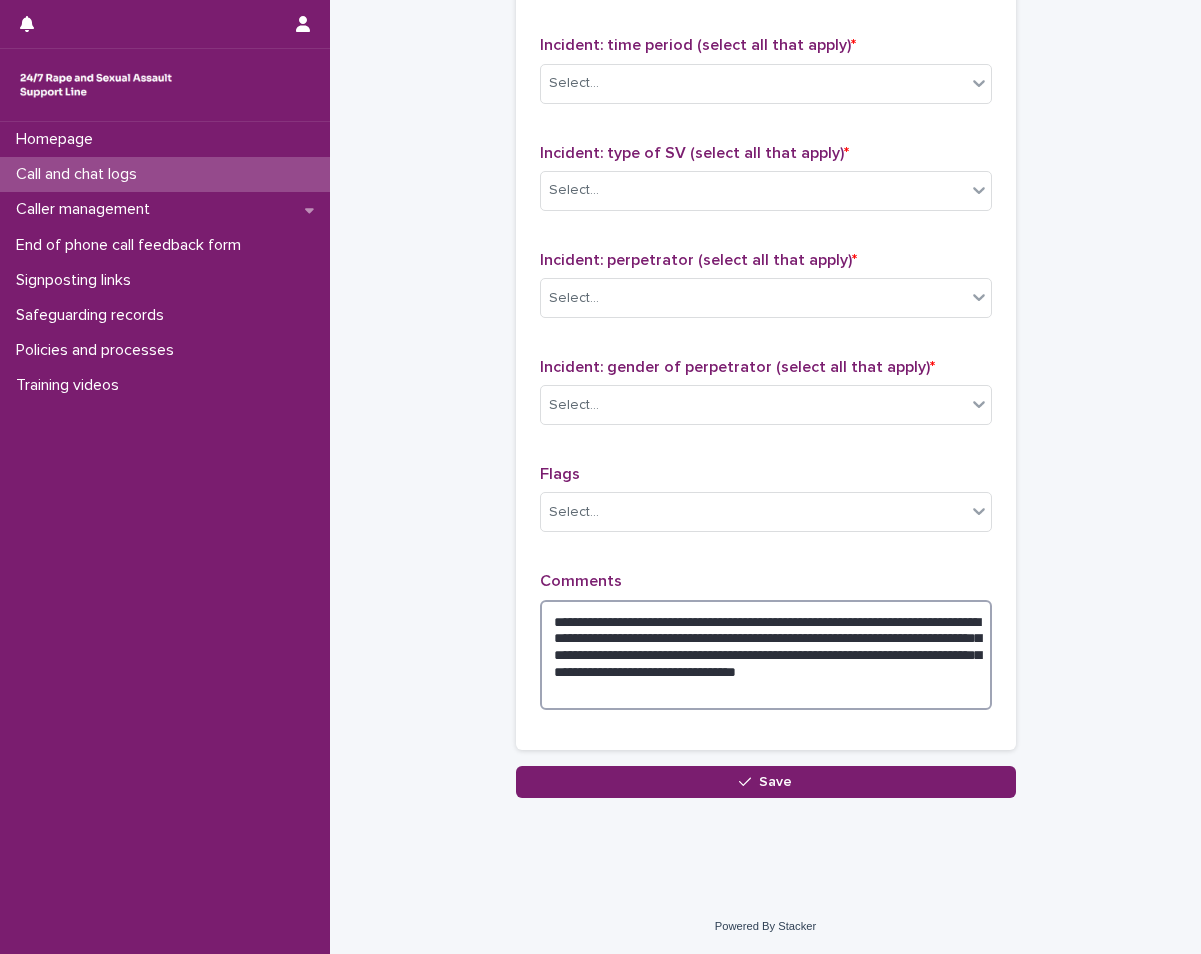 click on "**********" at bounding box center [766, 655] 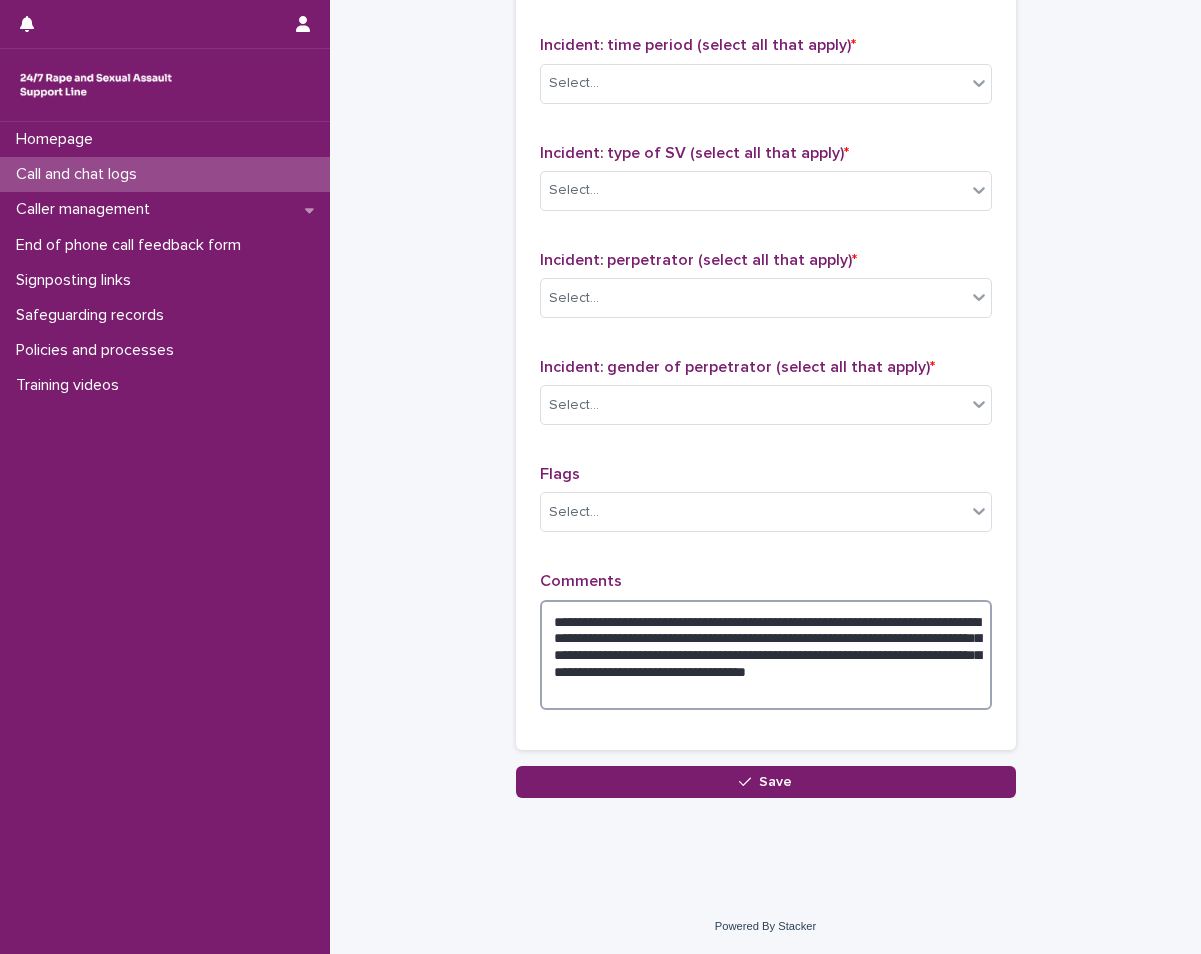click on "**********" at bounding box center (766, 655) 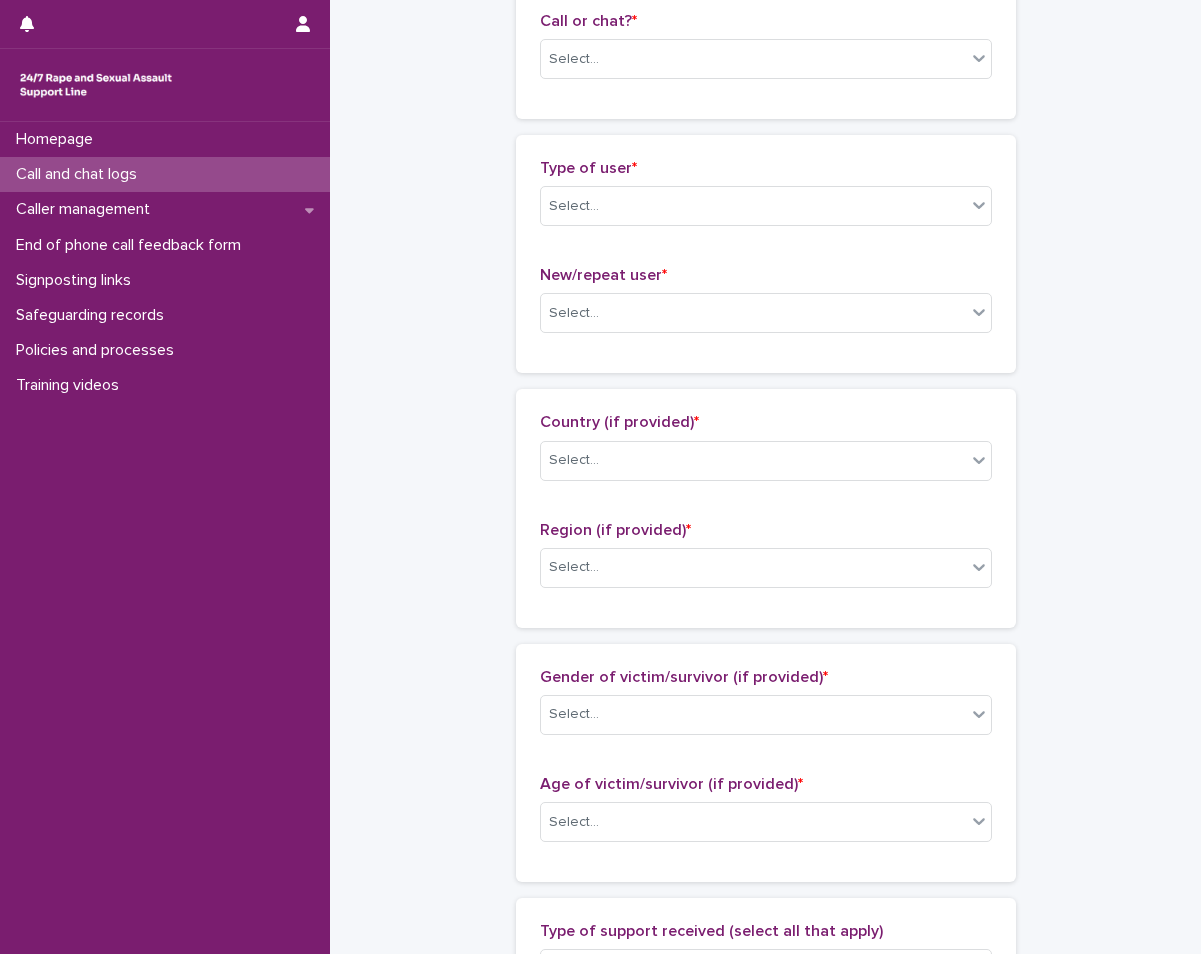 scroll, scrollTop: 0, scrollLeft: 0, axis: both 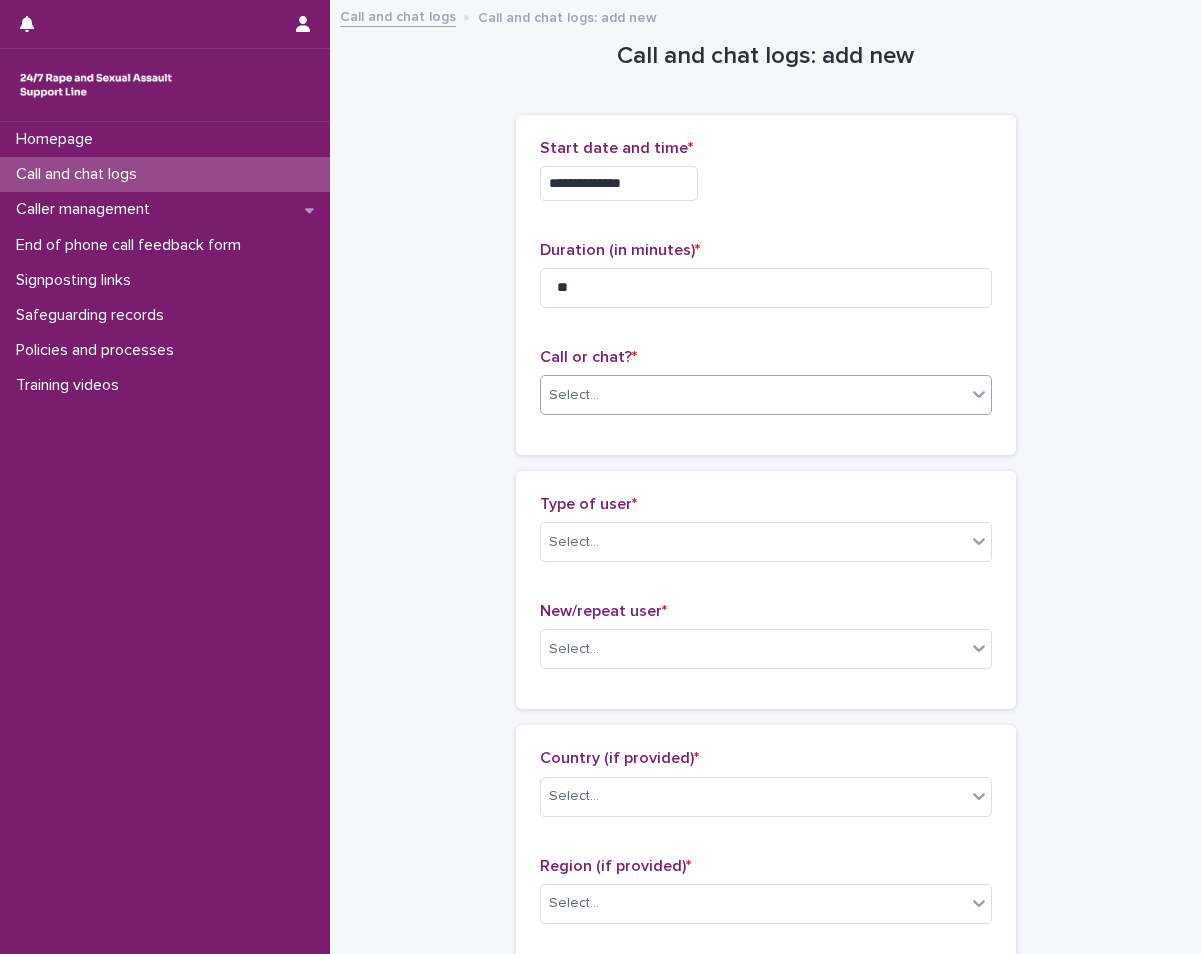type on "**********" 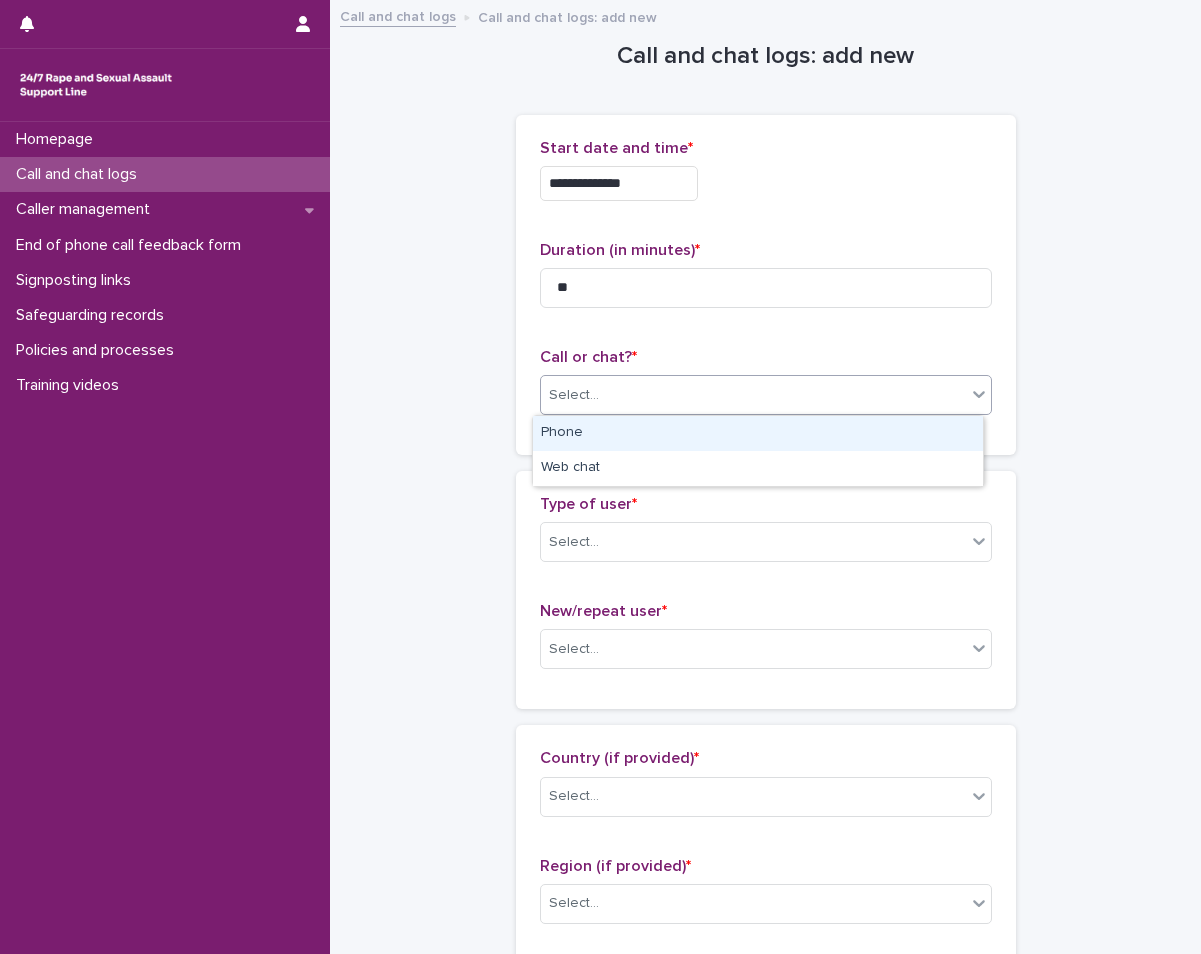 click on "Select..." at bounding box center (753, 395) 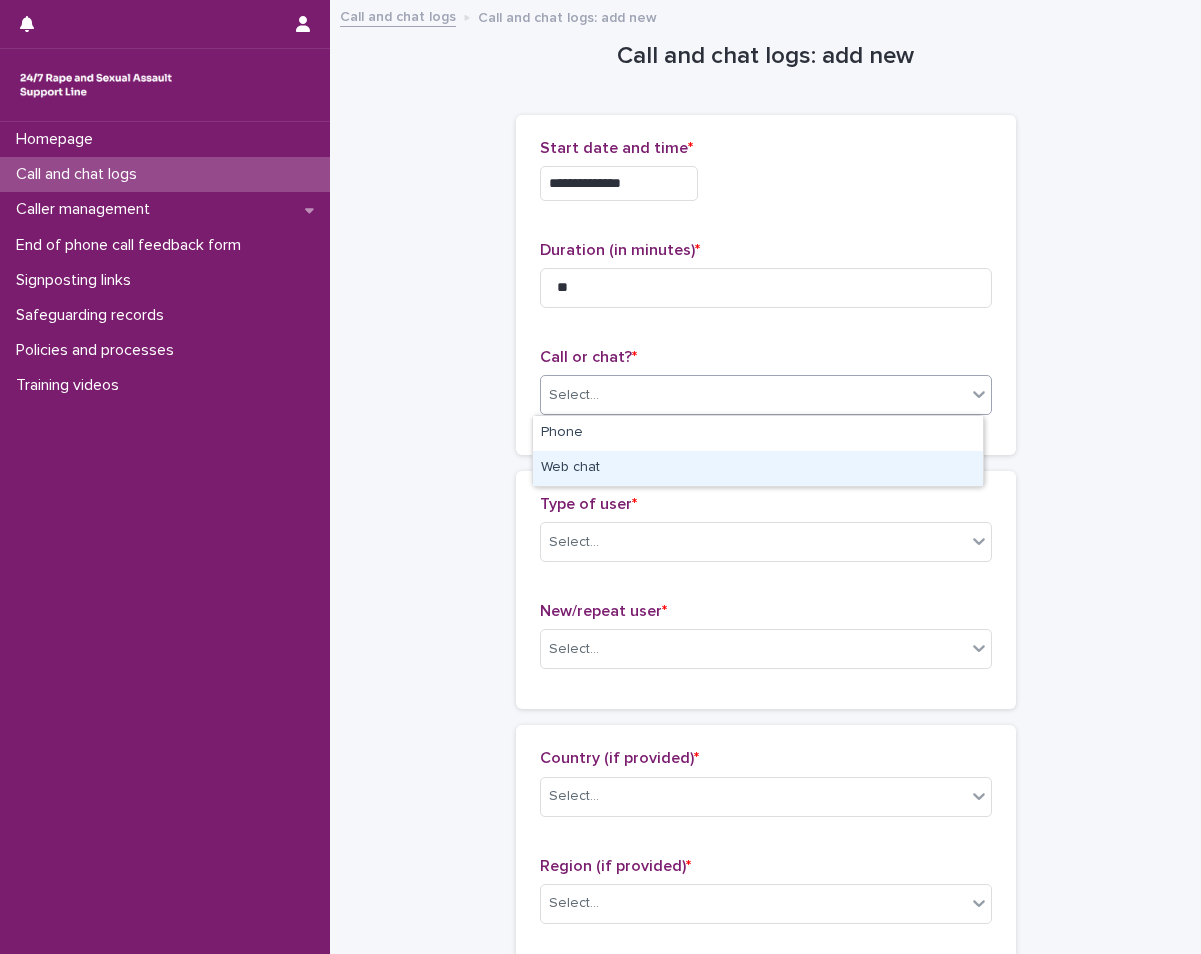 click on "Web chat" at bounding box center (758, 468) 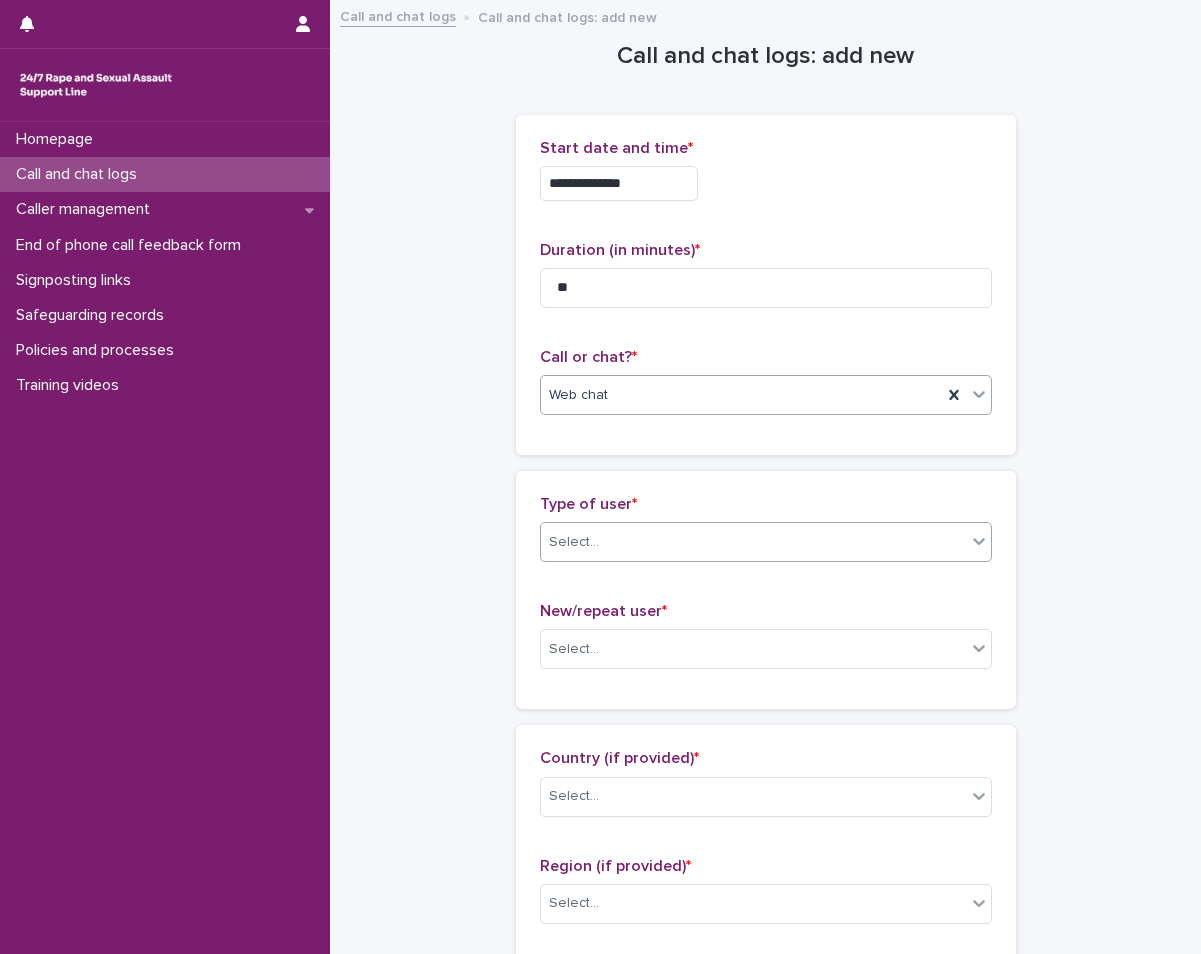 click on "Select..." at bounding box center [753, 542] 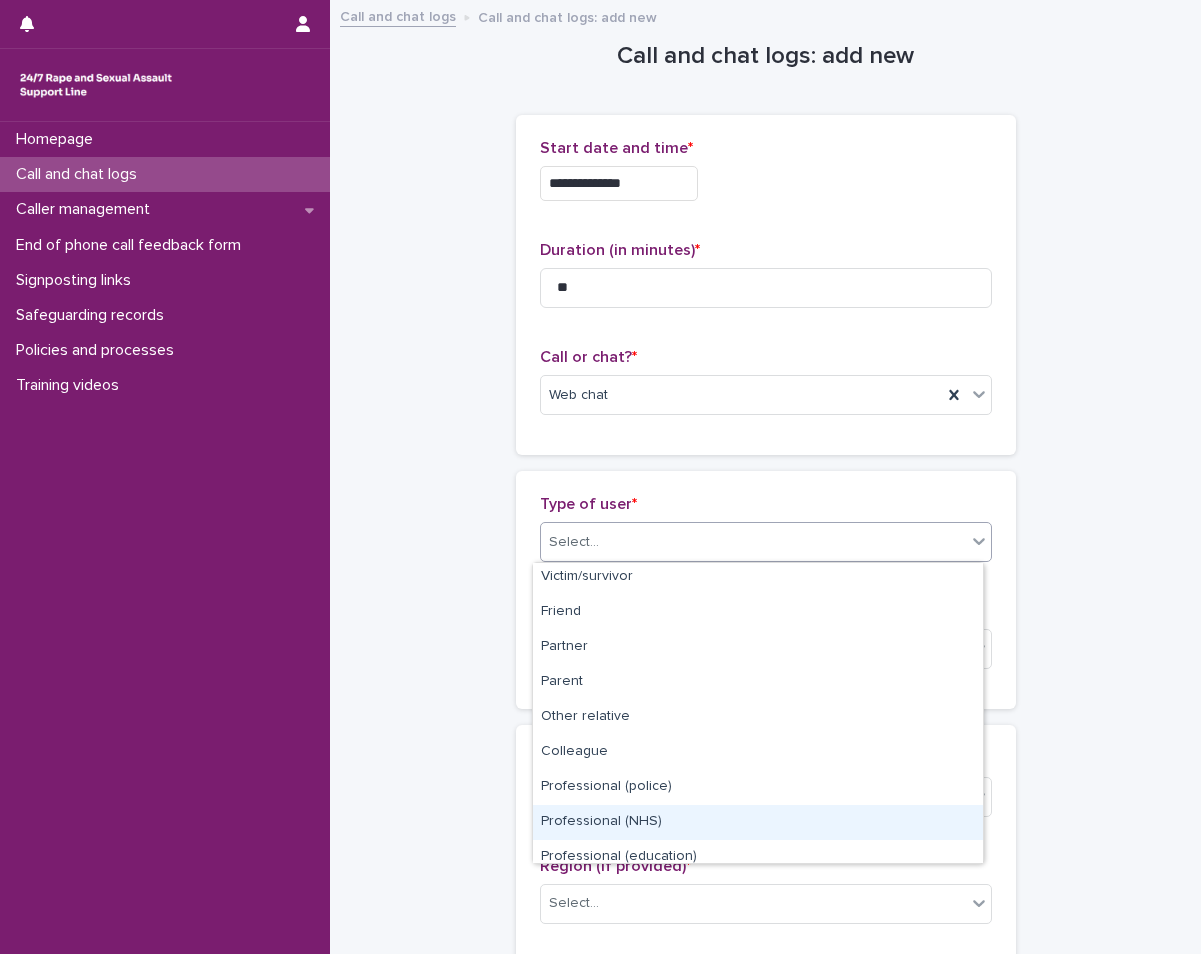 scroll, scrollTop: 0, scrollLeft: 0, axis: both 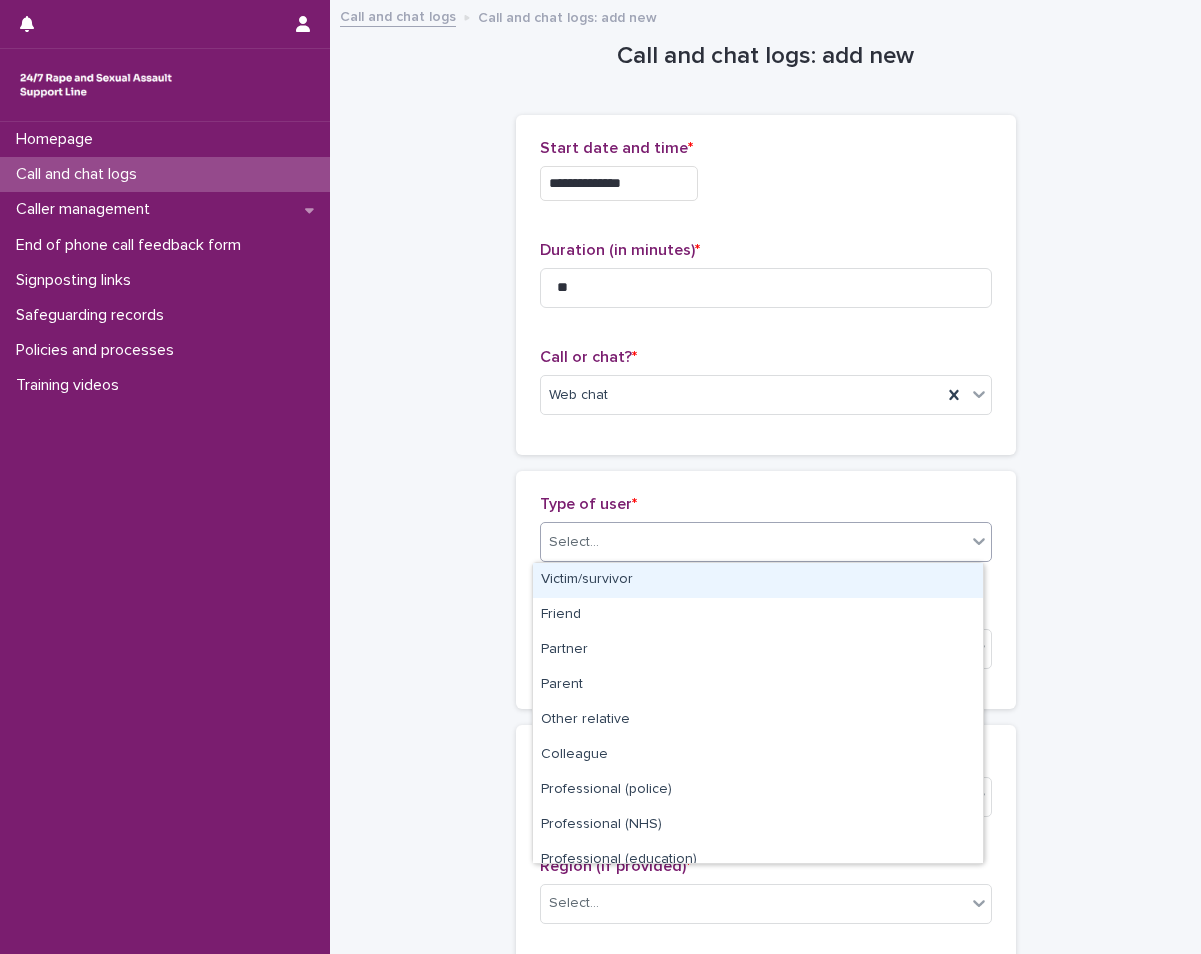 click on "Victim/survivor" at bounding box center (758, 580) 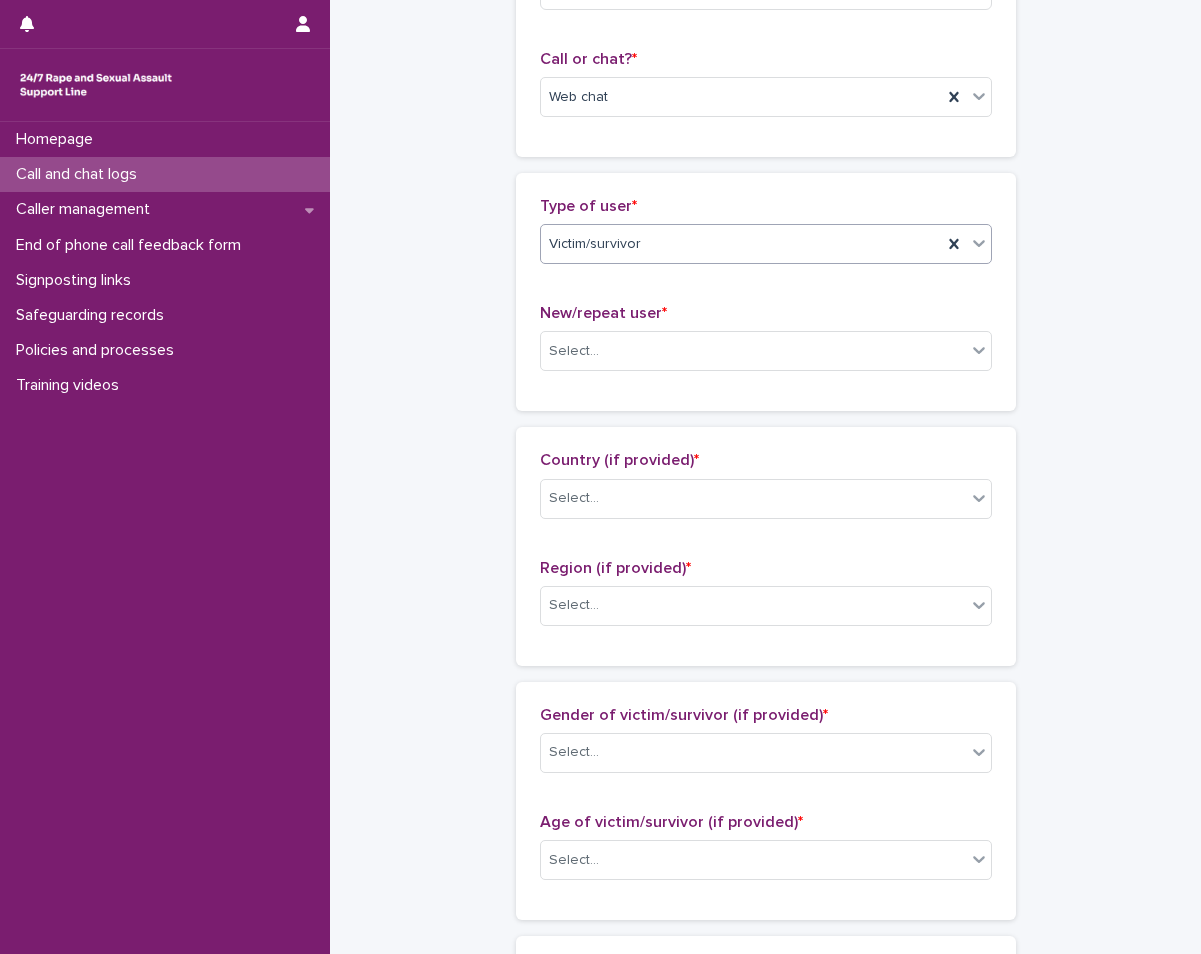 scroll, scrollTop: 300, scrollLeft: 0, axis: vertical 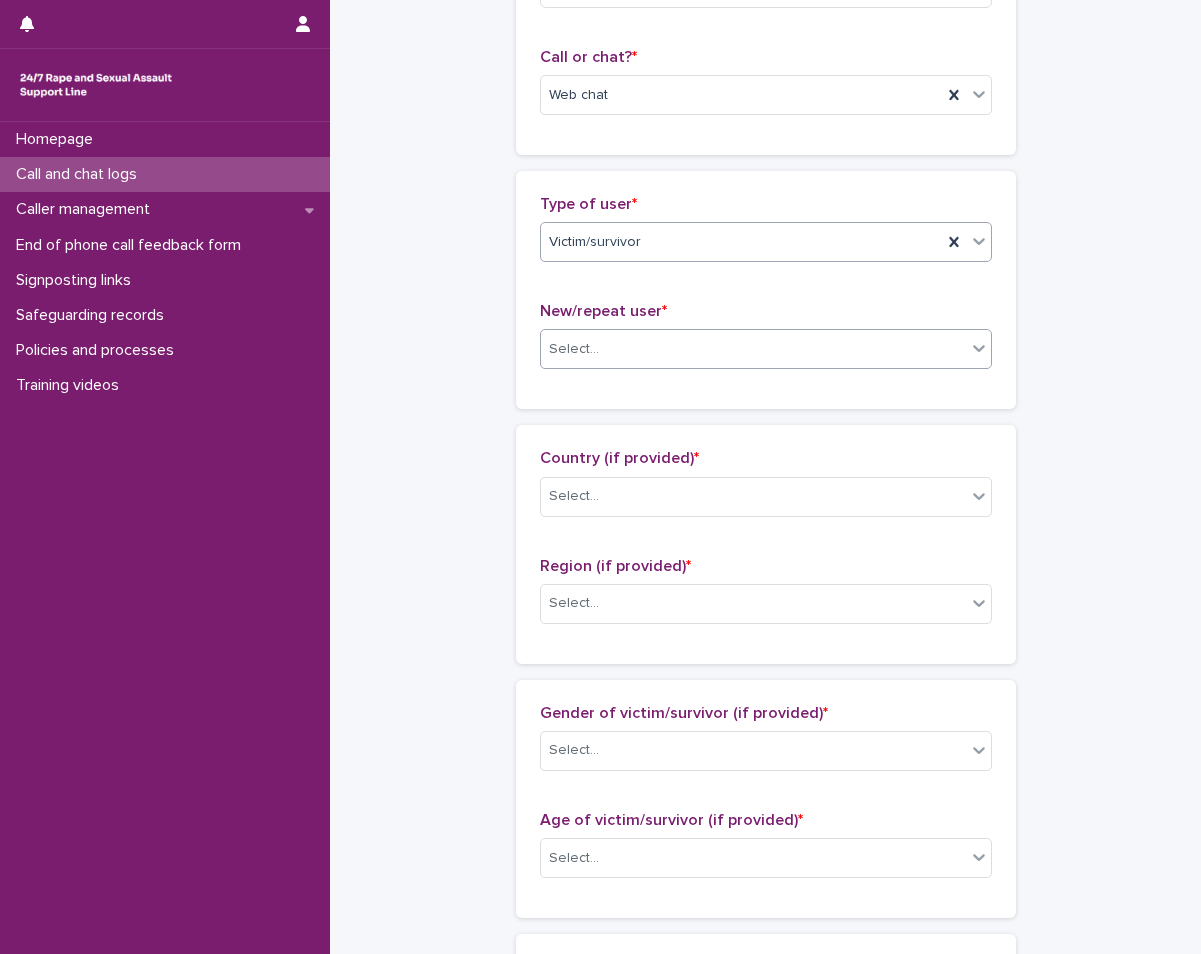 click on "Select..." at bounding box center [753, 349] 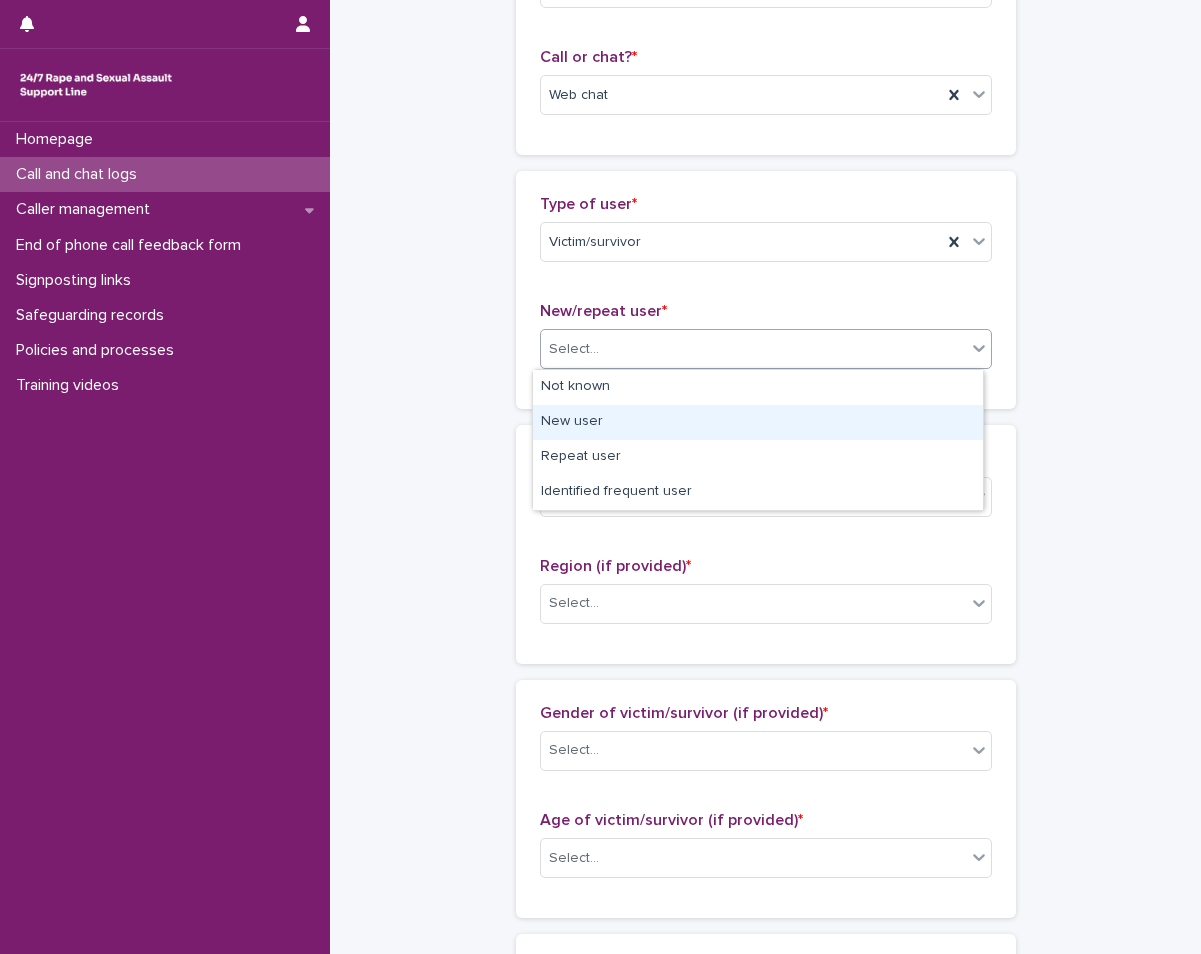 click on "New user" at bounding box center (758, 422) 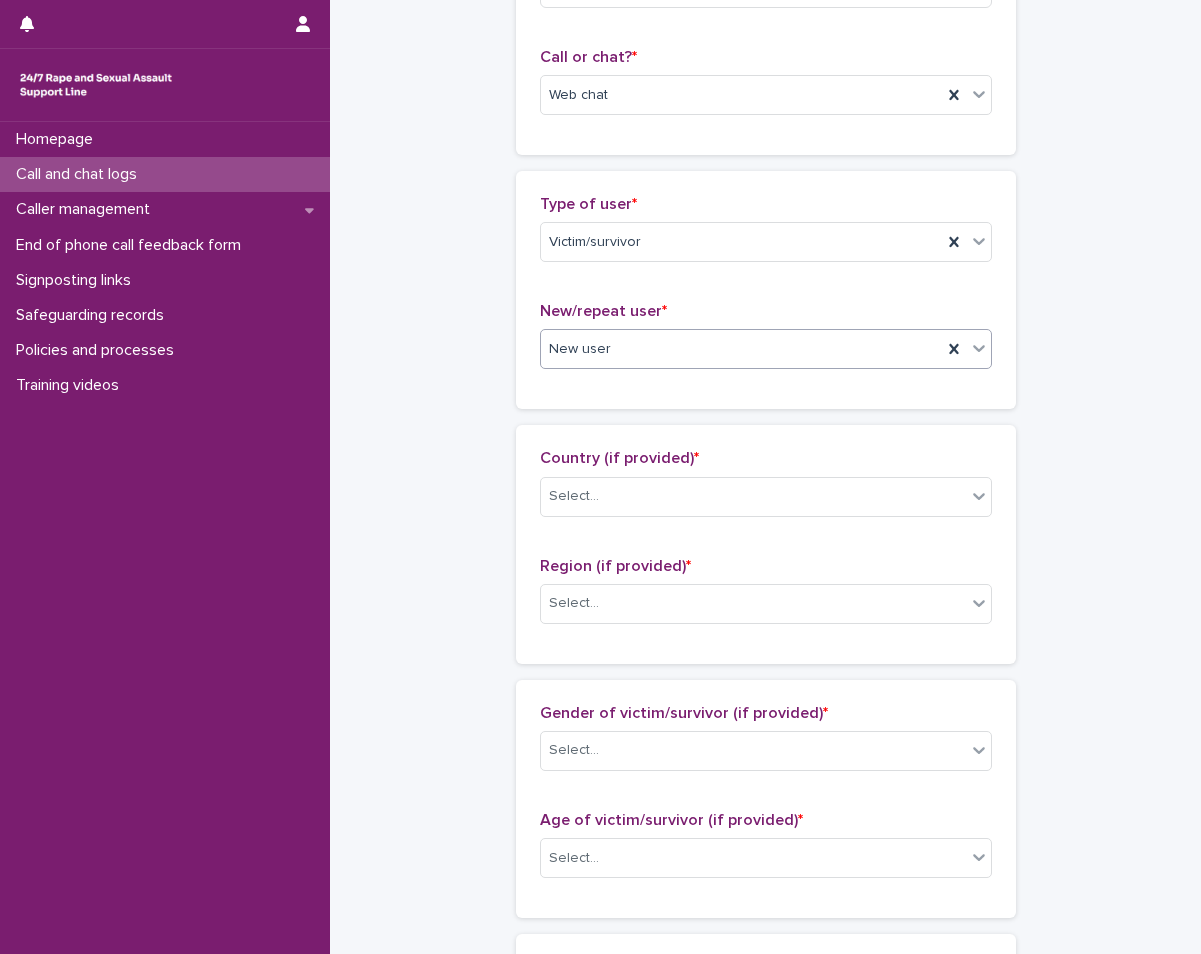 scroll, scrollTop: 500, scrollLeft: 0, axis: vertical 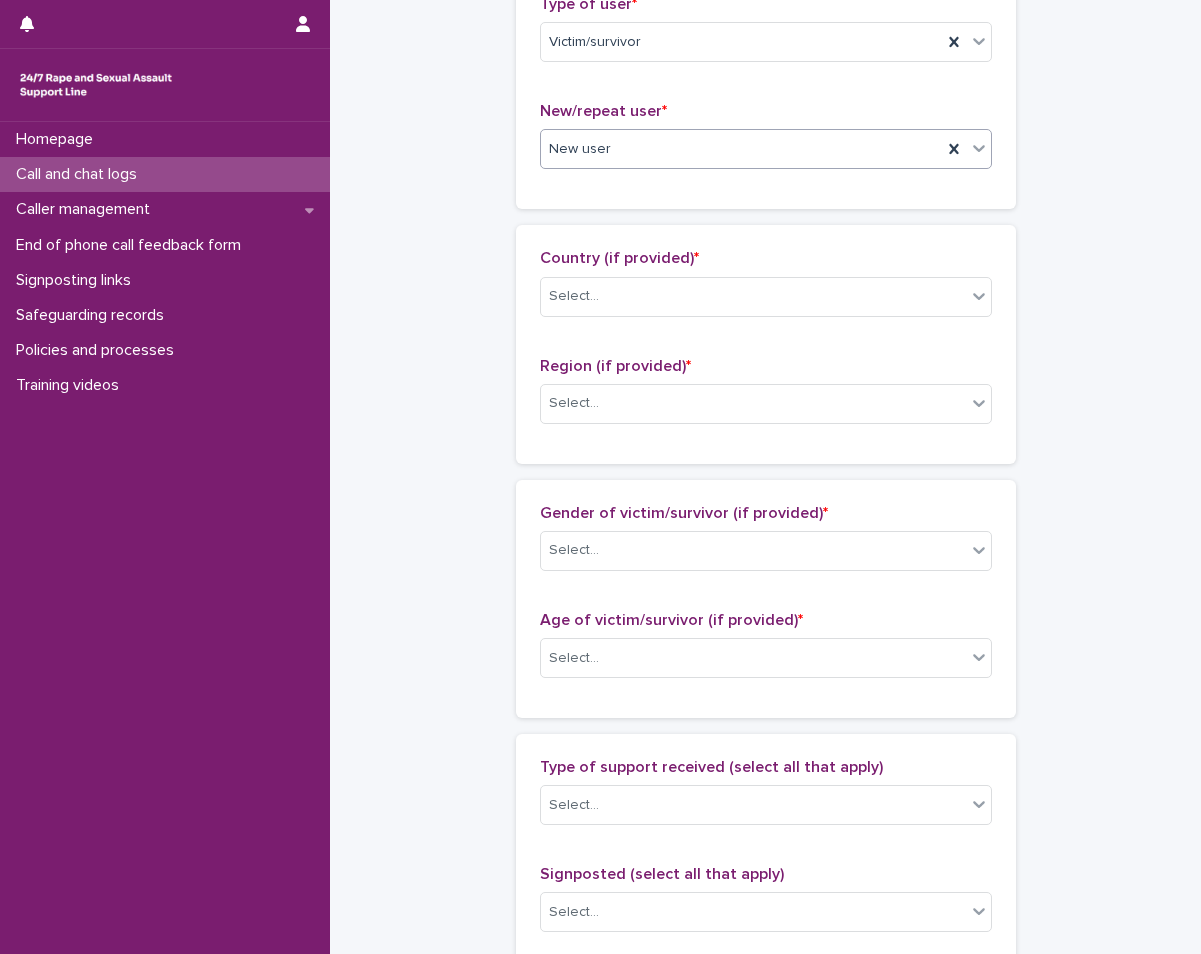 click on "Country (if provided) * Select..." at bounding box center [766, 290] 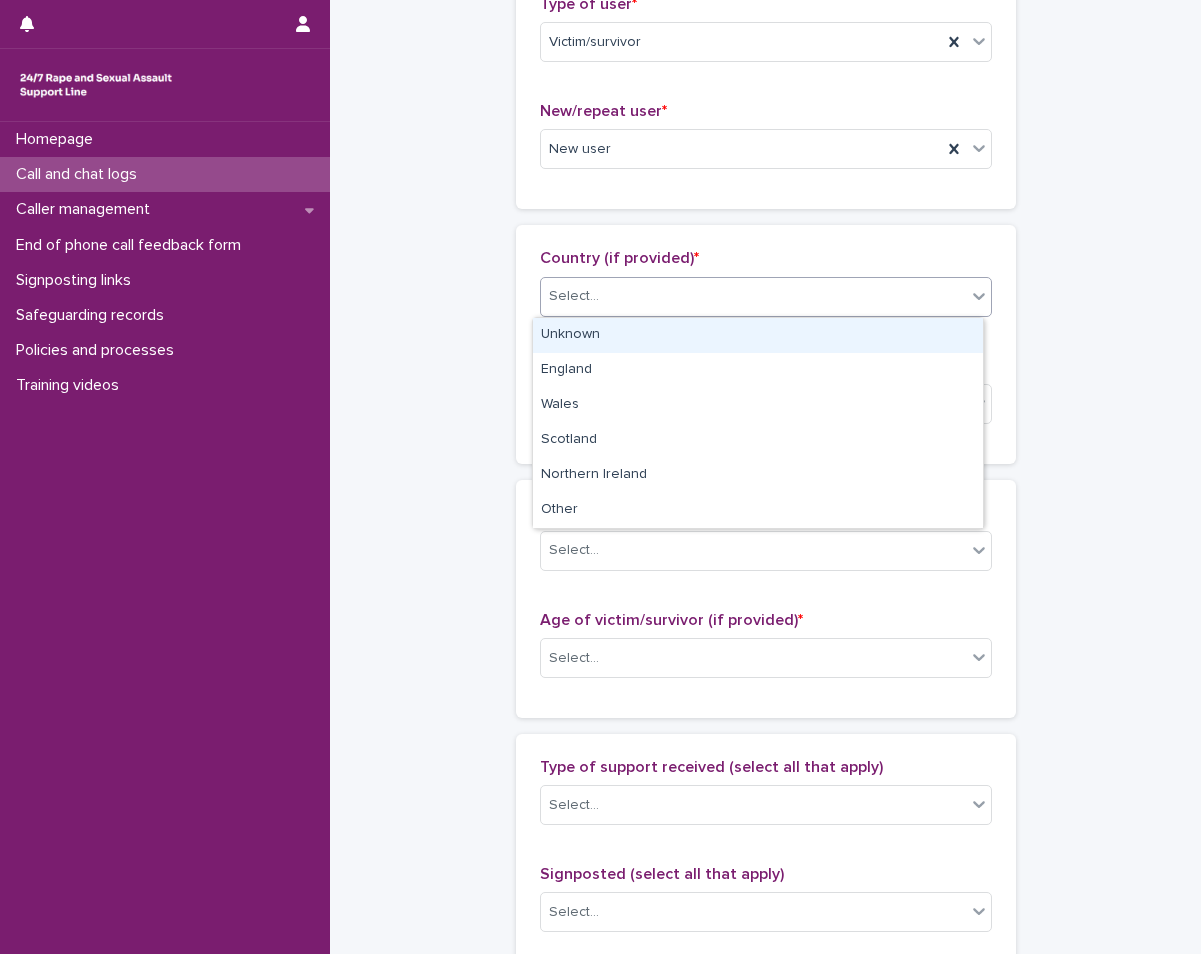 click on "Select..." at bounding box center [753, 296] 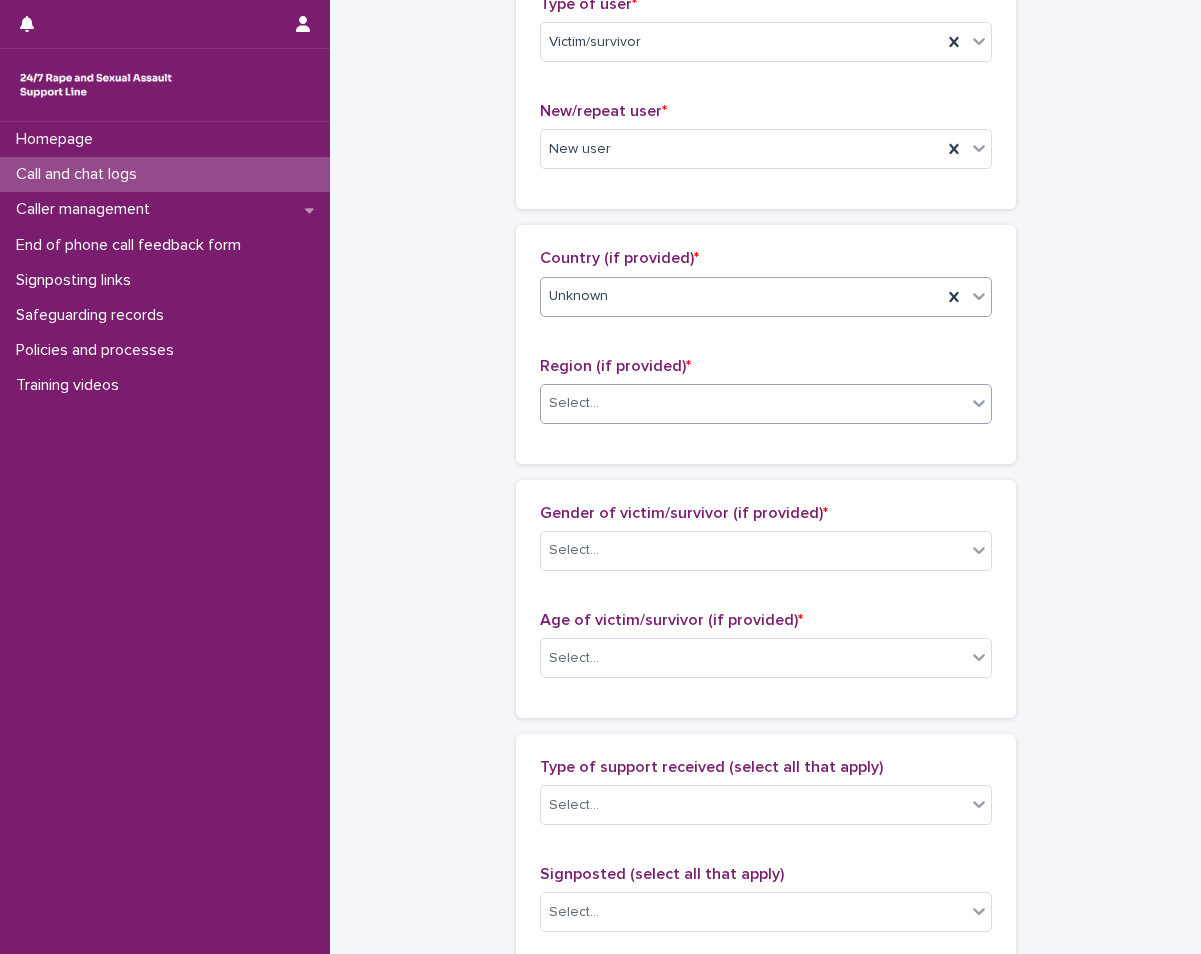 click on "Select..." at bounding box center [753, 403] 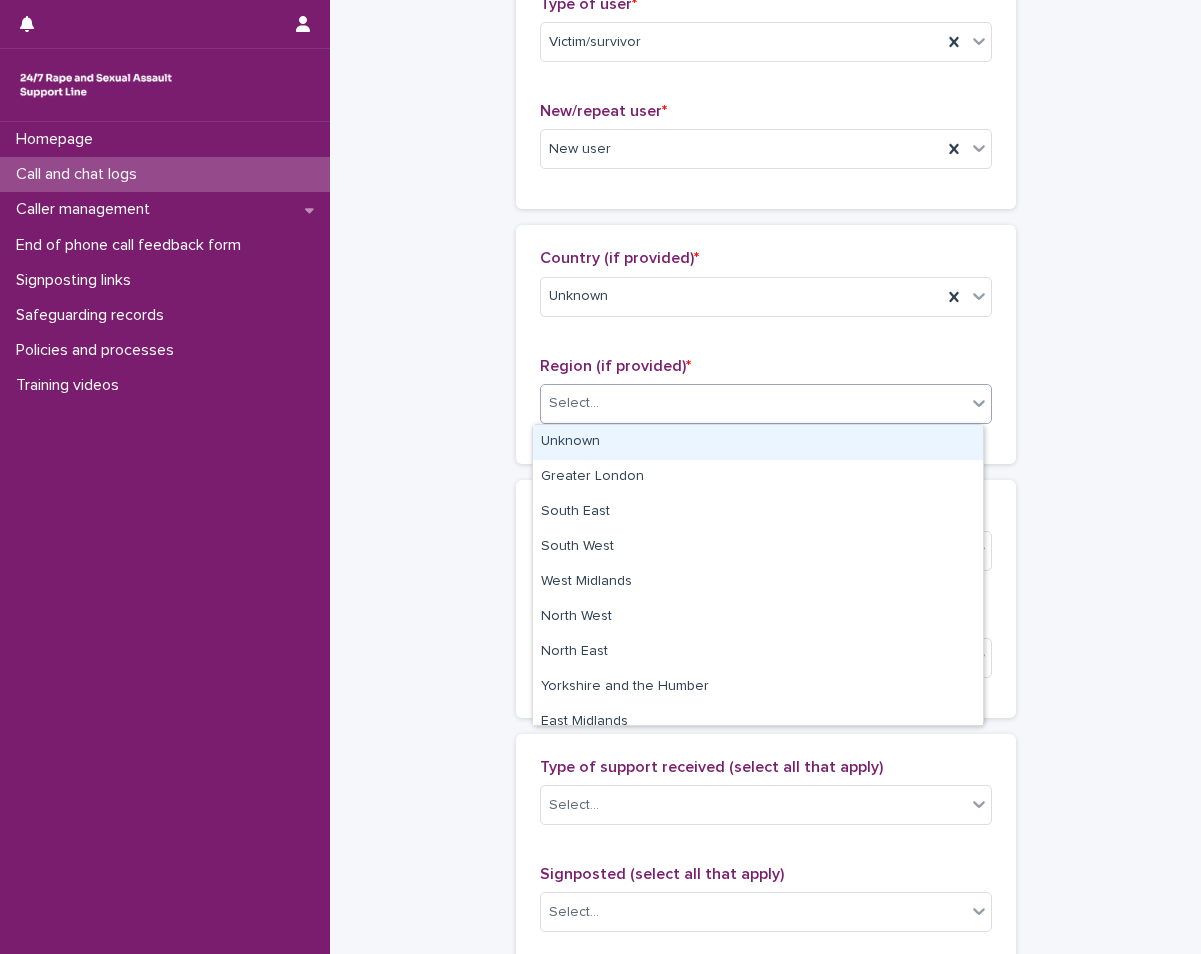 click on "Unknown" at bounding box center (758, 442) 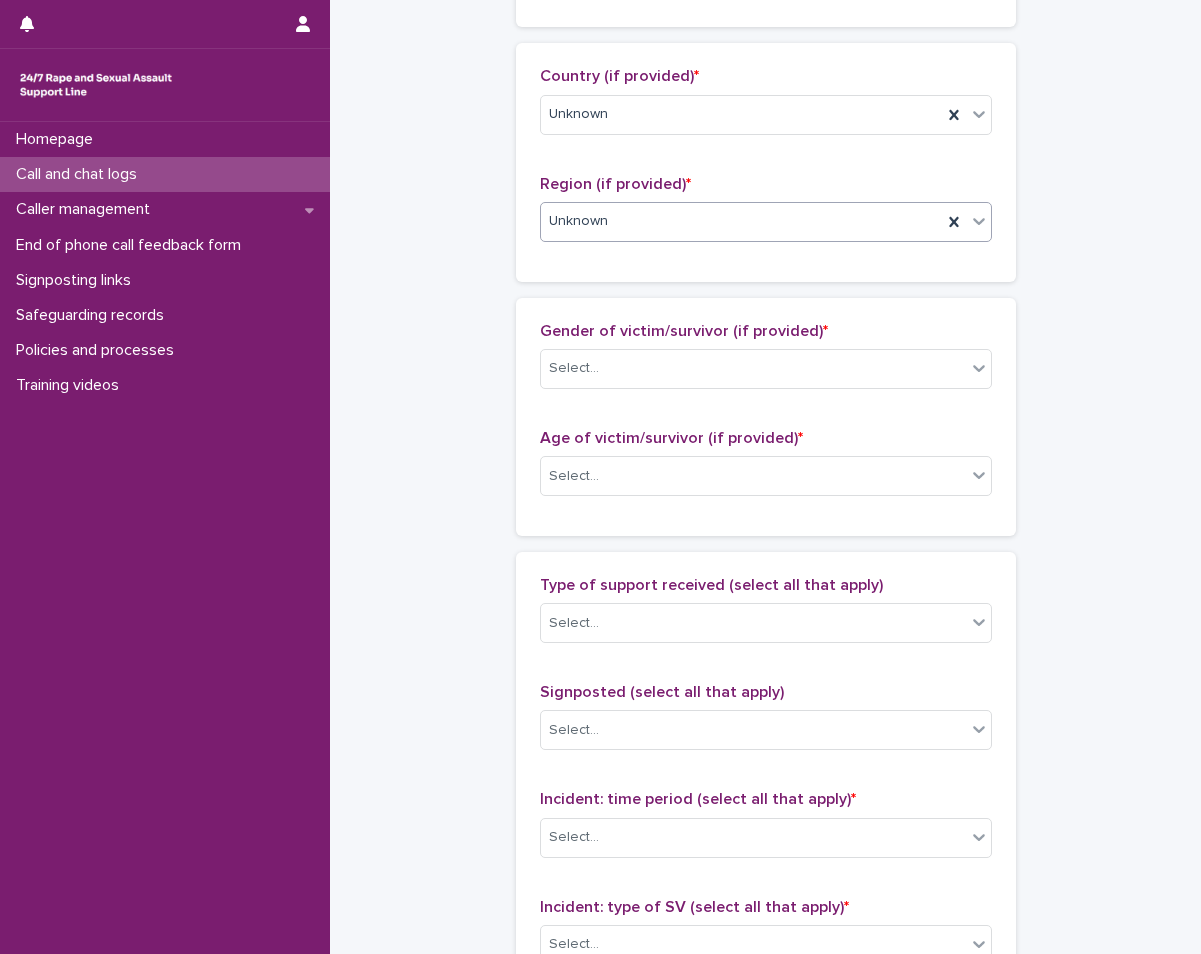 scroll, scrollTop: 800, scrollLeft: 0, axis: vertical 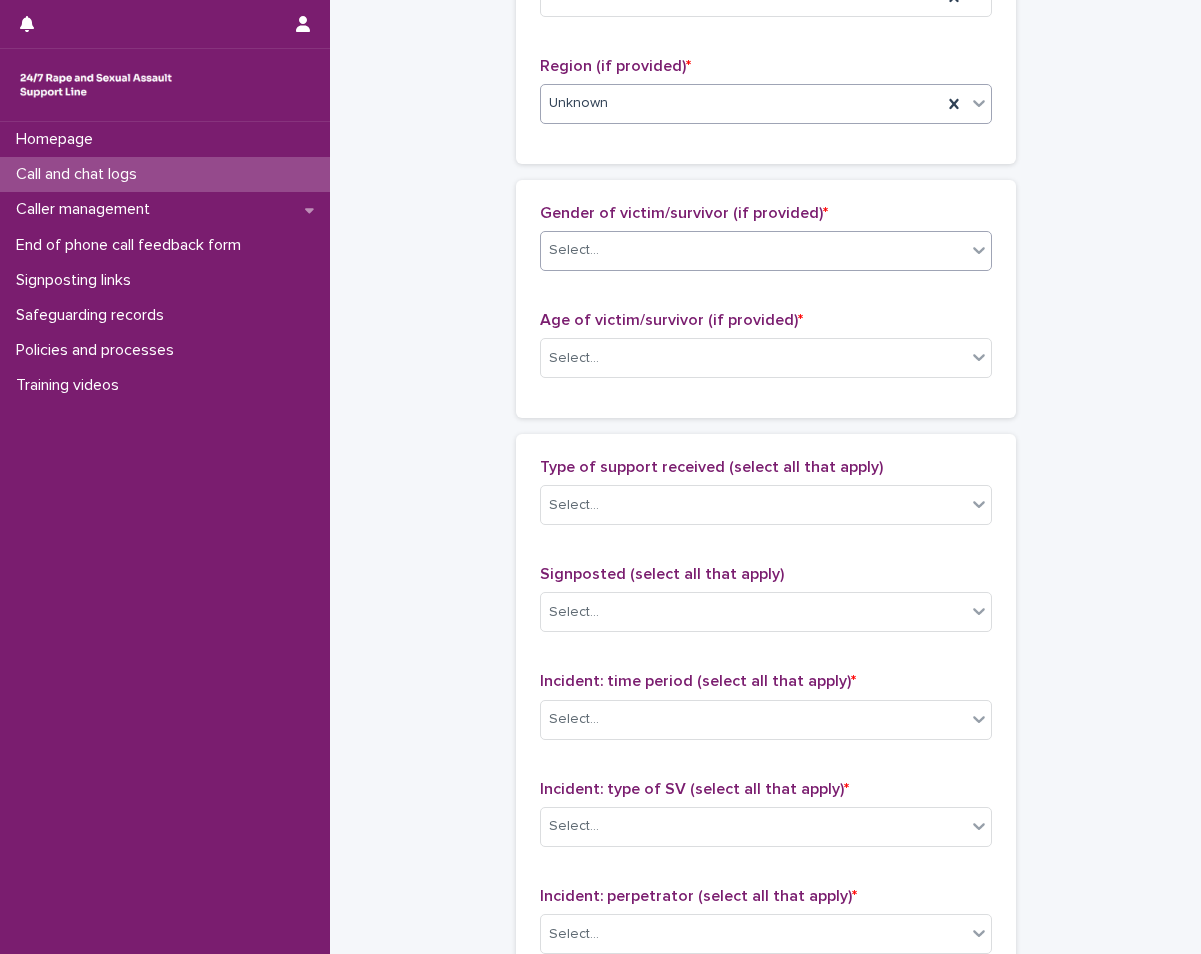 click on "Select..." at bounding box center (753, 250) 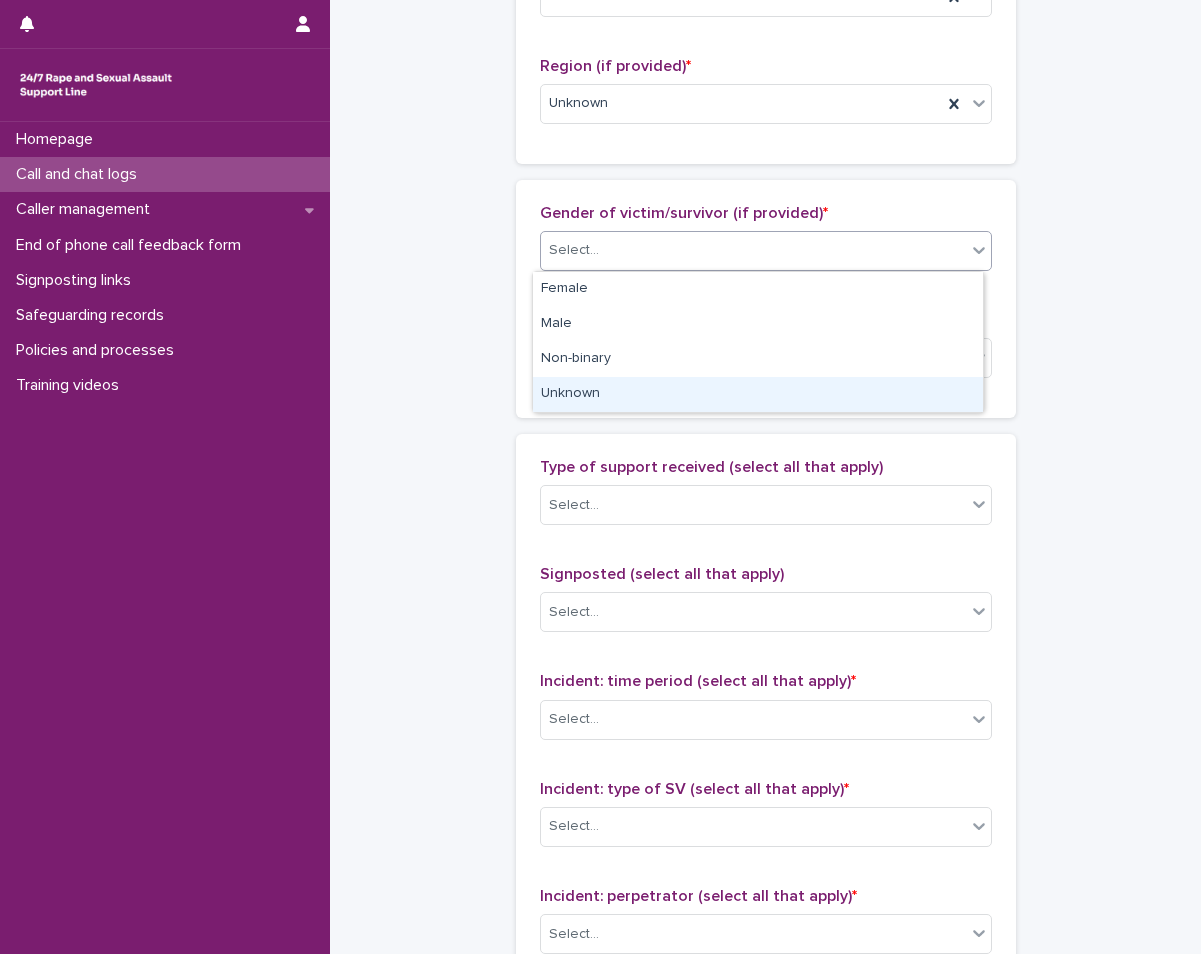 click on "Unknown" at bounding box center [758, 394] 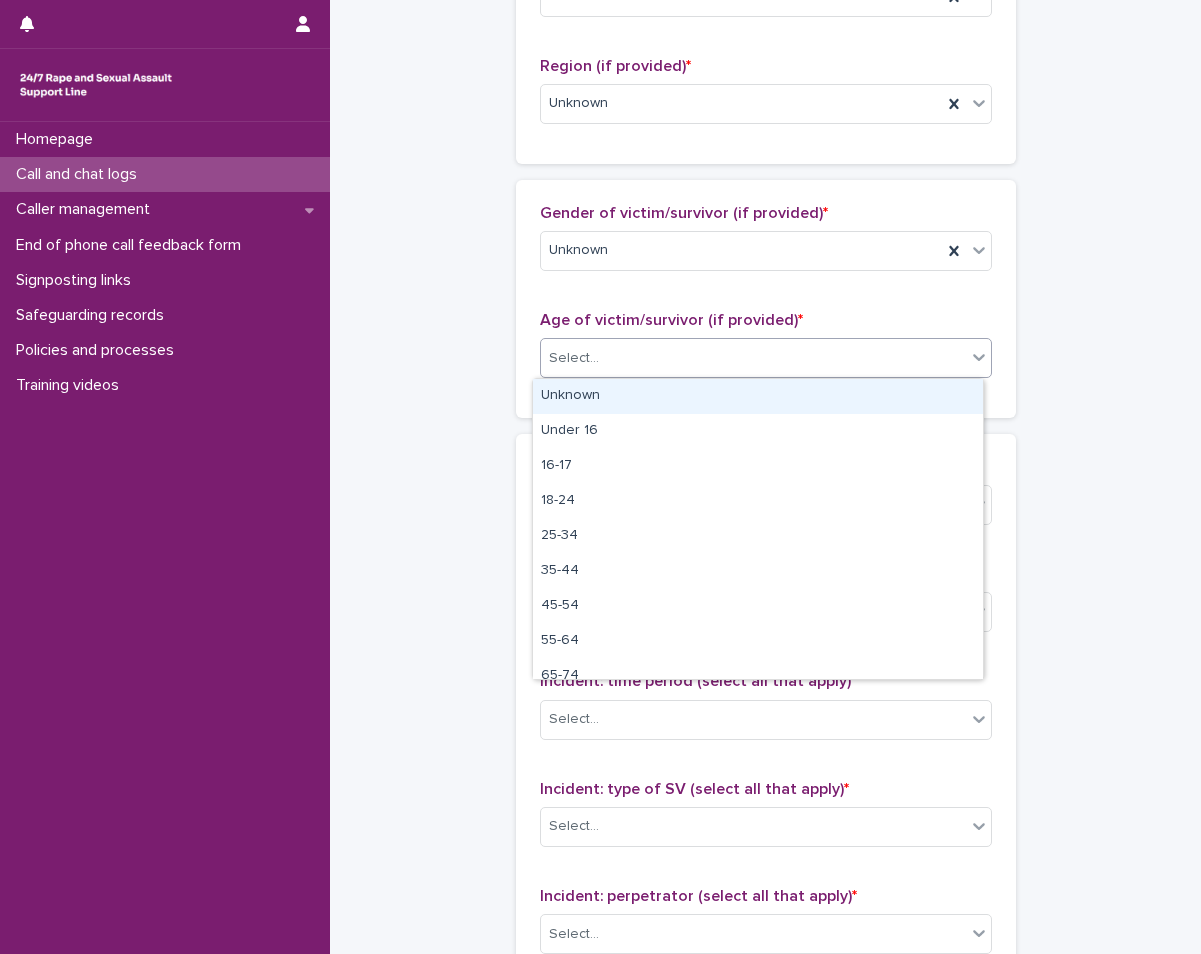 click on "Select..." at bounding box center (753, 358) 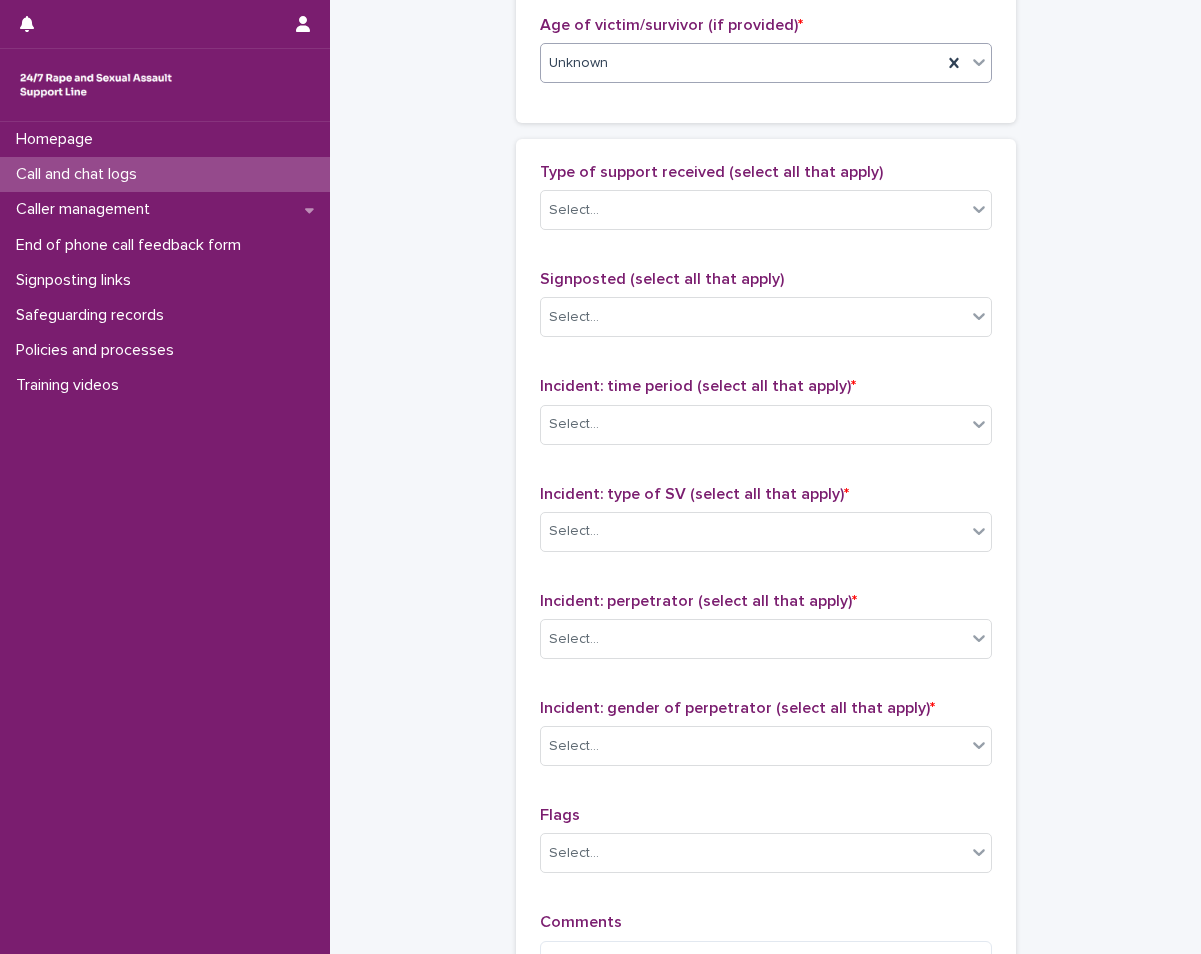 scroll, scrollTop: 1100, scrollLeft: 0, axis: vertical 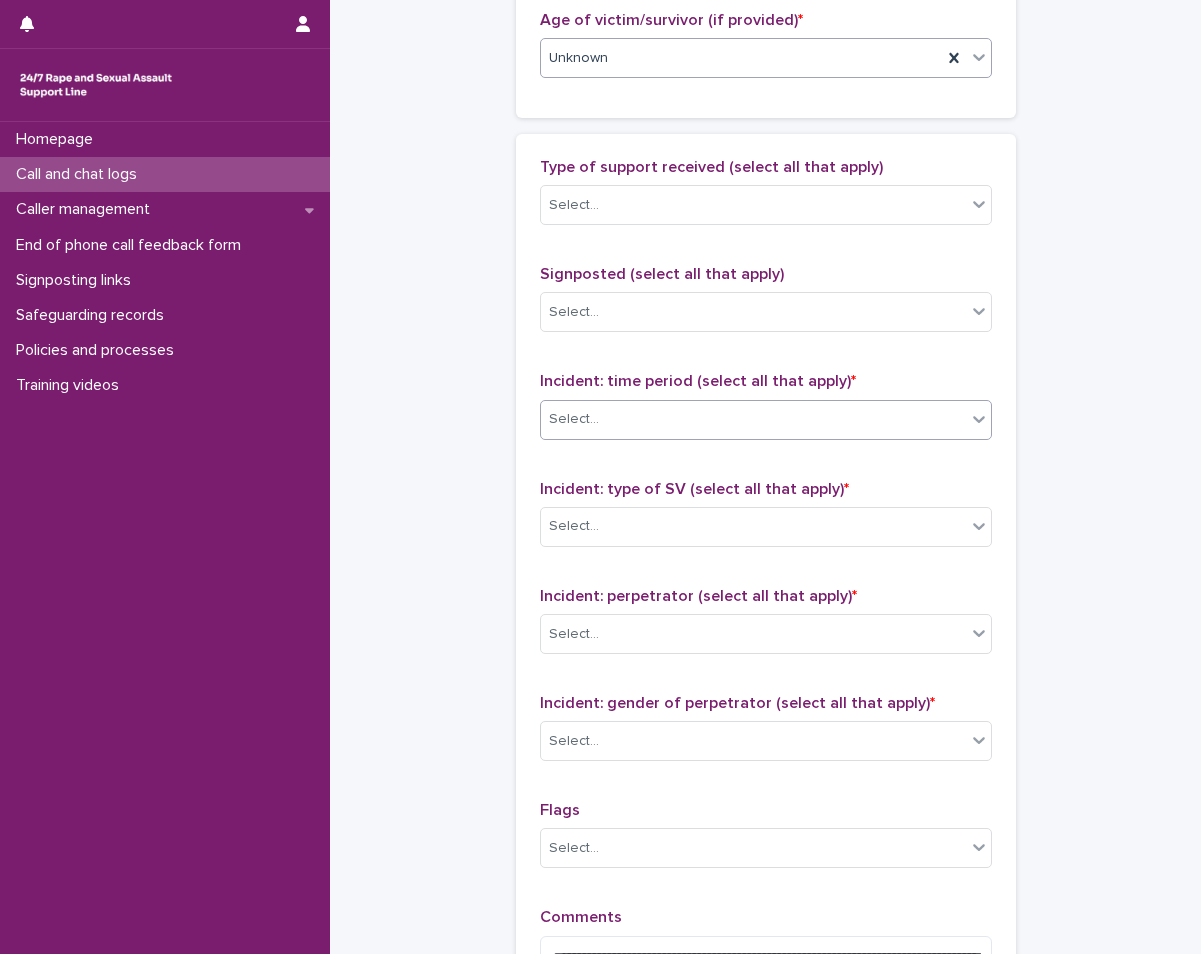 click on "Select..." at bounding box center [753, 419] 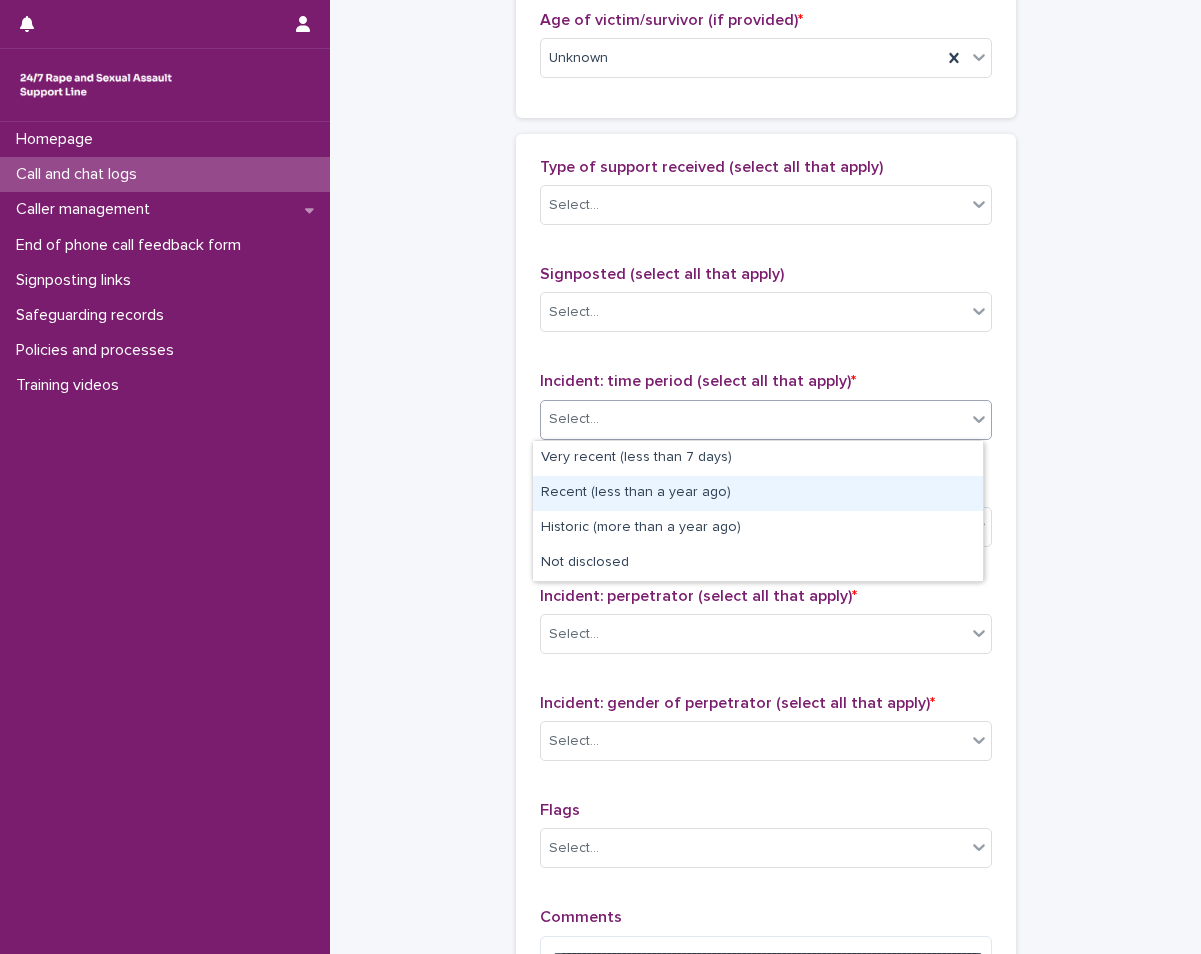 click on "Recent (less than a year ago)" at bounding box center (758, 493) 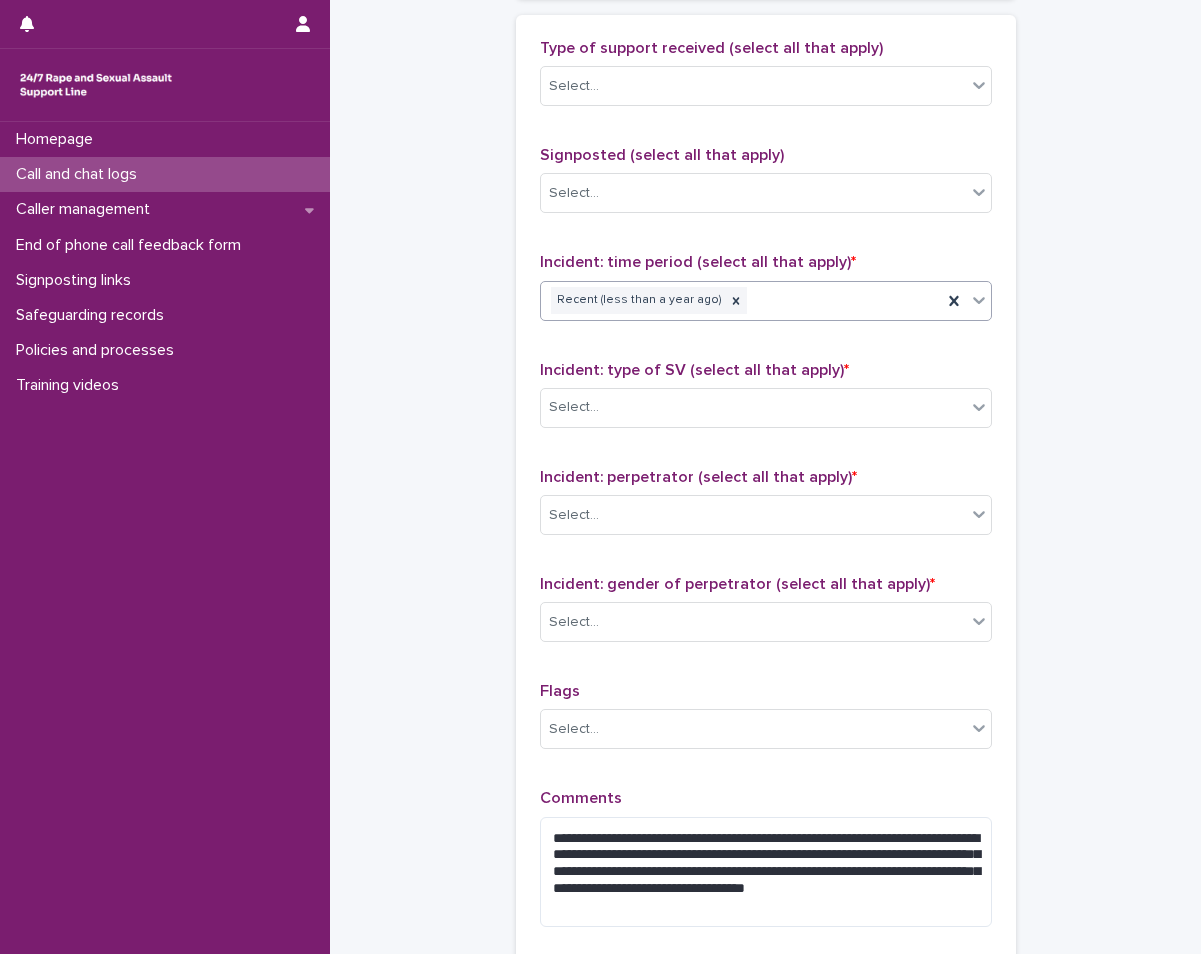 scroll, scrollTop: 1300, scrollLeft: 0, axis: vertical 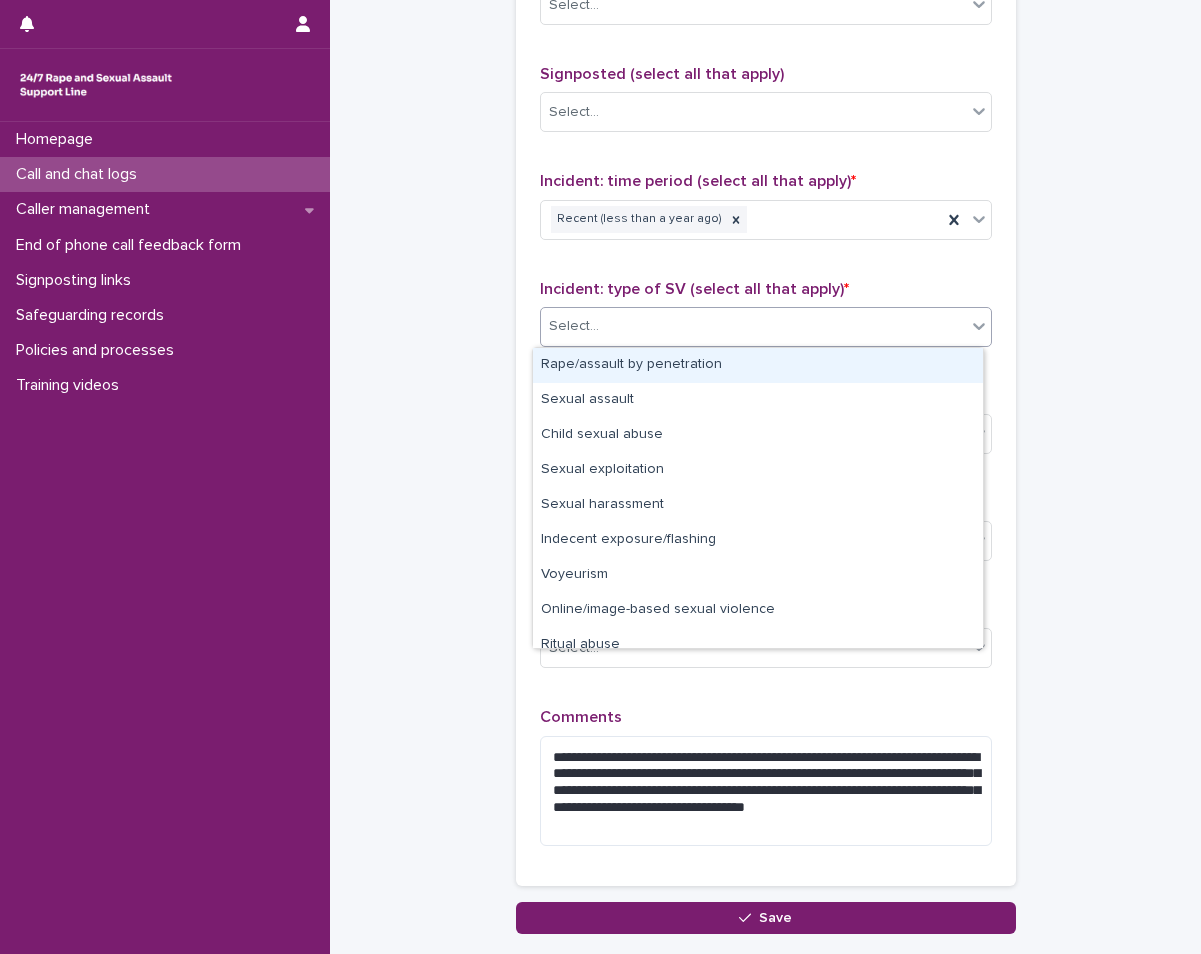 click on "Select..." at bounding box center (753, 326) 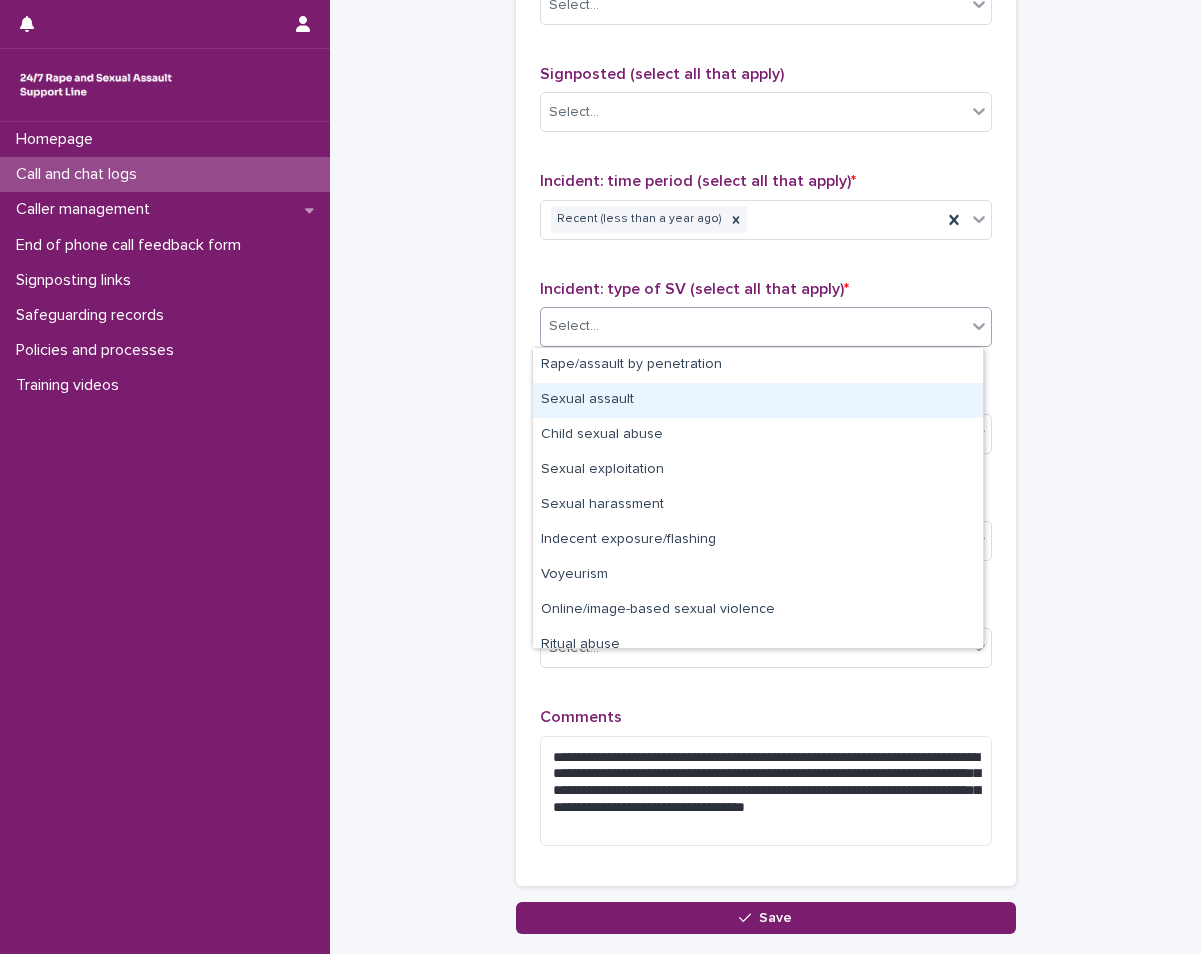 click on "Sexual assault" at bounding box center (758, 400) 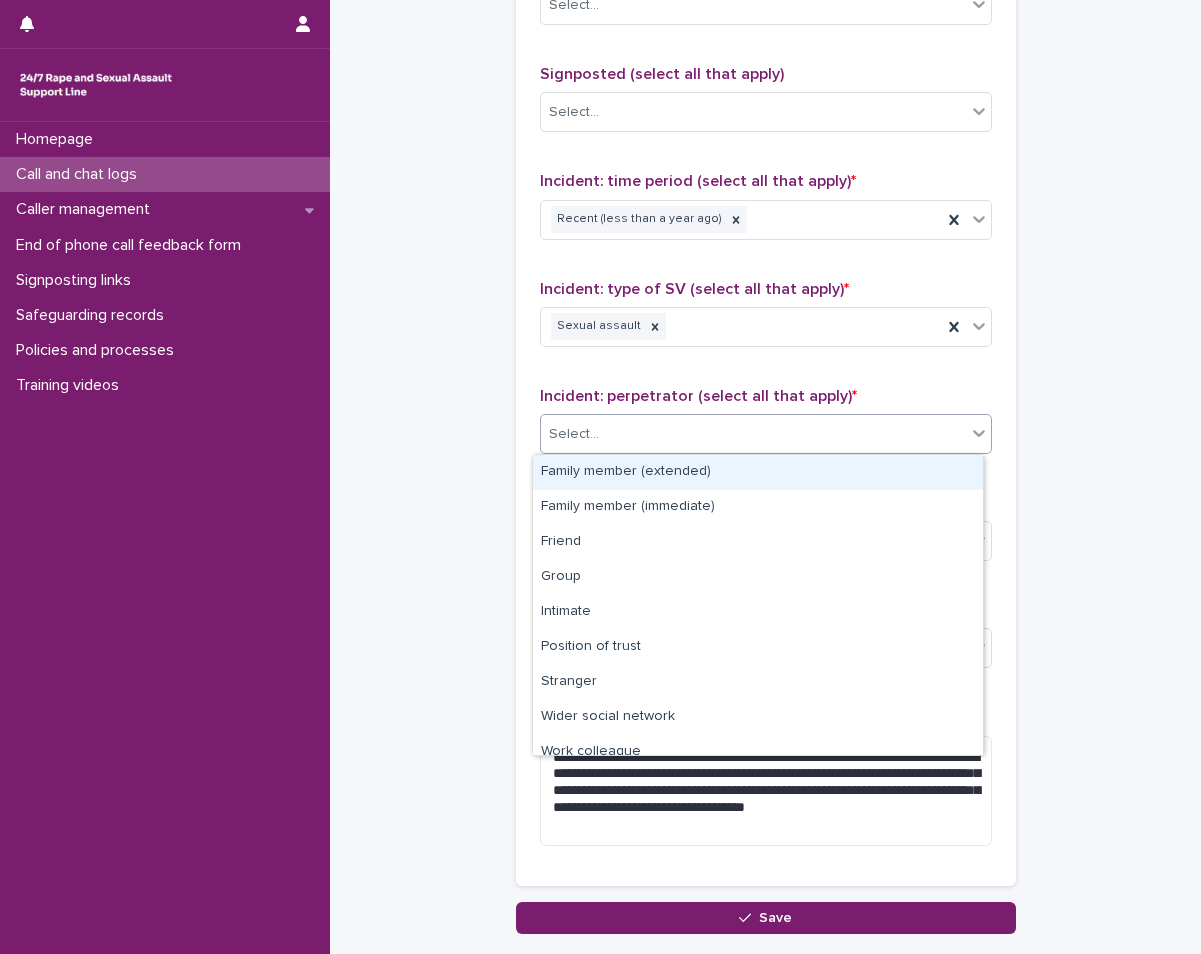 click on "Select..." at bounding box center [753, 434] 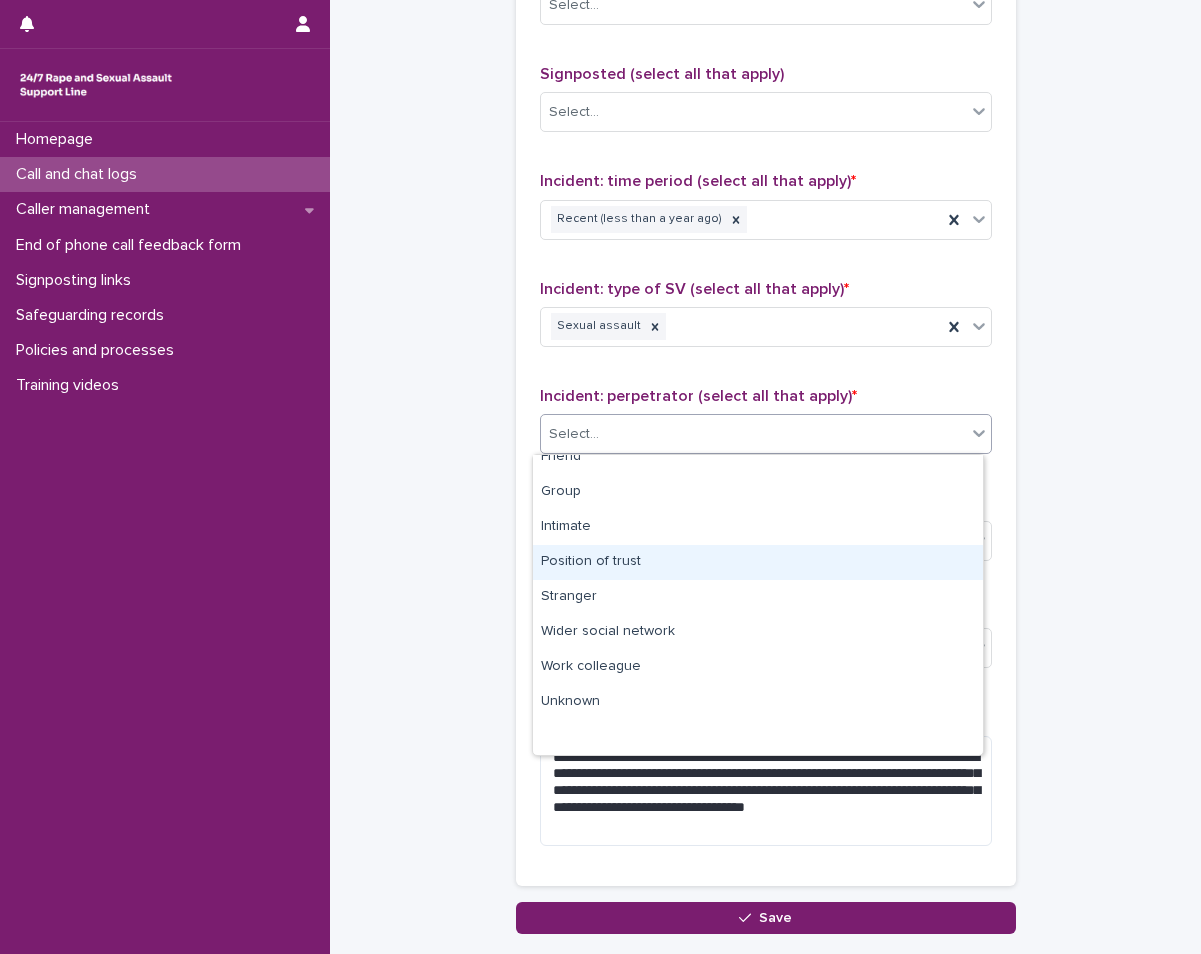 scroll, scrollTop: 0, scrollLeft: 0, axis: both 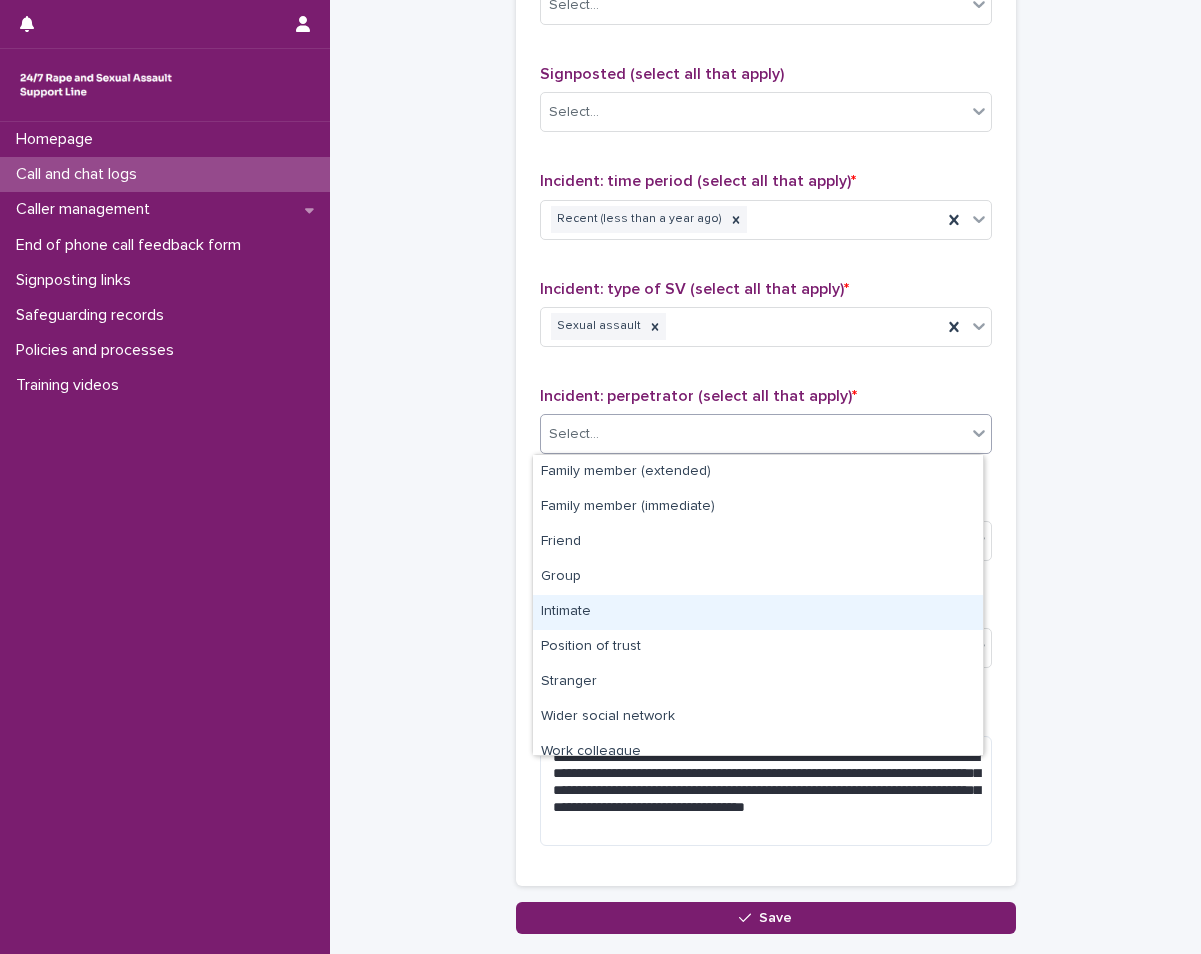 click on "Intimate" at bounding box center (758, 612) 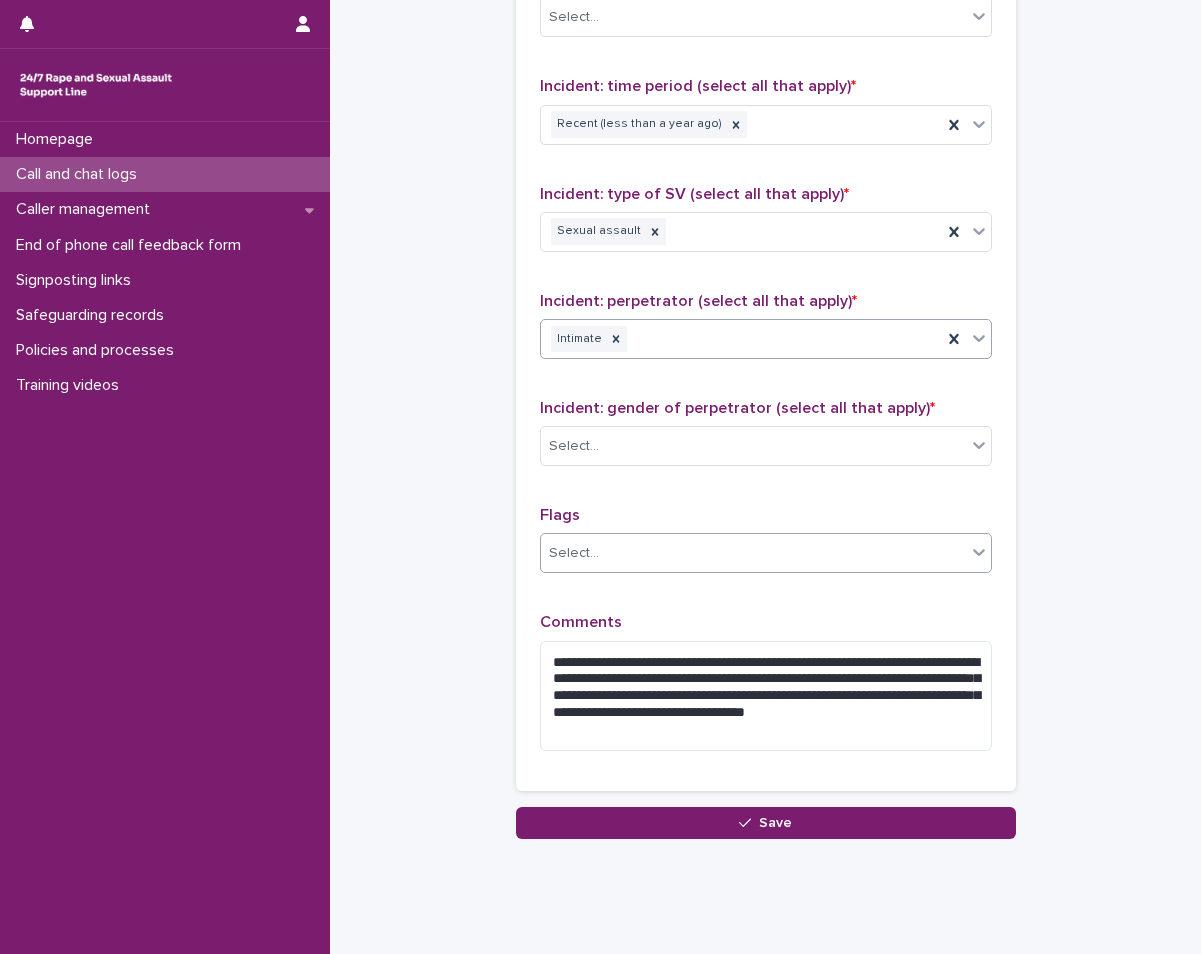 scroll, scrollTop: 1436, scrollLeft: 0, axis: vertical 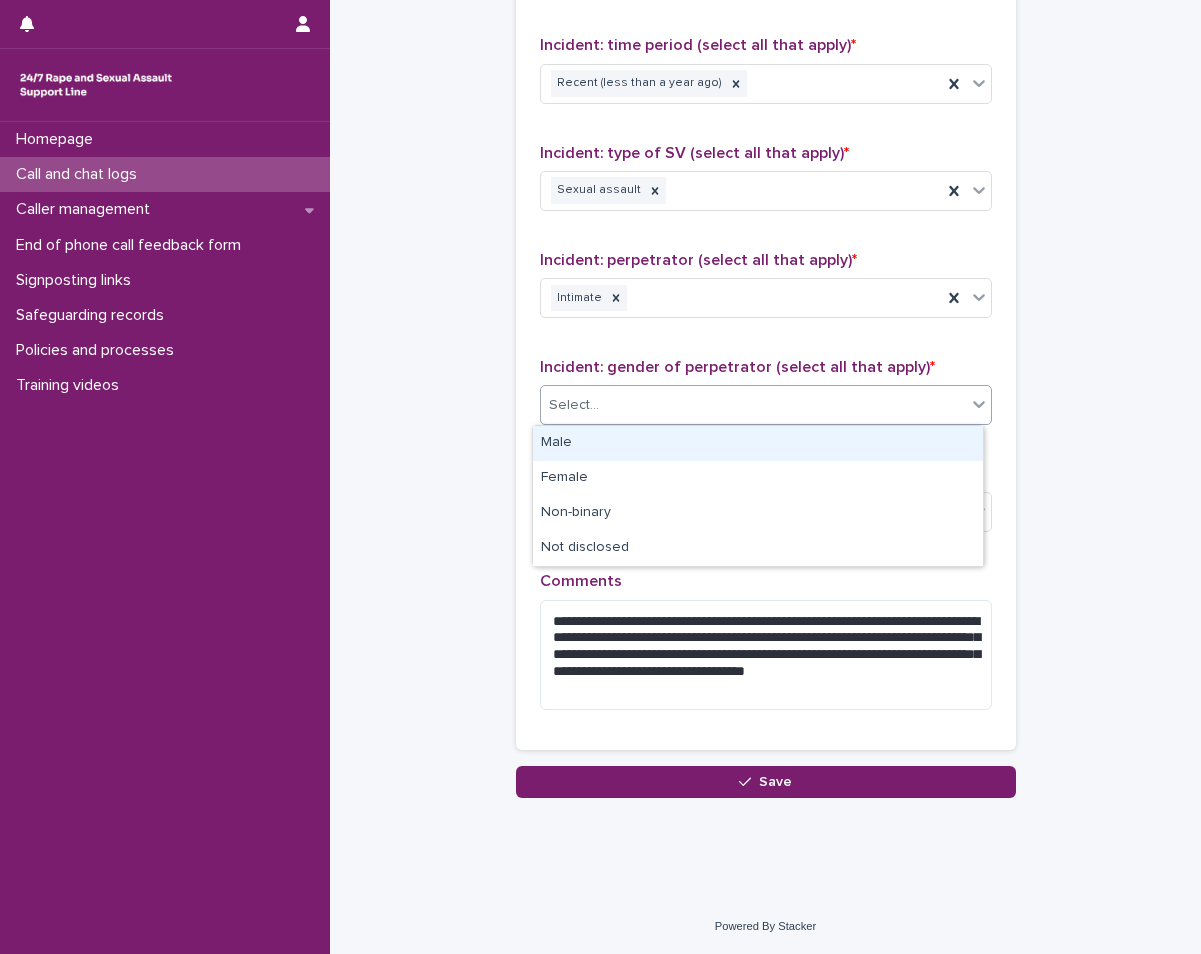 click on "Select..." at bounding box center (753, 405) 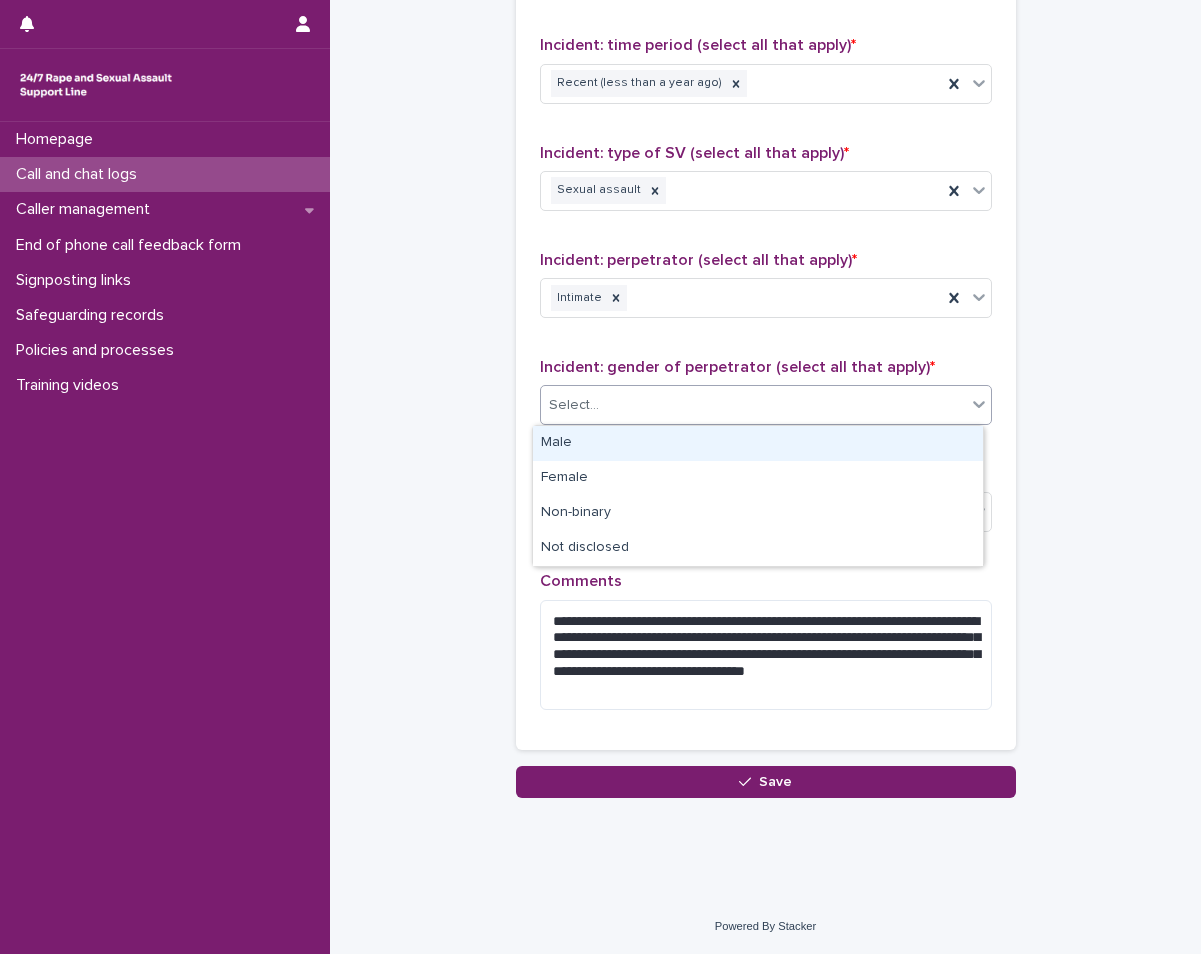 click on "Male" at bounding box center (758, 443) 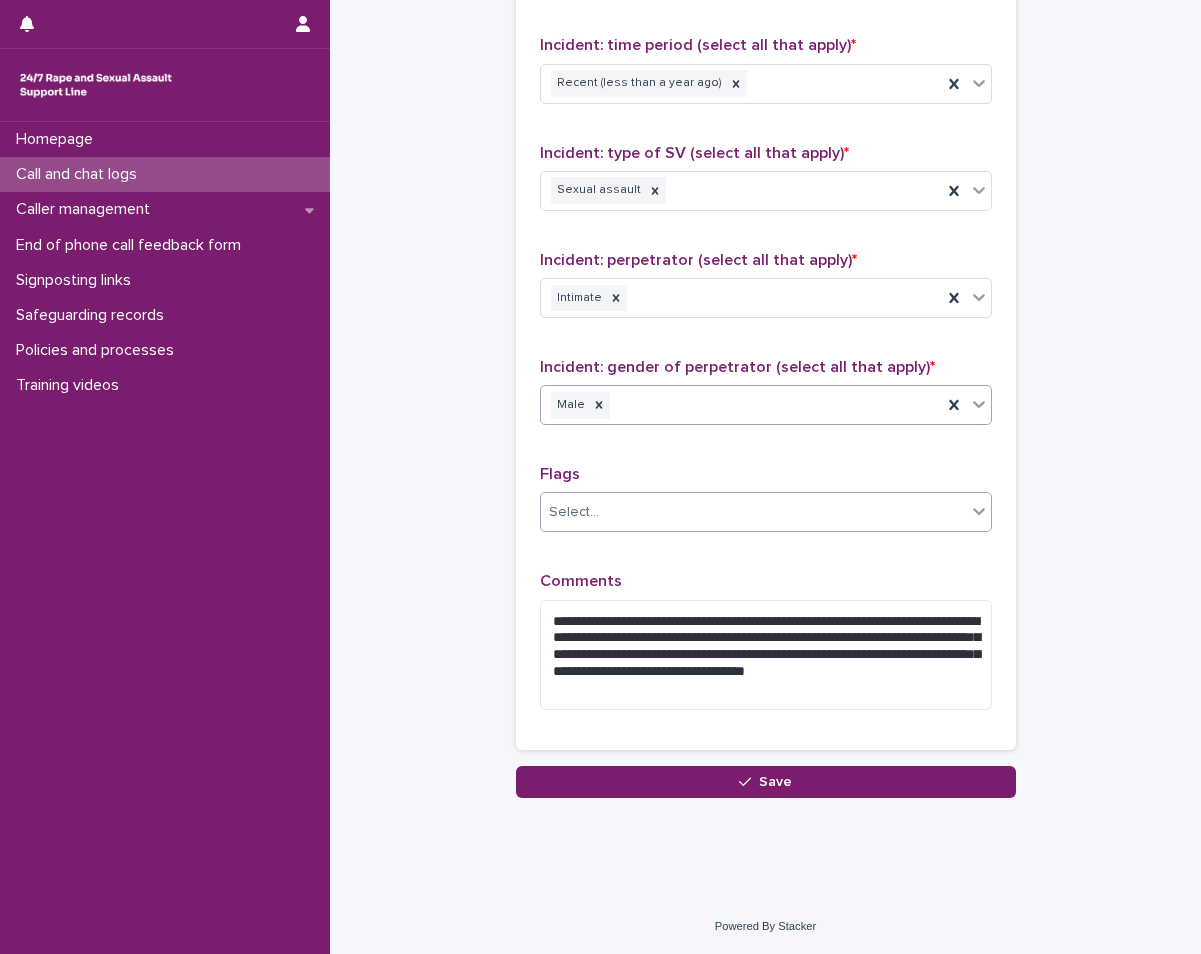 click on "Select..." at bounding box center (753, 512) 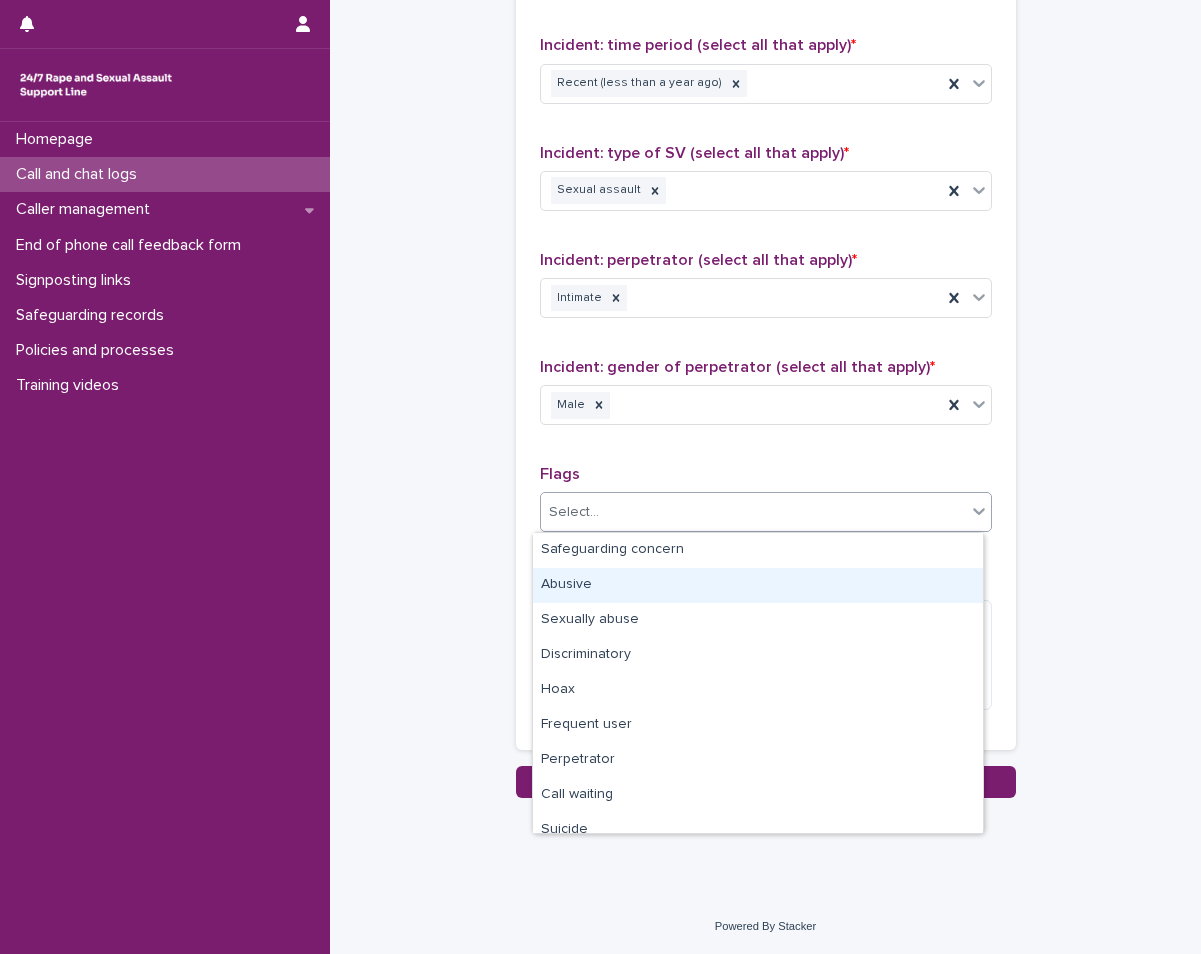 drag, startPoint x: 648, startPoint y: 566, endPoint x: 650, endPoint y: 580, distance: 14.142136 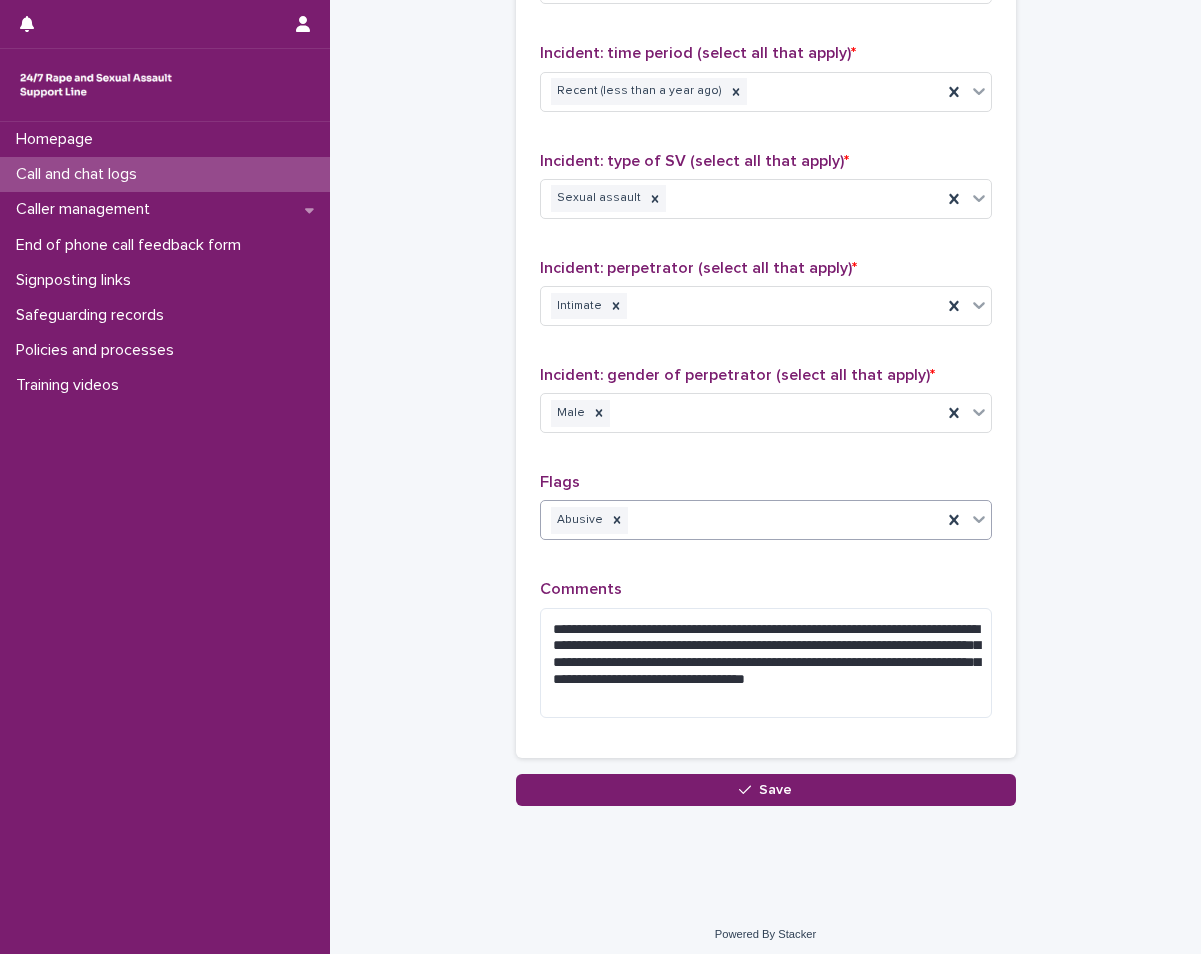 scroll, scrollTop: 1436, scrollLeft: 0, axis: vertical 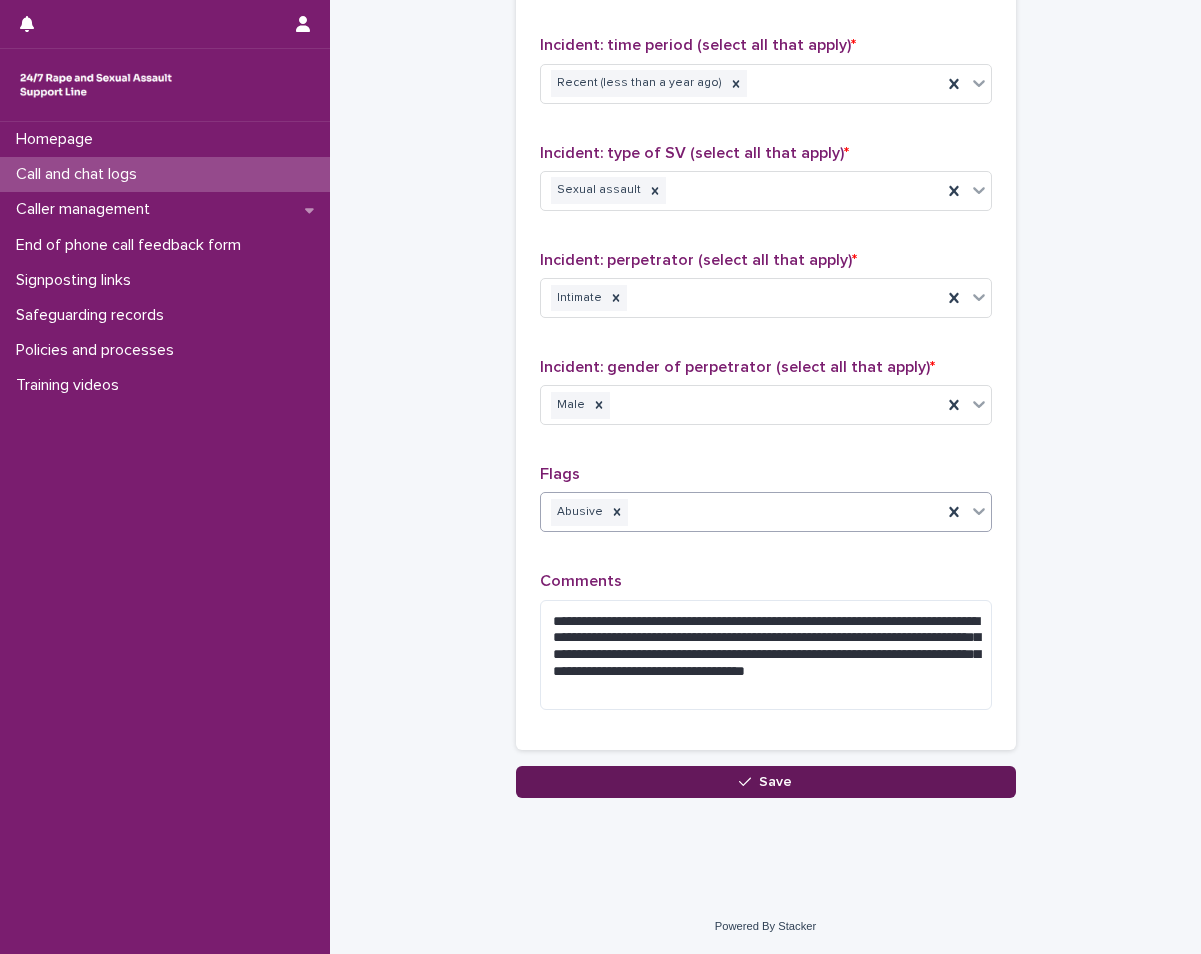 click on "Save" at bounding box center (766, 782) 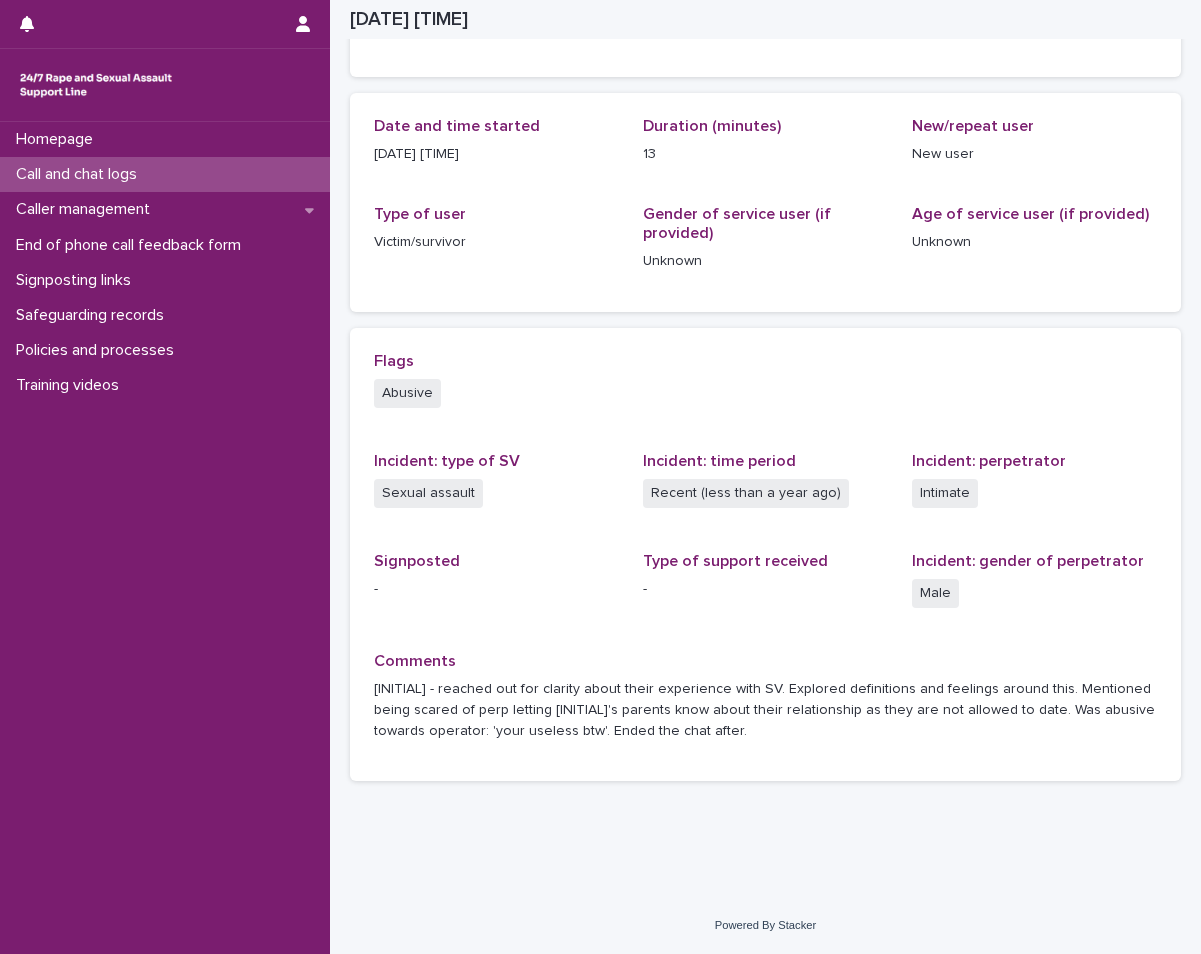 scroll, scrollTop: 0, scrollLeft: 0, axis: both 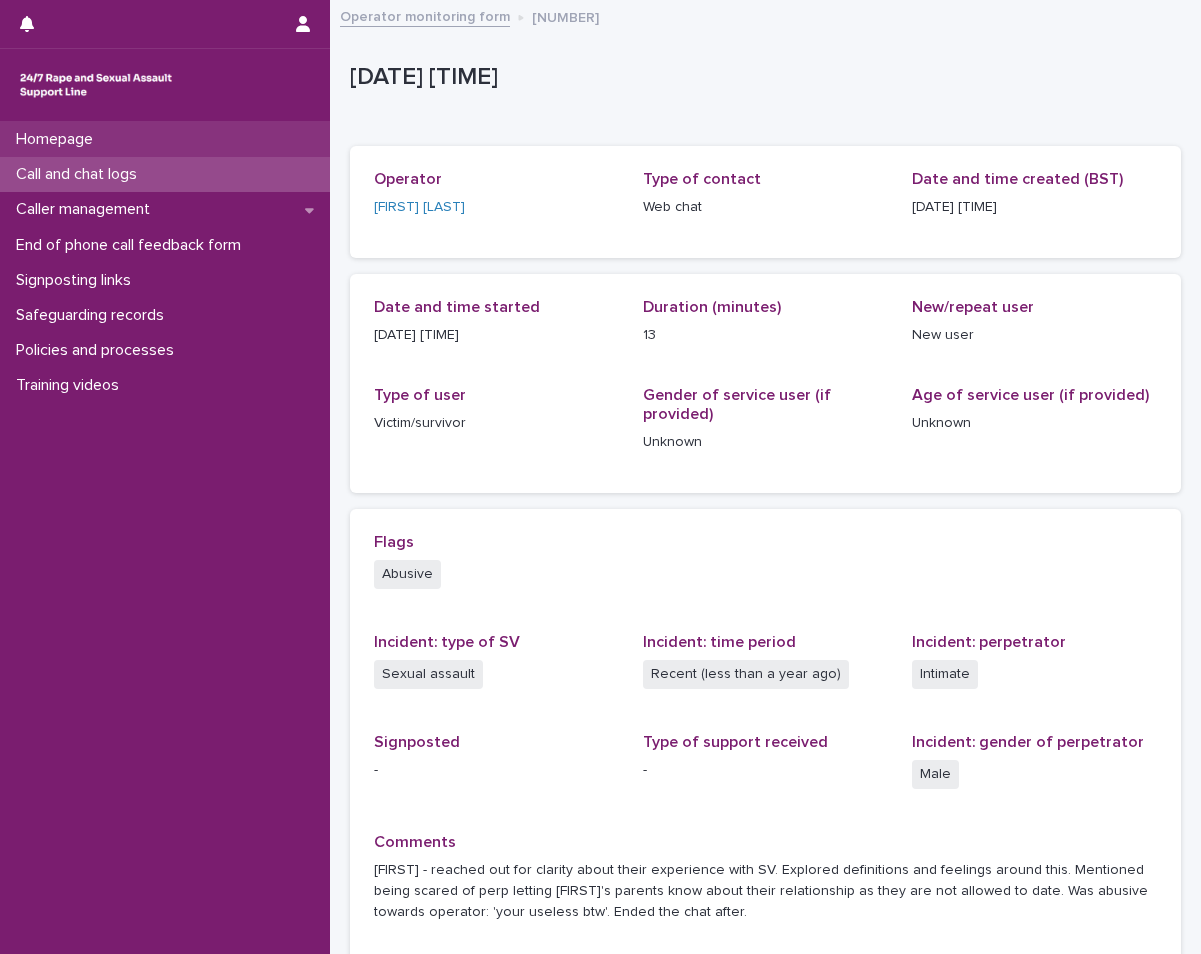 click on "Homepage" at bounding box center [165, 139] 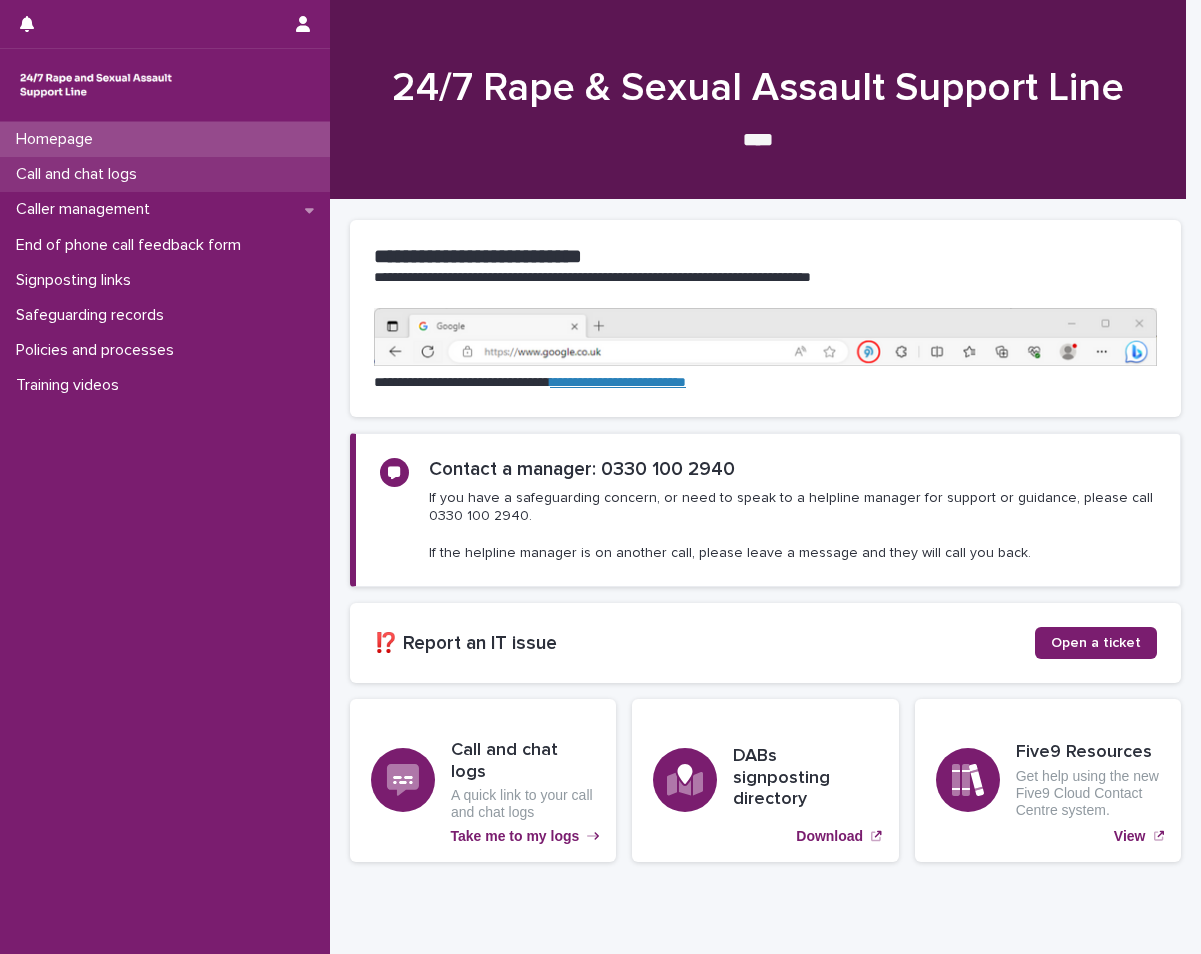 click on "Call and chat logs" at bounding box center (80, 174) 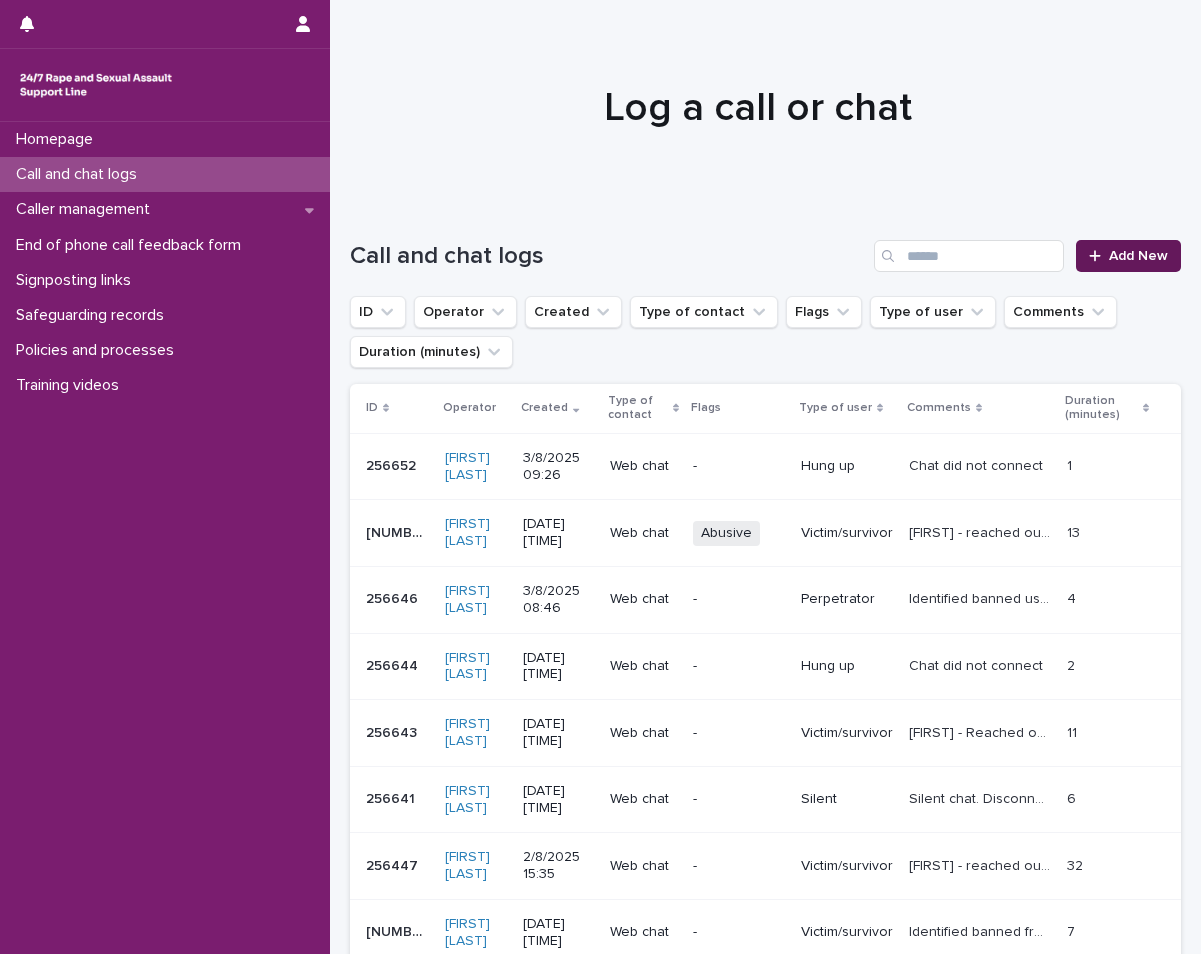 click on "Add New" at bounding box center (1138, 256) 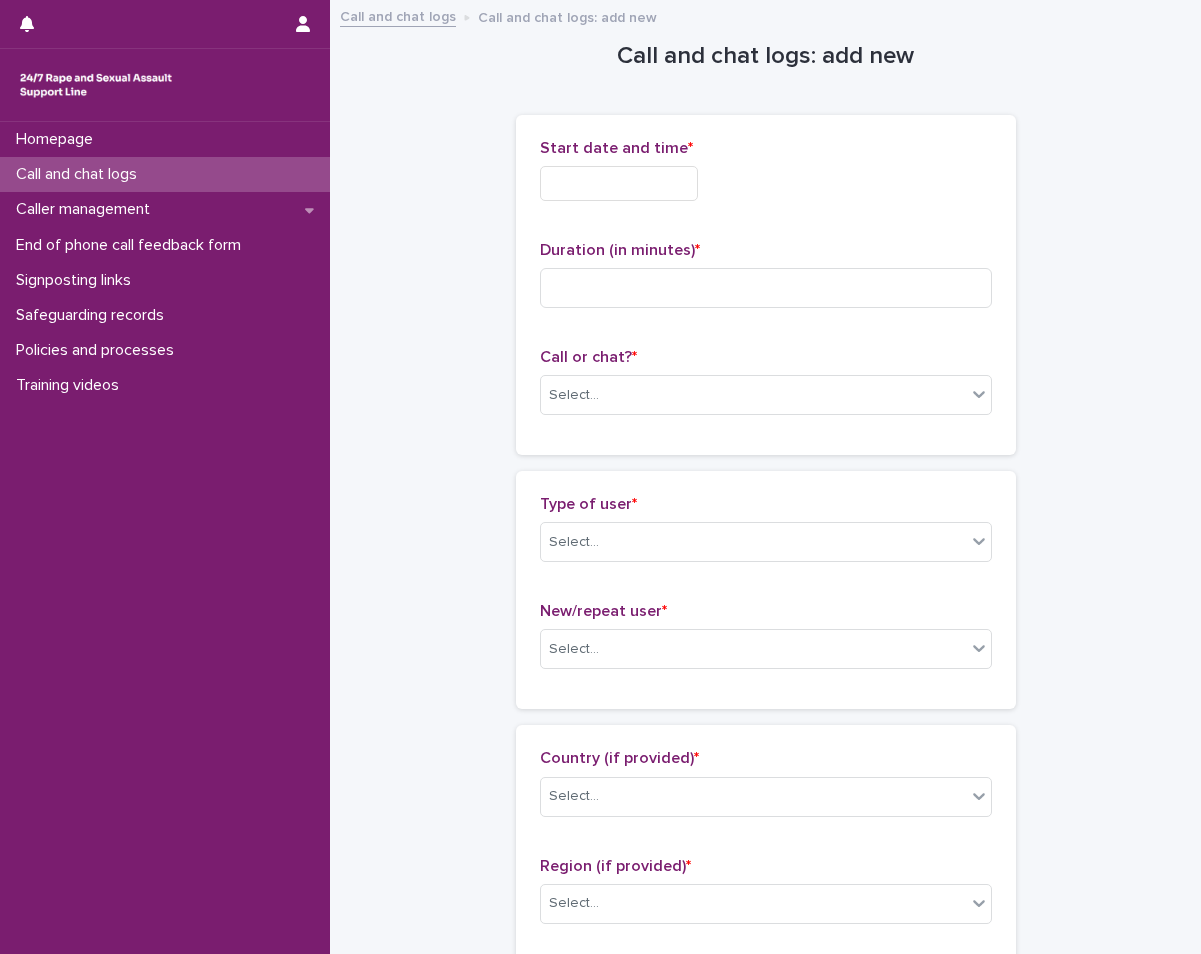 click at bounding box center (619, 183) 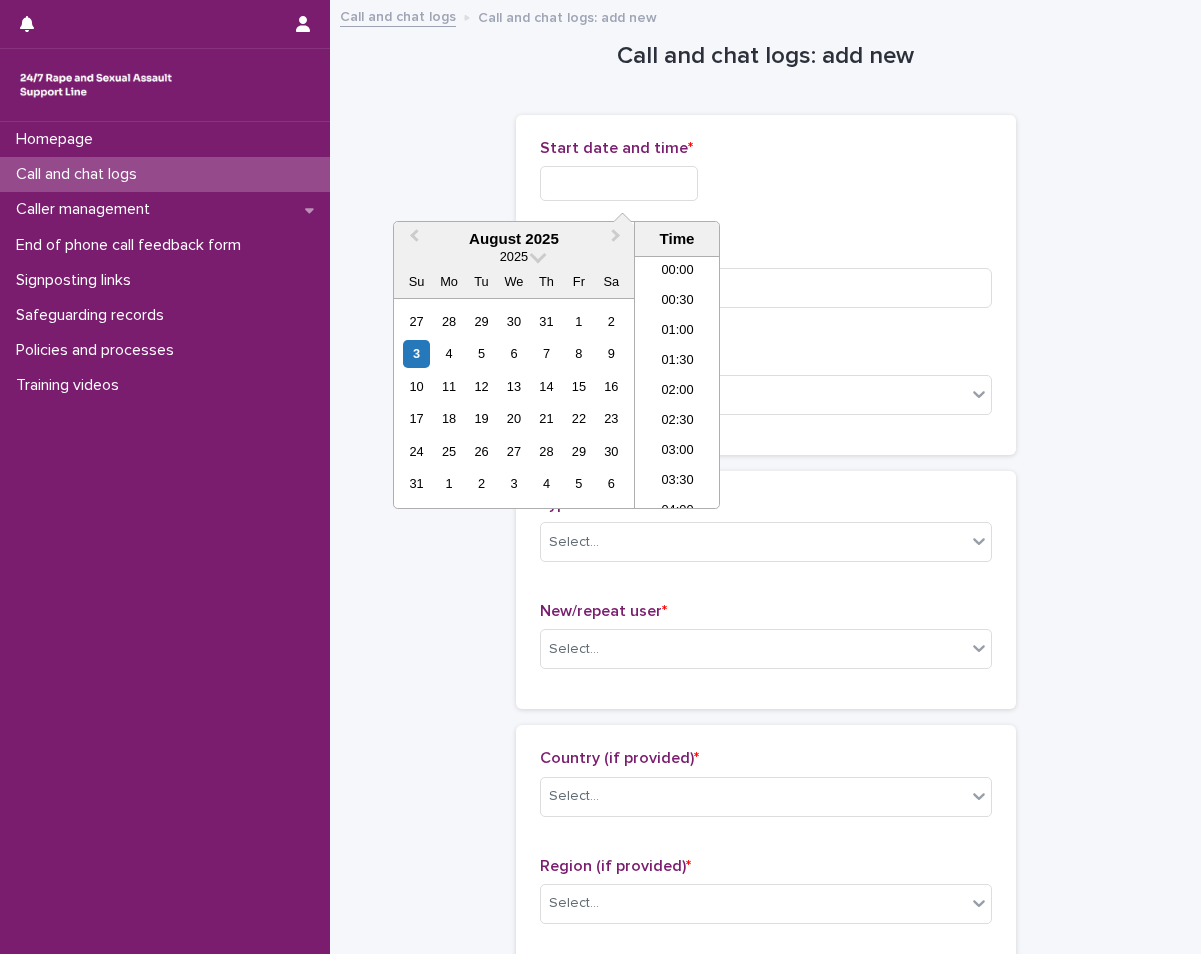 scroll, scrollTop: 460, scrollLeft: 0, axis: vertical 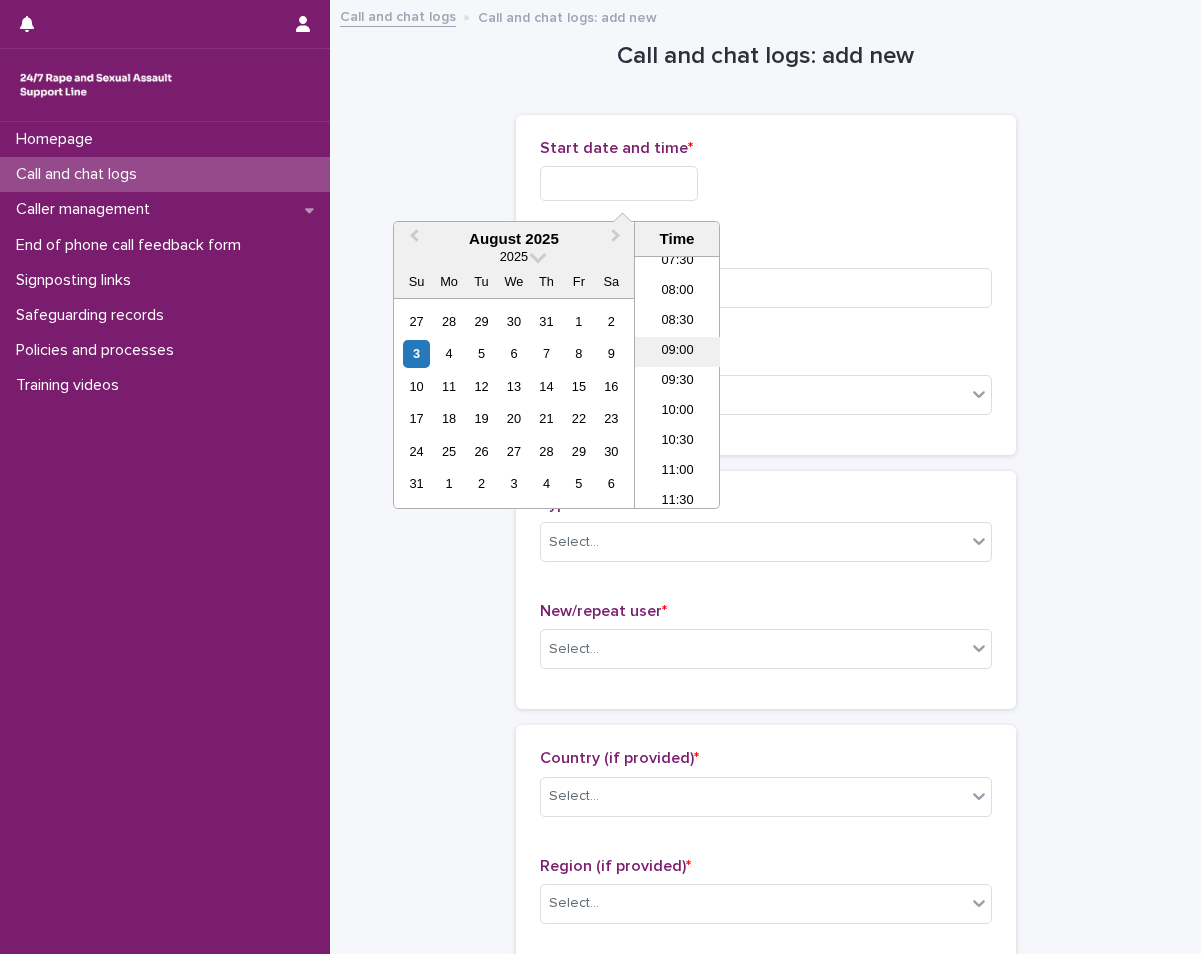 click on "09:00" at bounding box center (677, 352) 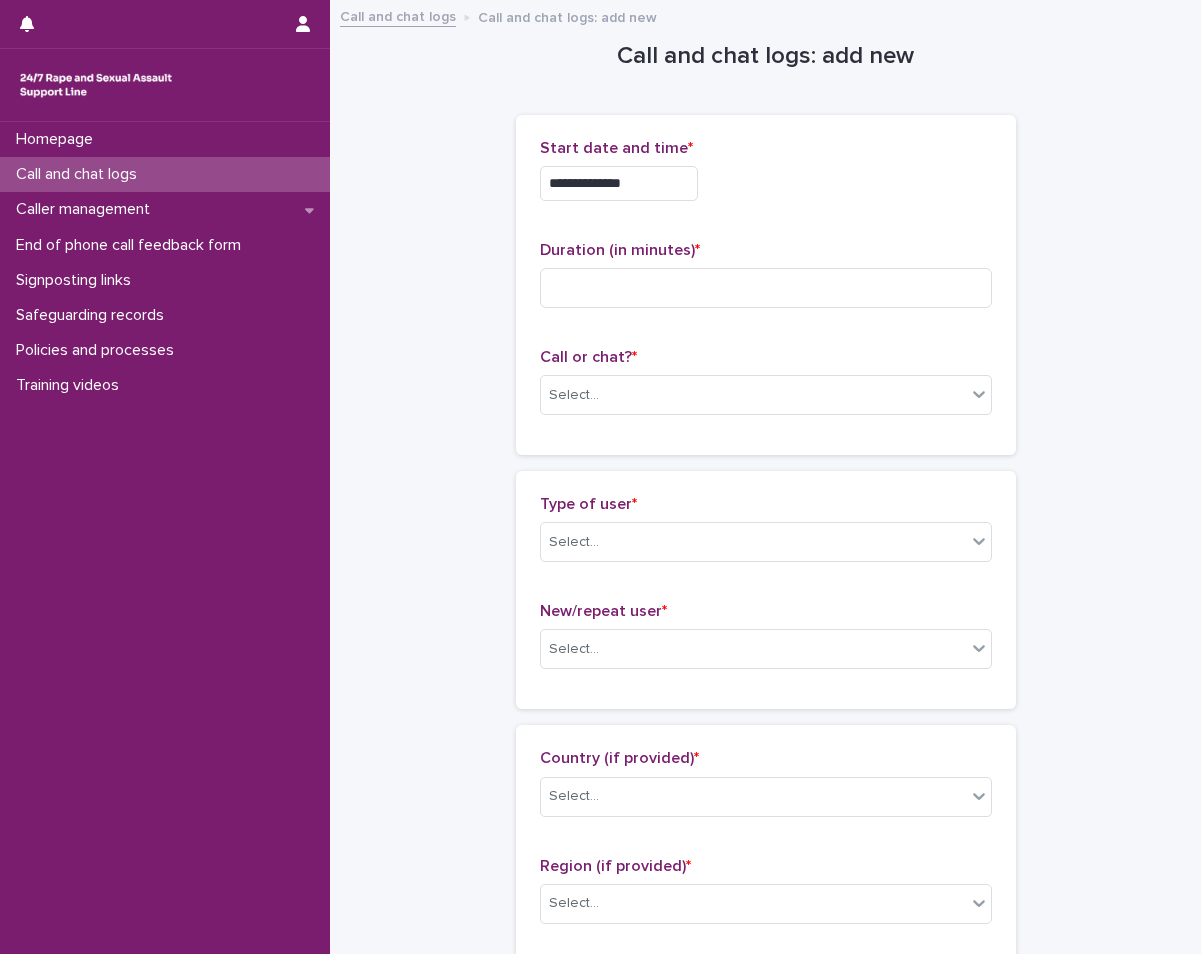 click on "**********" at bounding box center (619, 183) 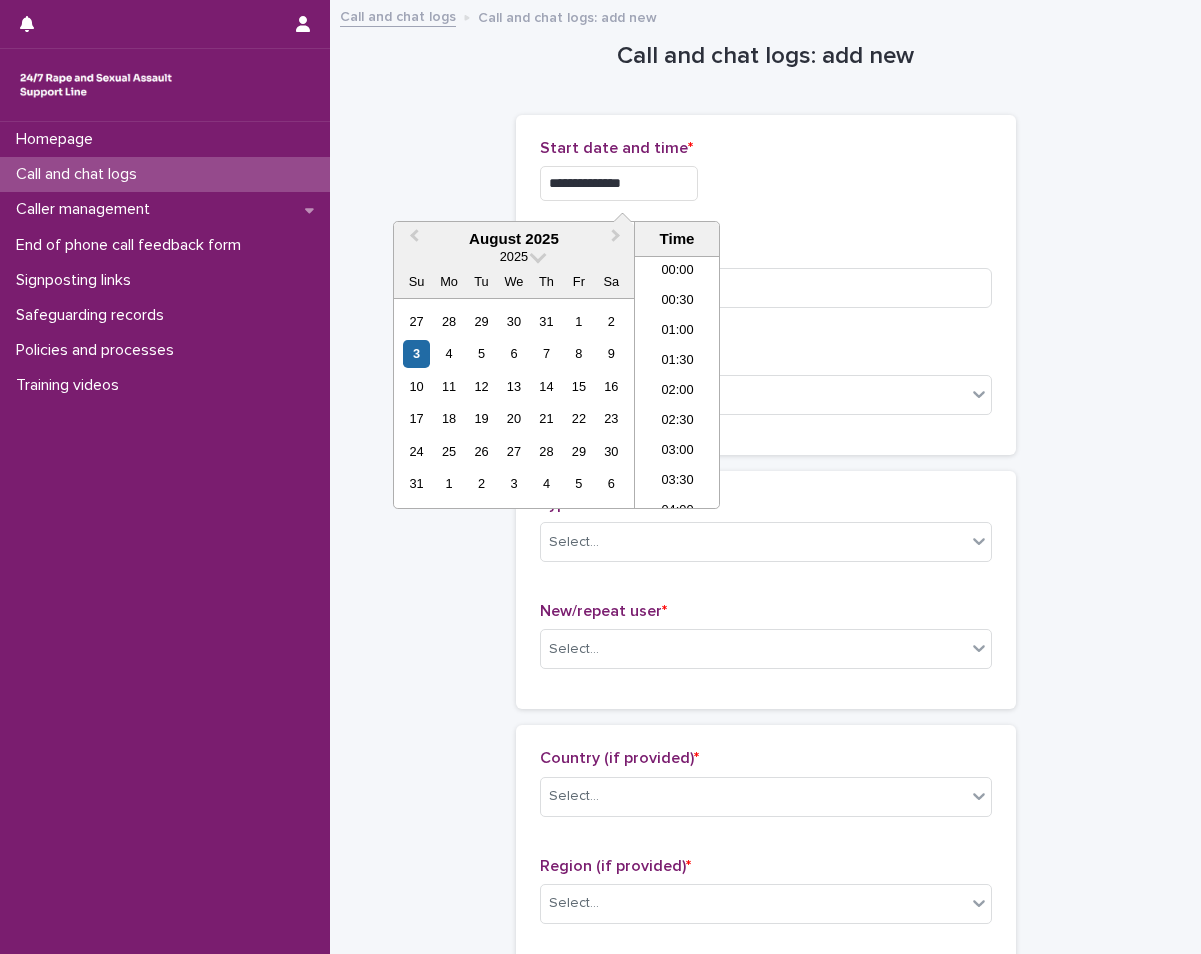 scroll, scrollTop: 430, scrollLeft: 0, axis: vertical 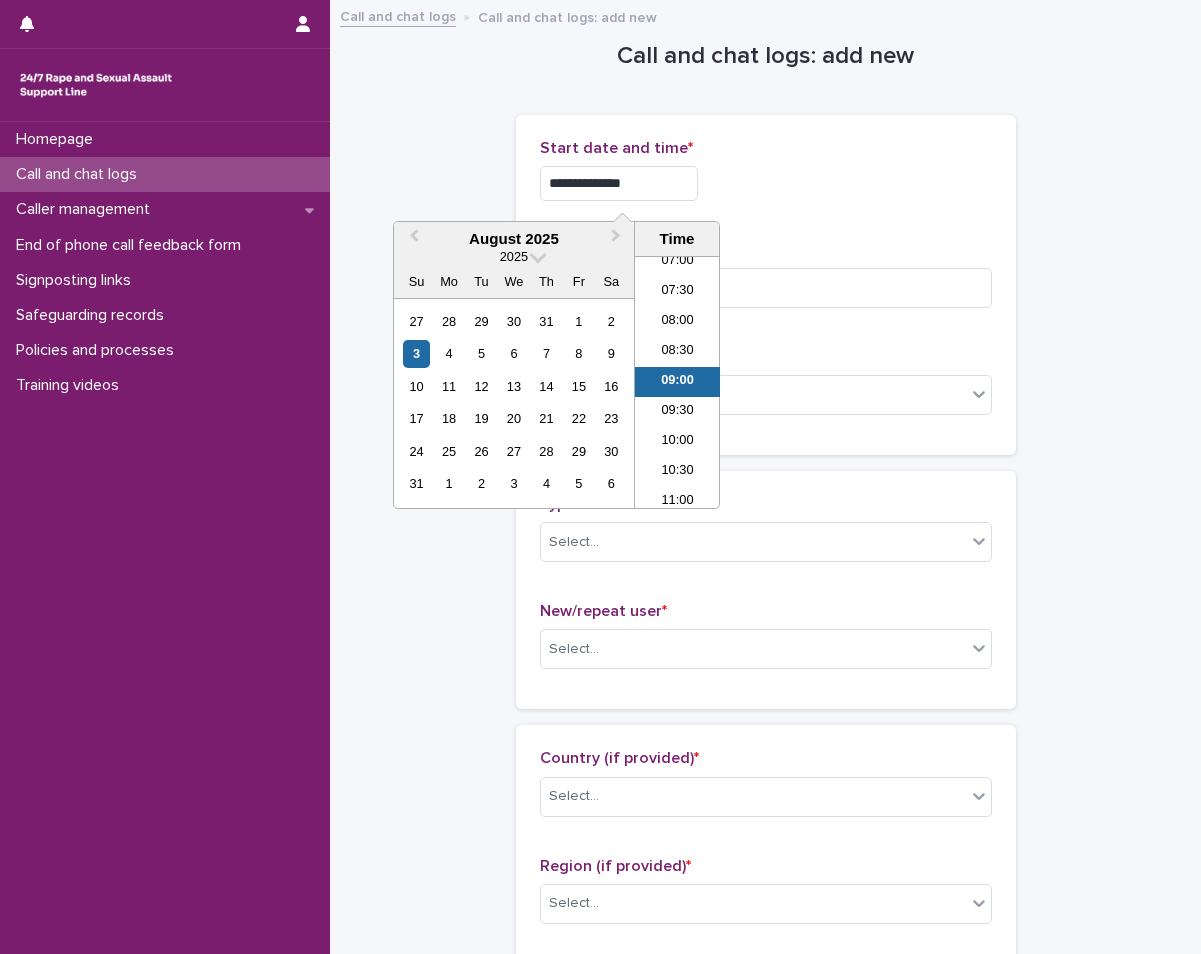click on "09:00" at bounding box center [677, 382] 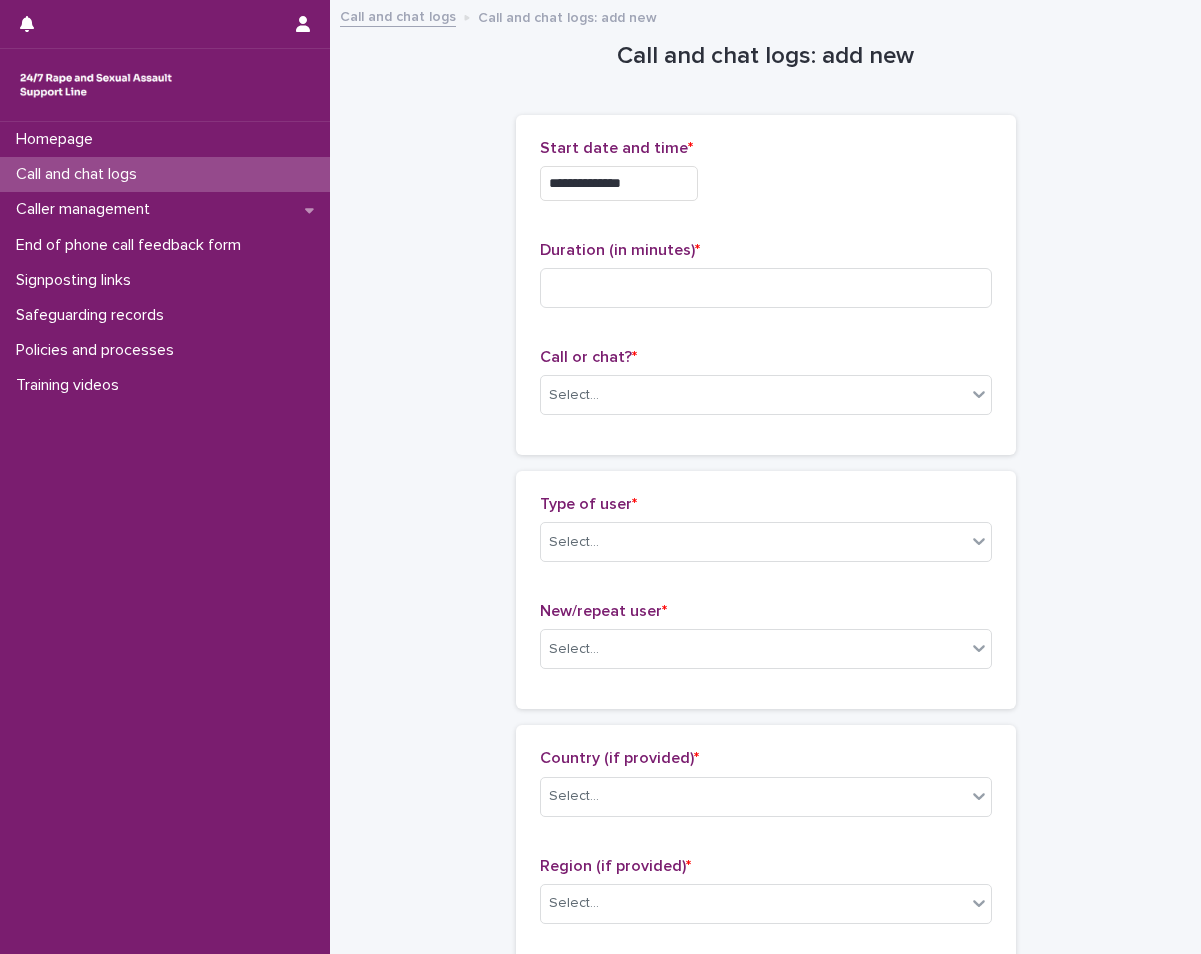 click on "**********" at bounding box center [619, 183] 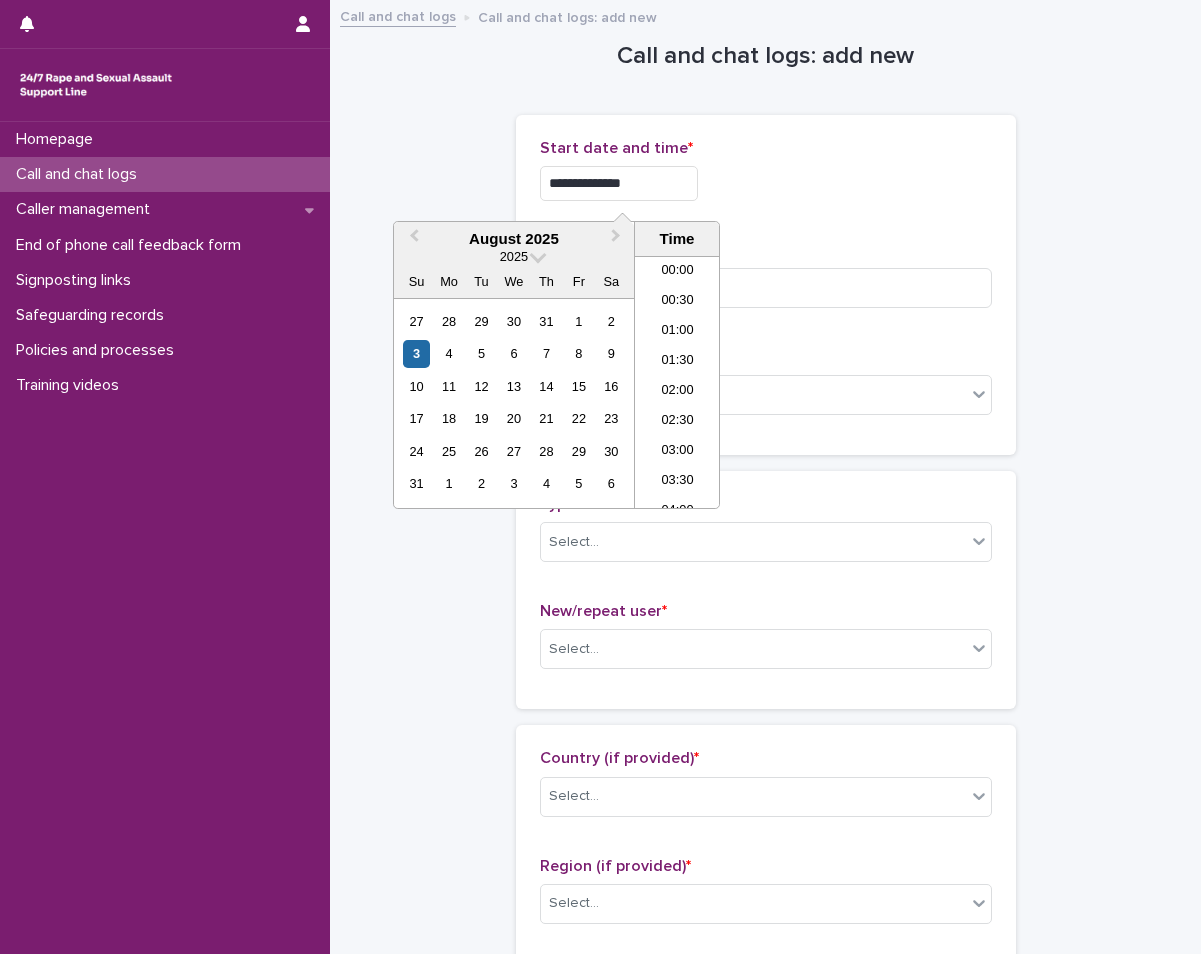 scroll, scrollTop: 430, scrollLeft: 0, axis: vertical 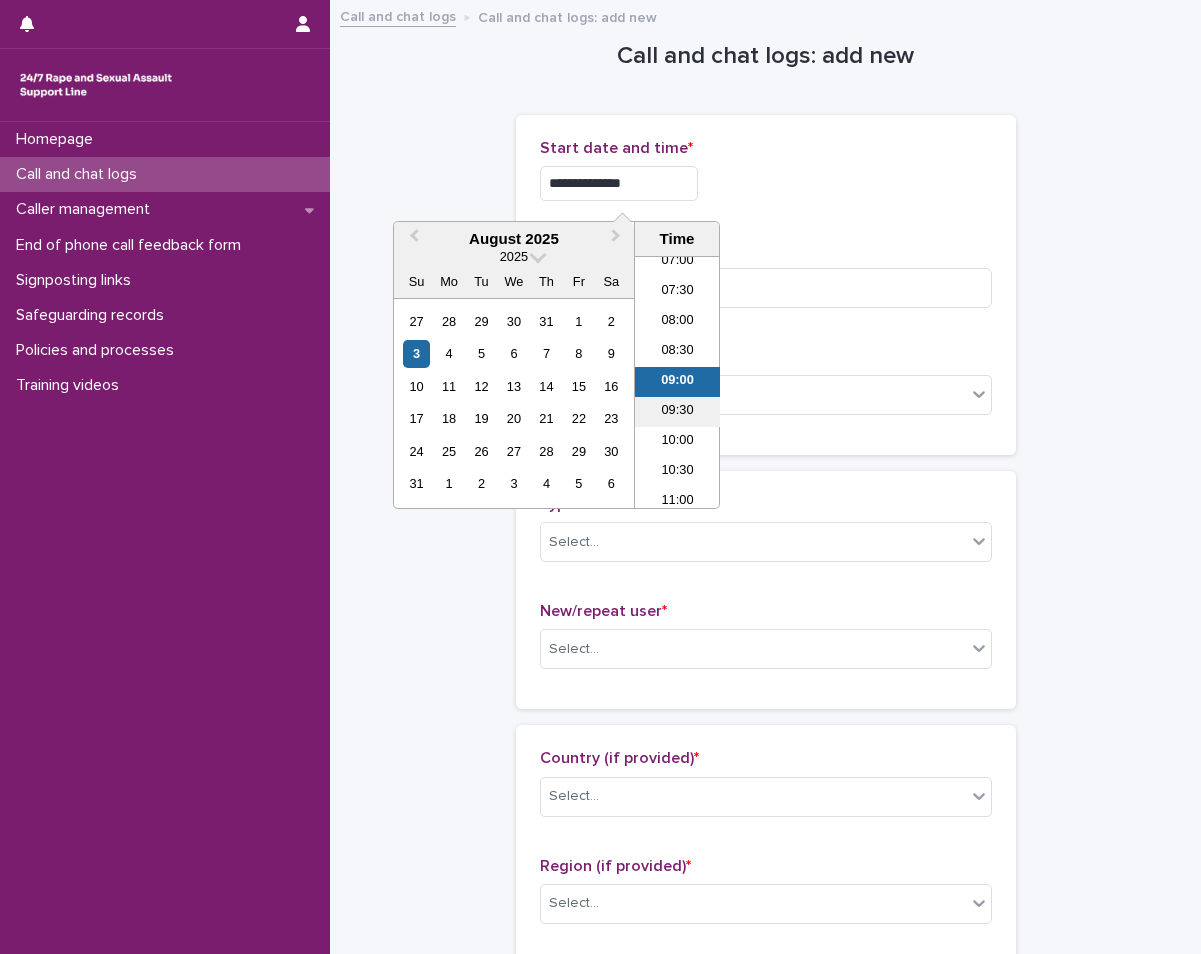 click on "09:30" at bounding box center [677, 412] 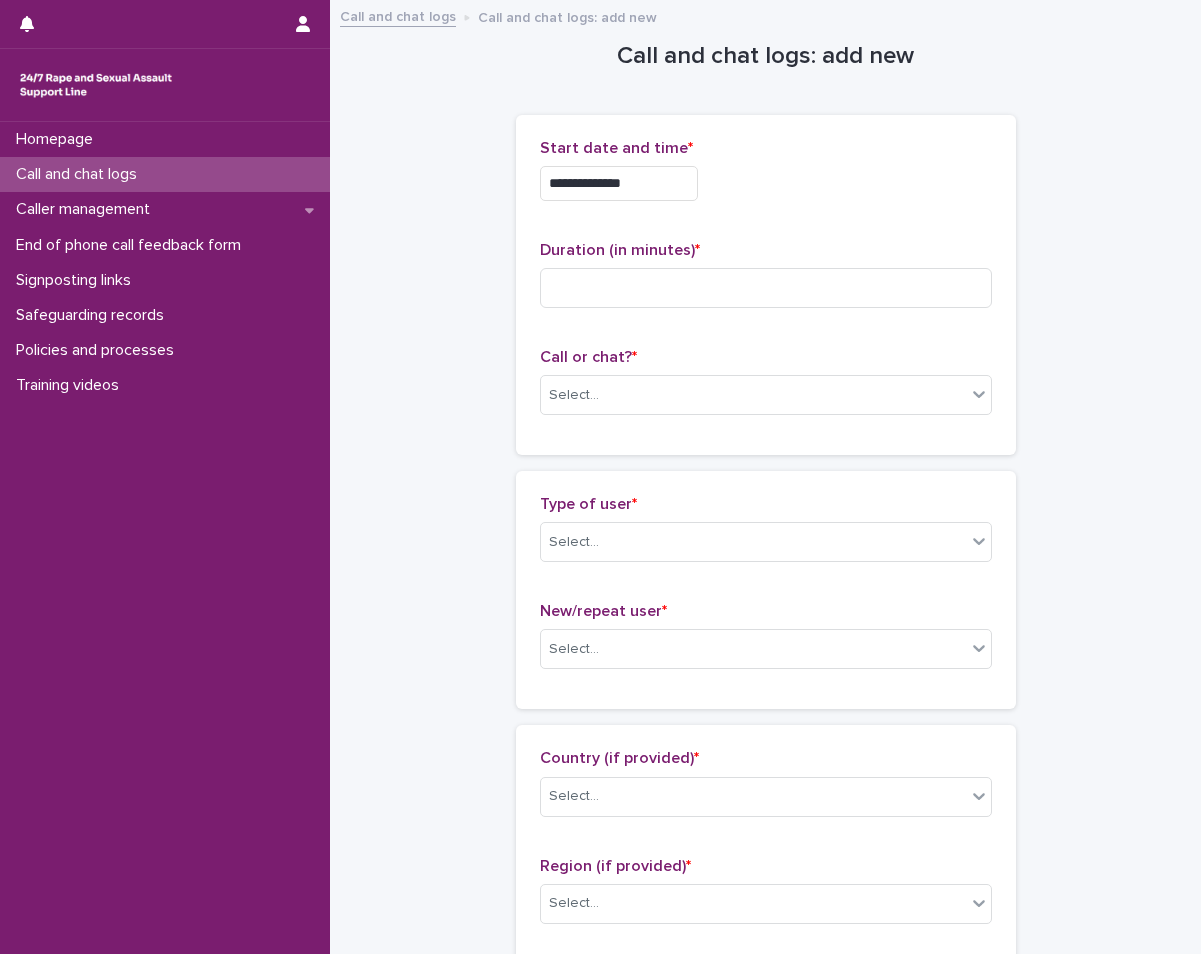 click on "**********" at bounding box center [619, 183] 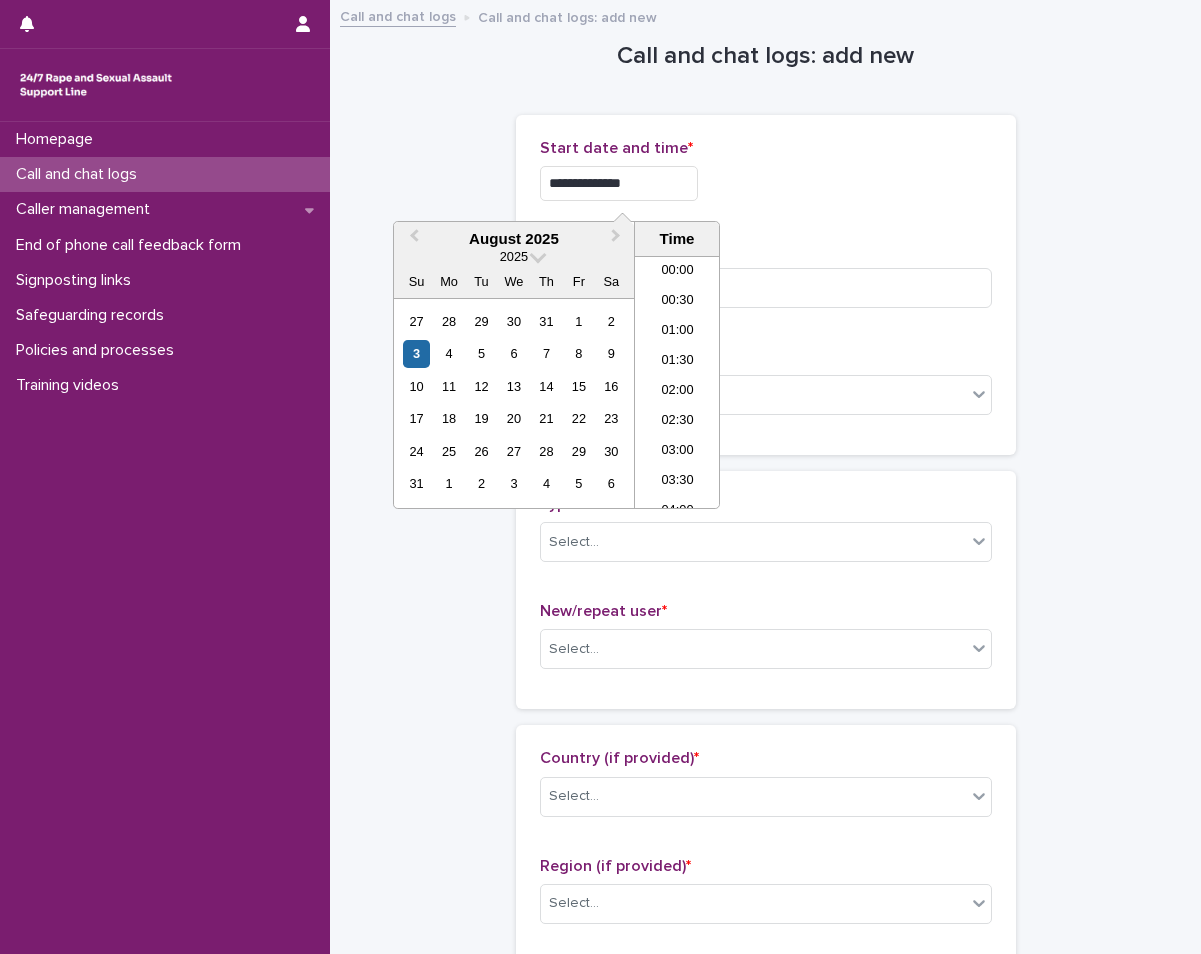 scroll, scrollTop: 460, scrollLeft: 0, axis: vertical 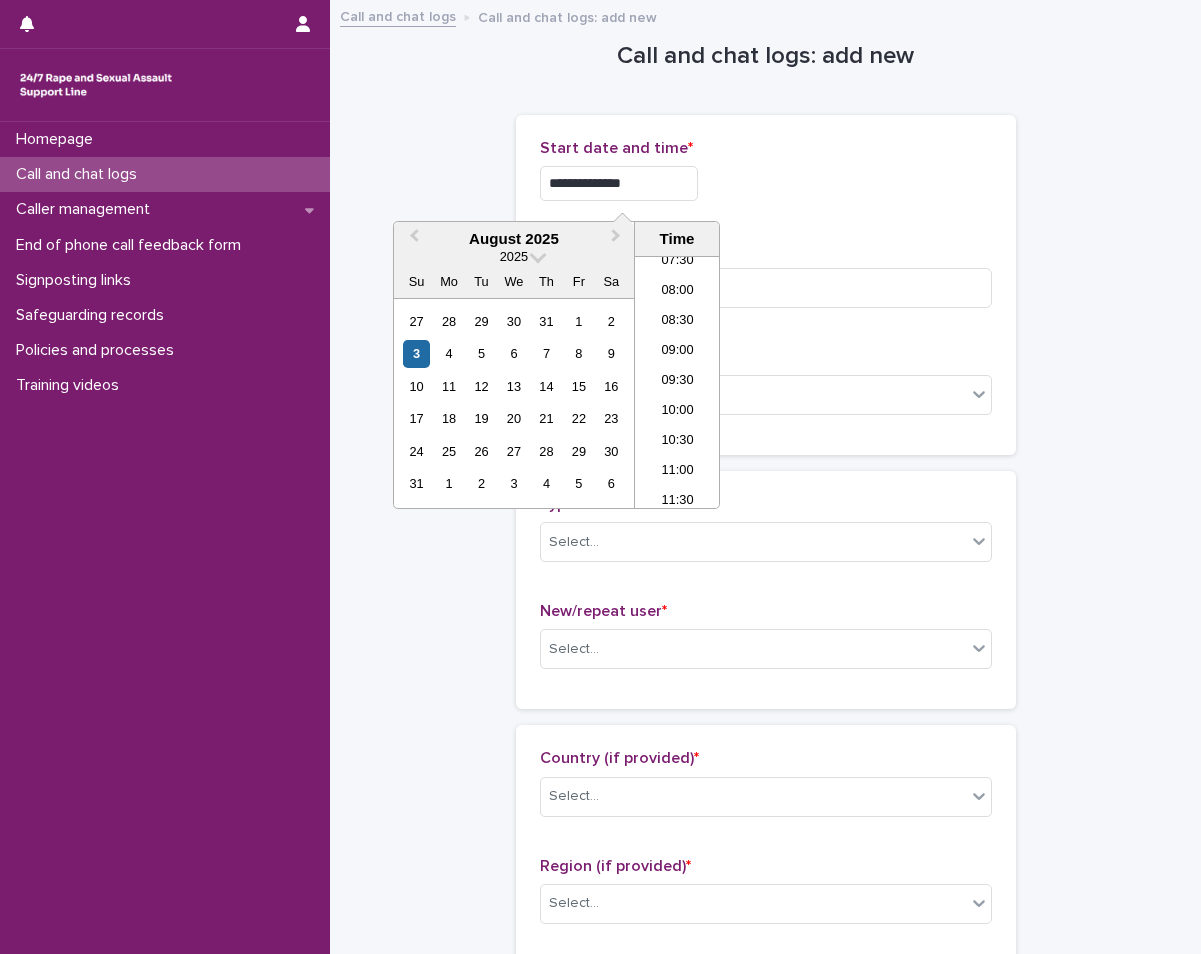 type on "**********" 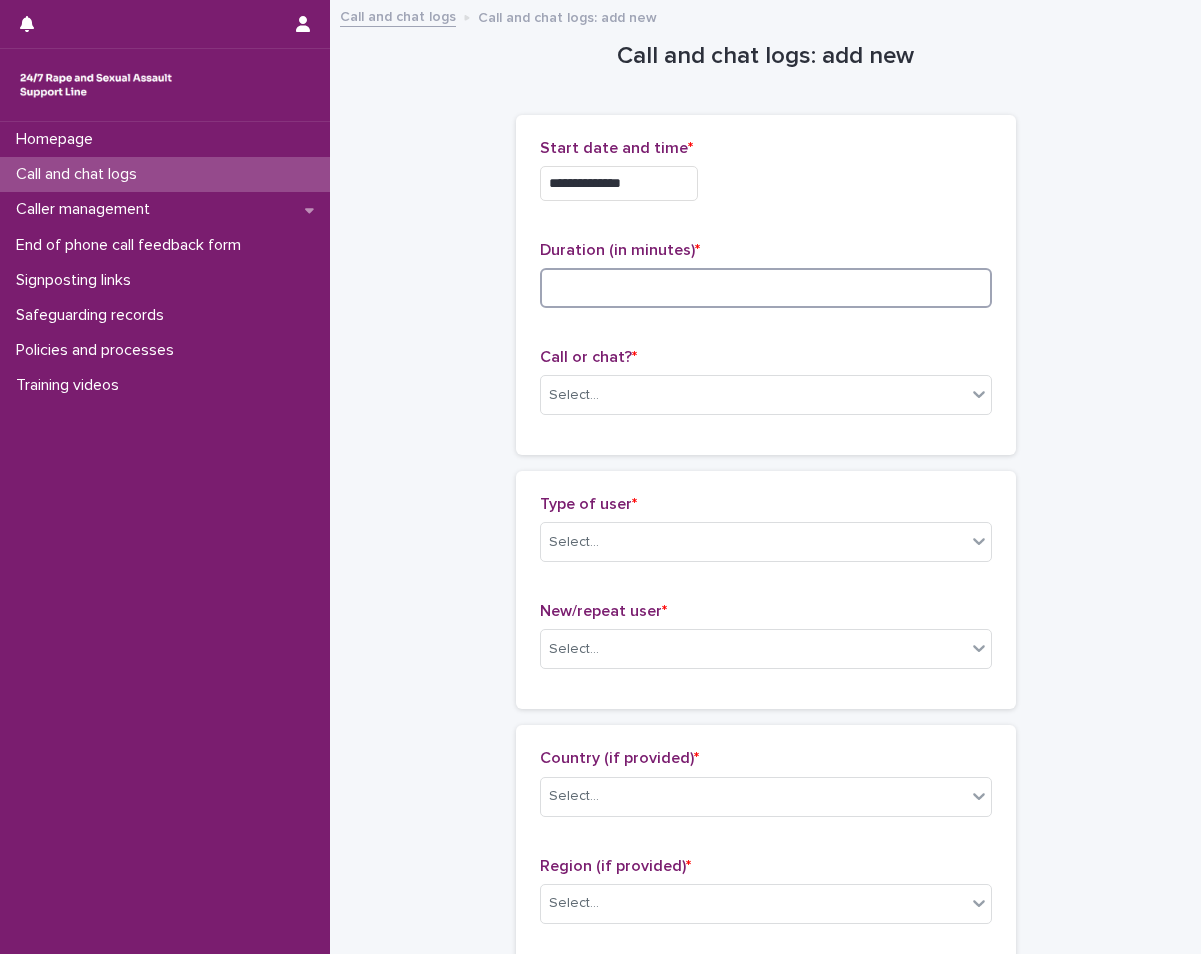 click at bounding box center [766, 288] 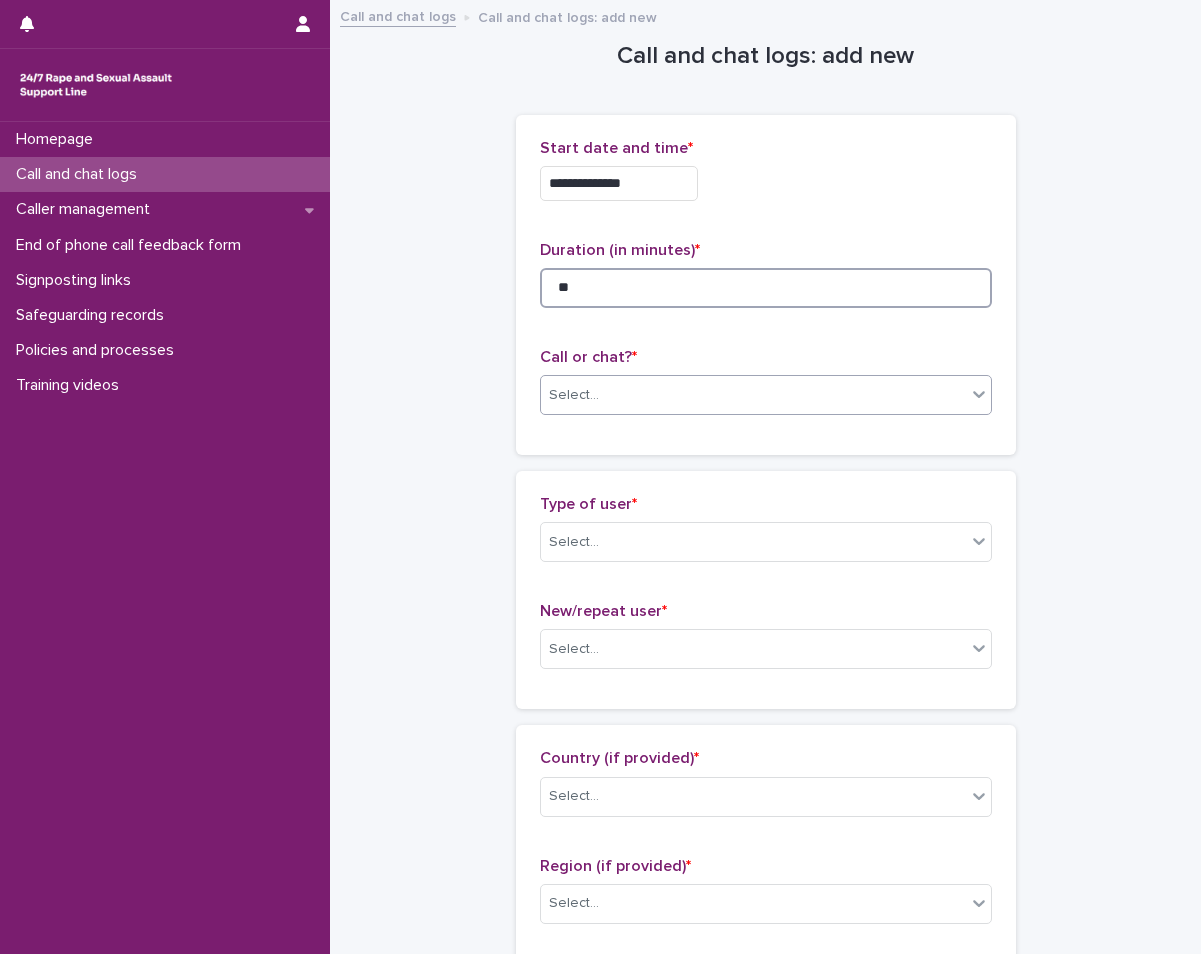 type on "**" 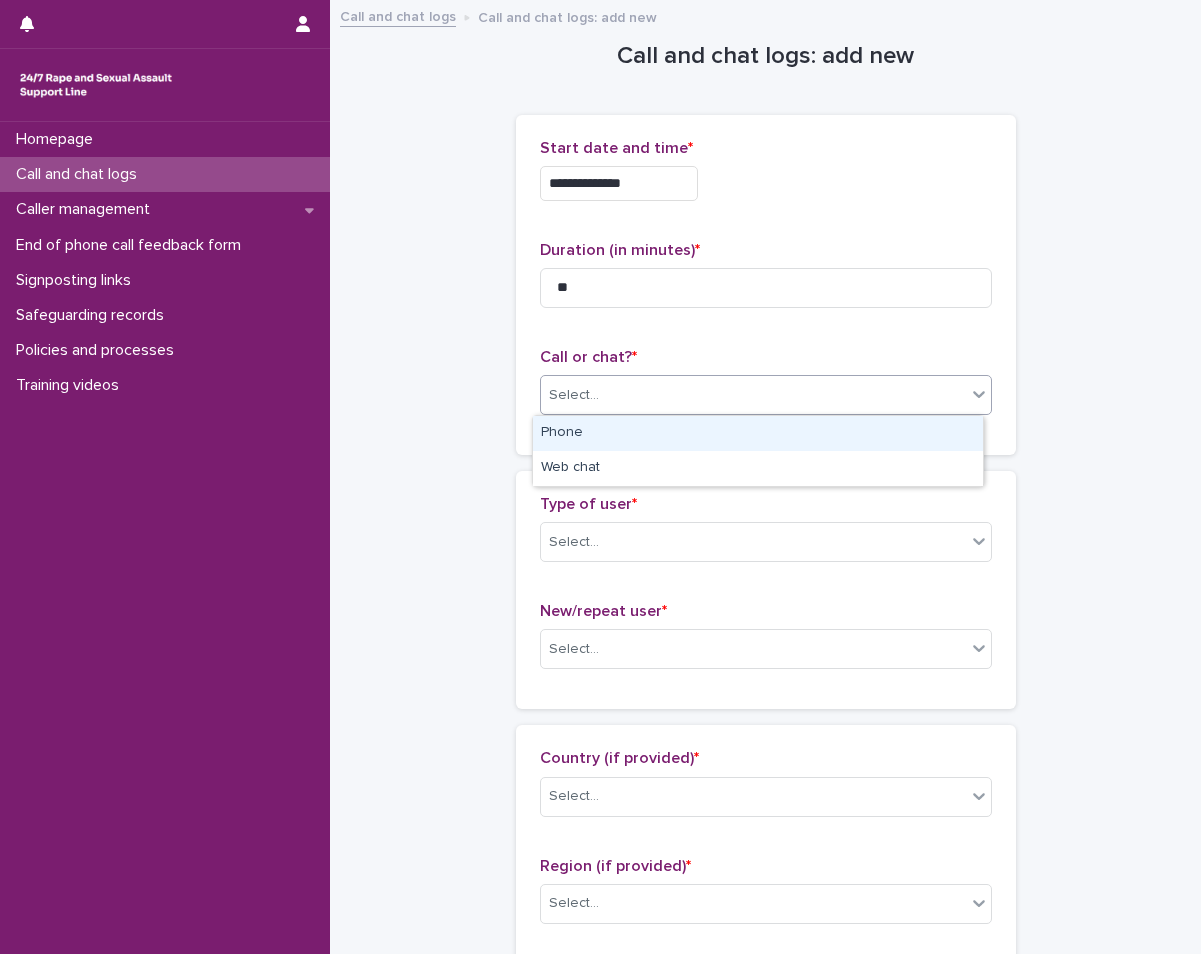 click on "Select..." at bounding box center [753, 395] 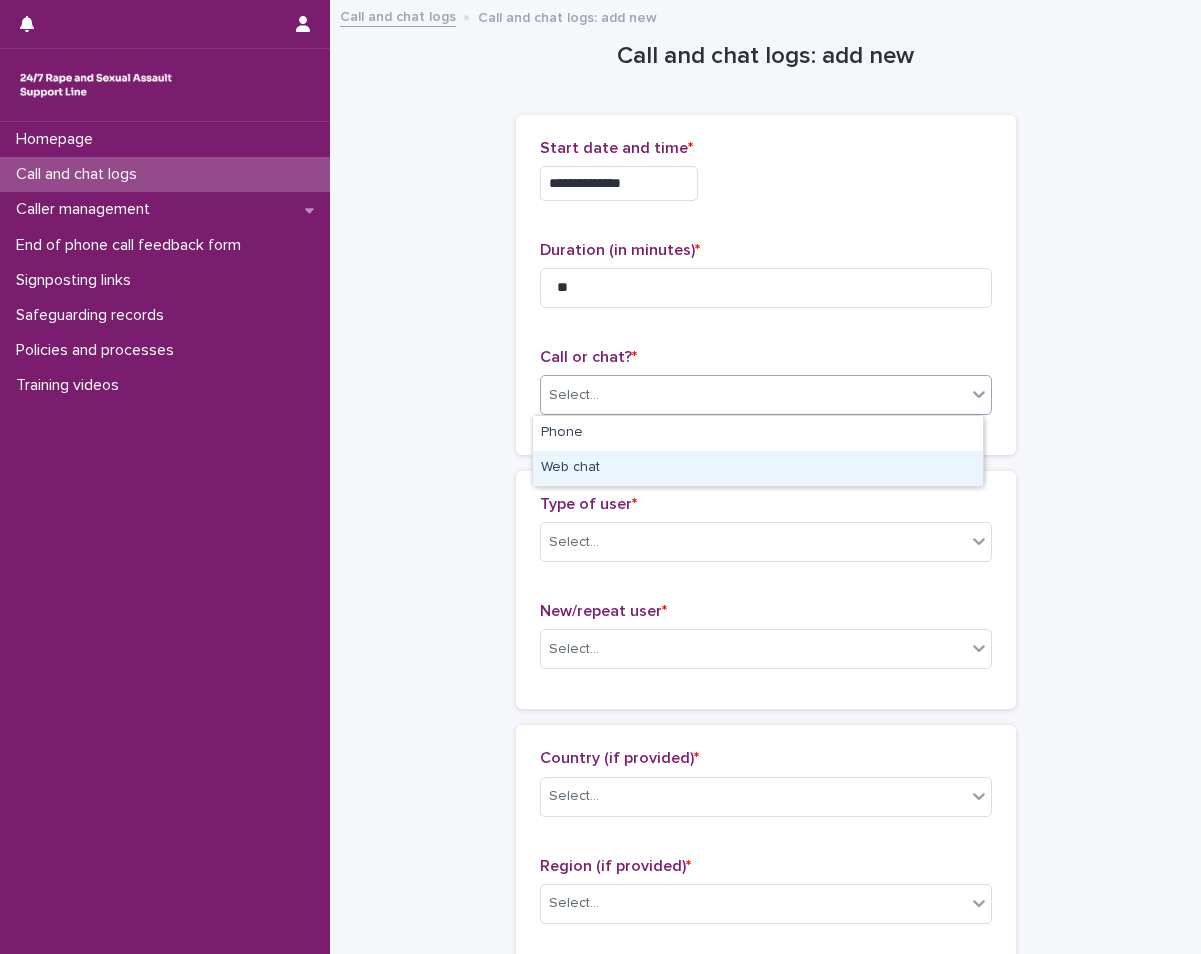 click on "Web chat" at bounding box center (758, 468) 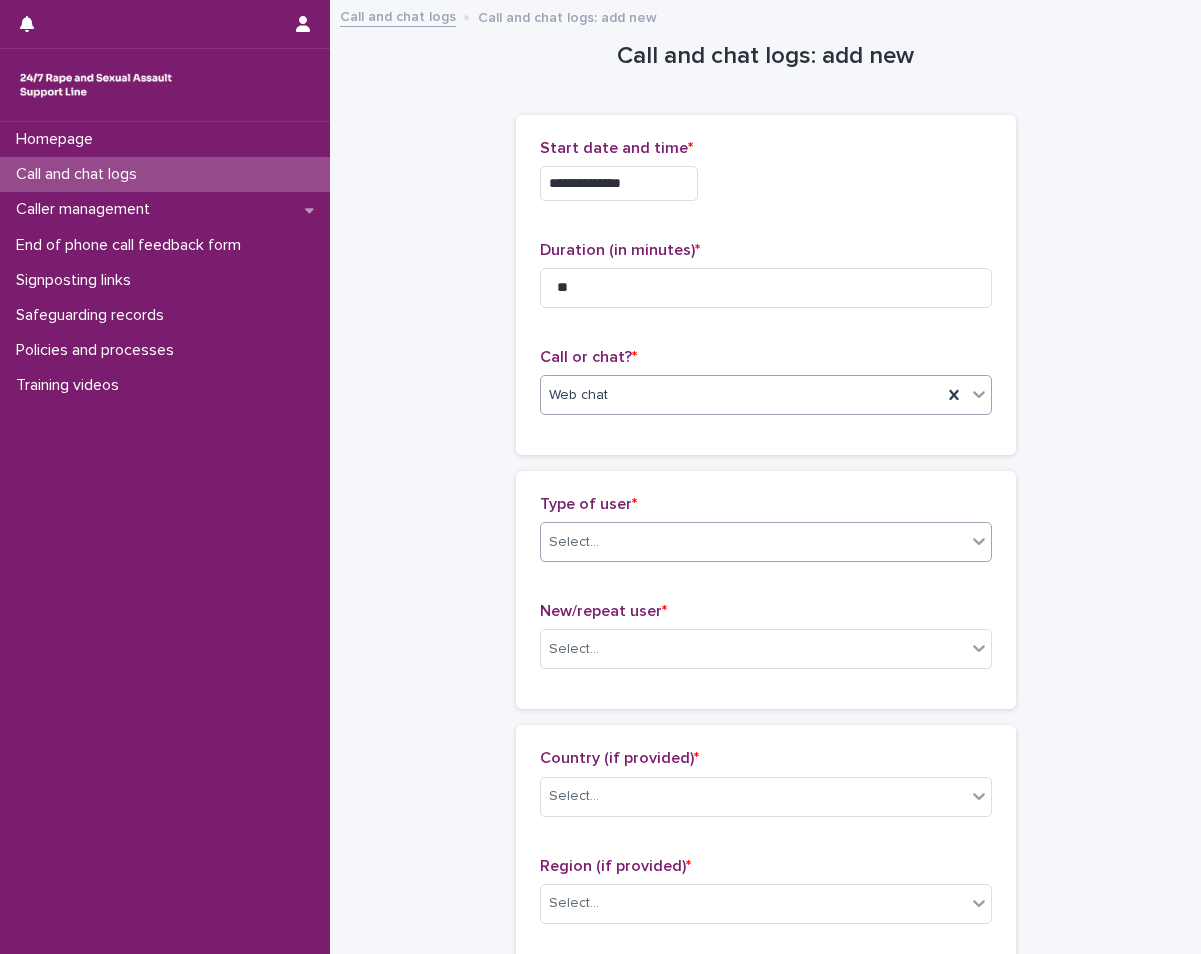 click on "Select..." at bounding box center (753, 542) 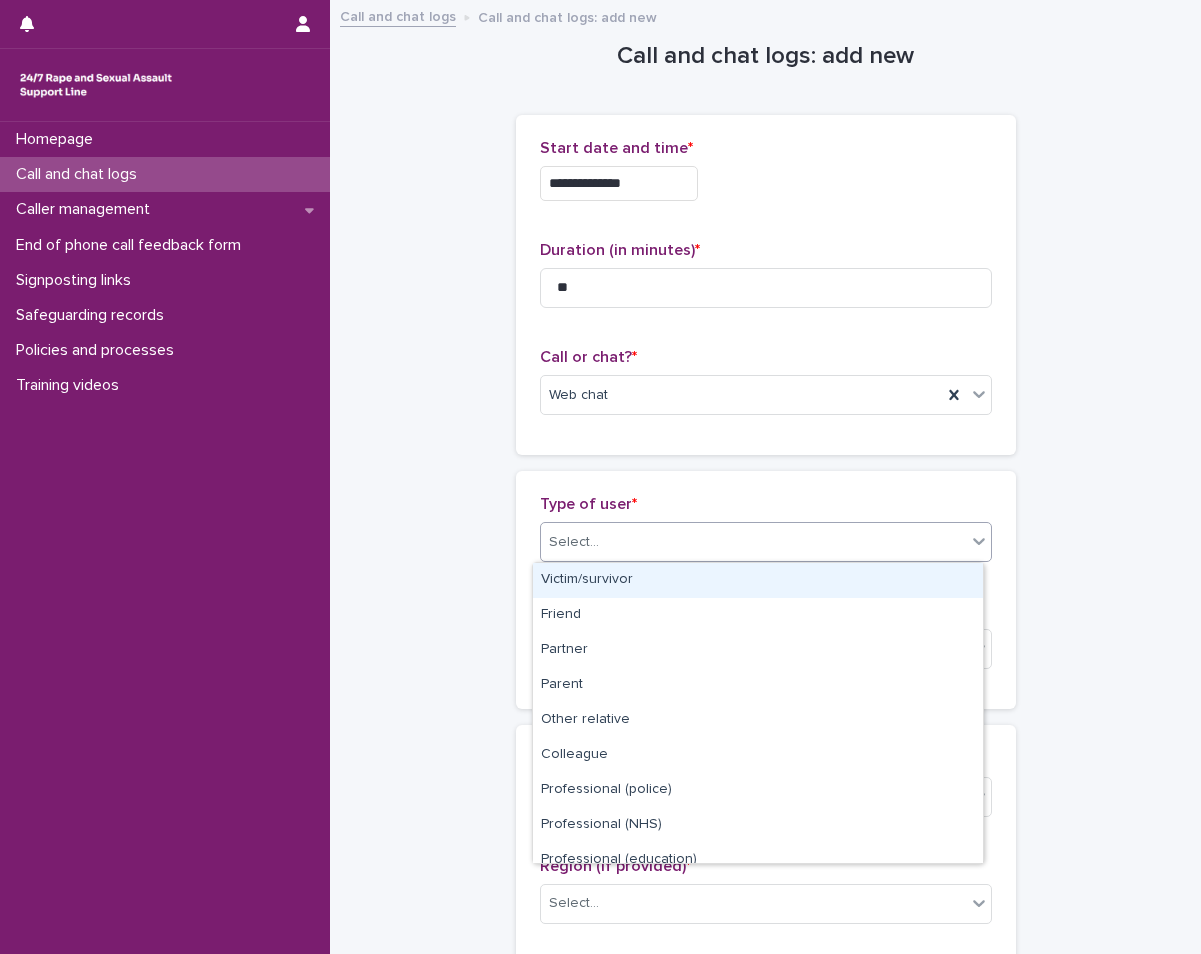 drag, startPoint x: 659, startPoint y: 599, endPoint x: 648, endPoint y: 569, distance: 31.95309 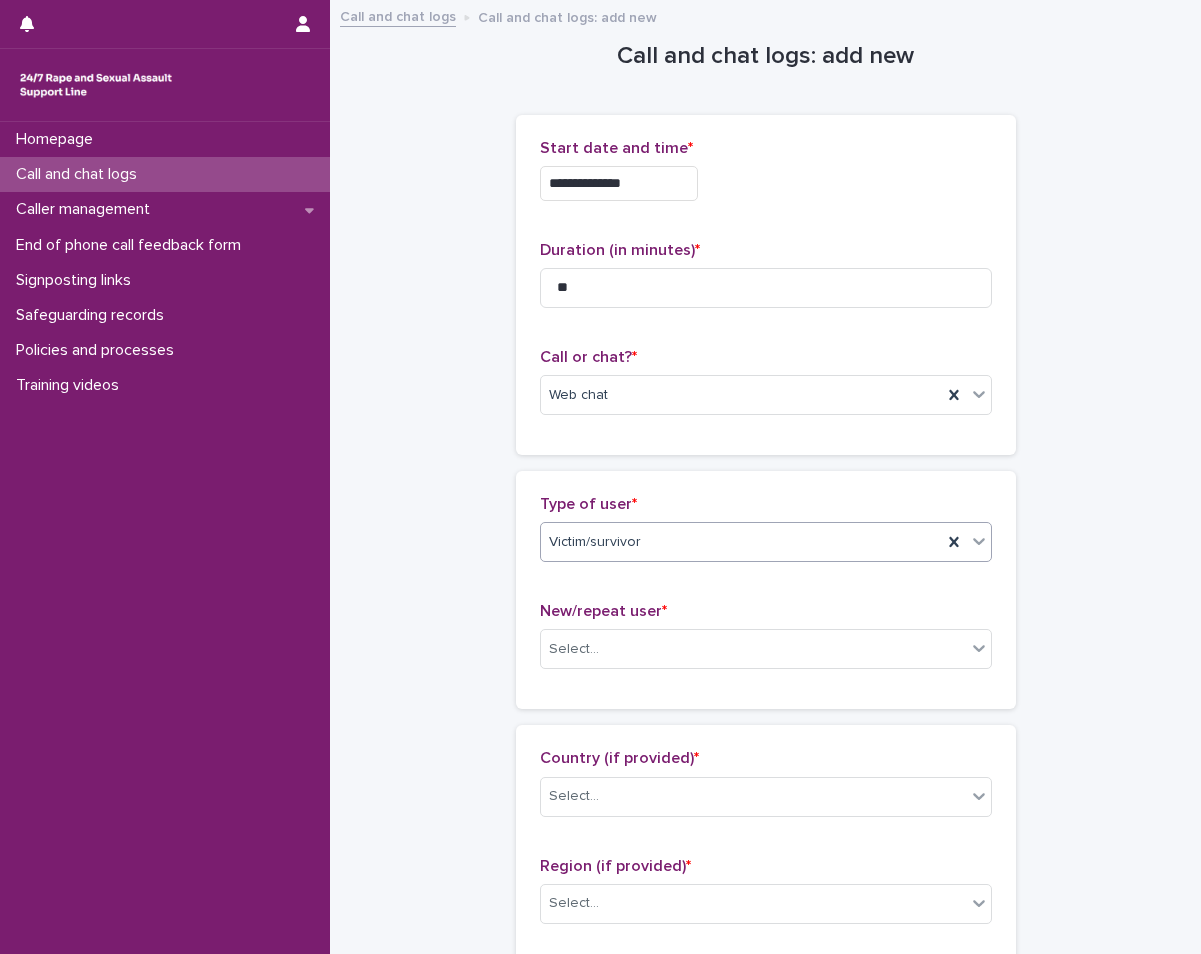 scroll, scrollTop: 300, scrollLeft: 0, axis: vertical 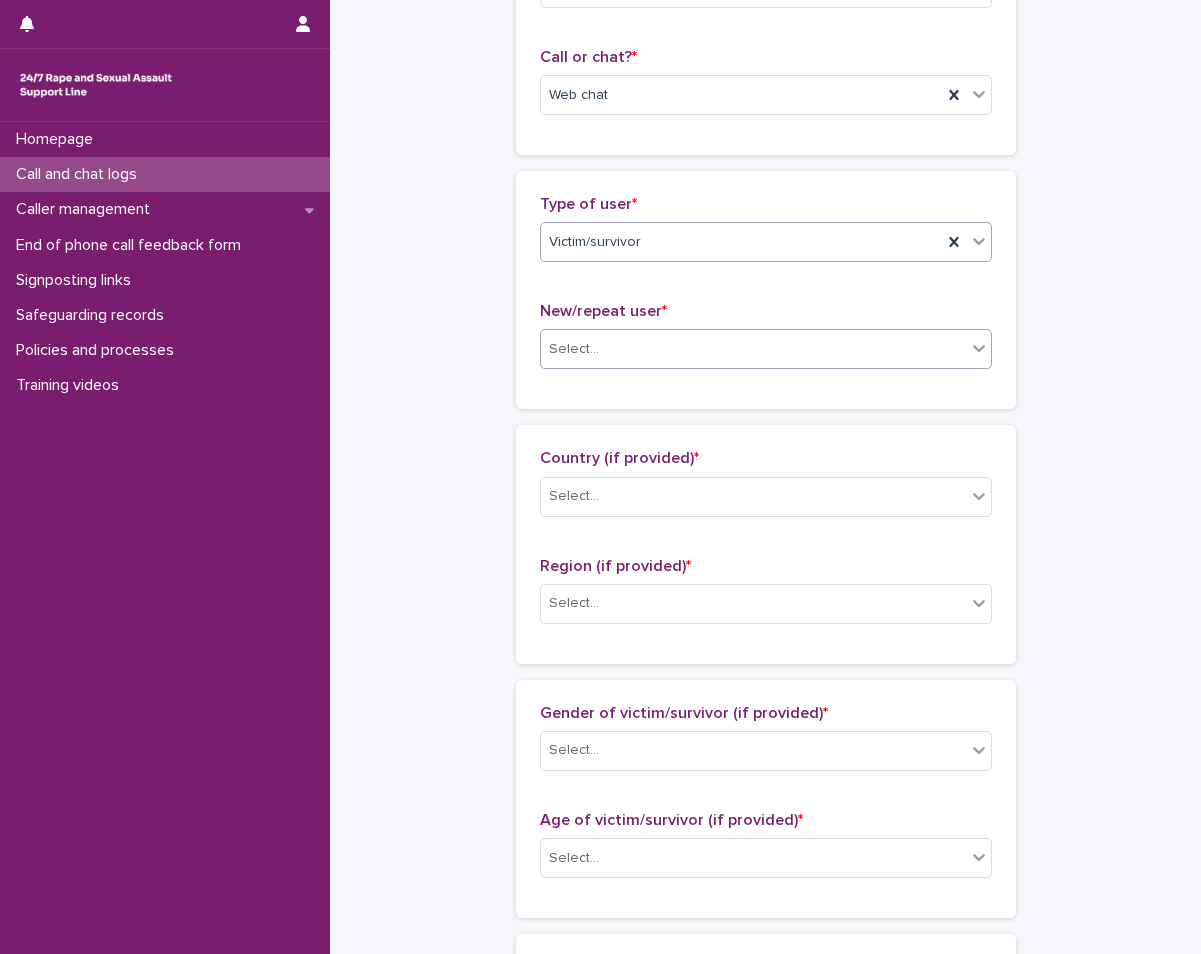 click on "Select..." at bounding box center (753, 349) 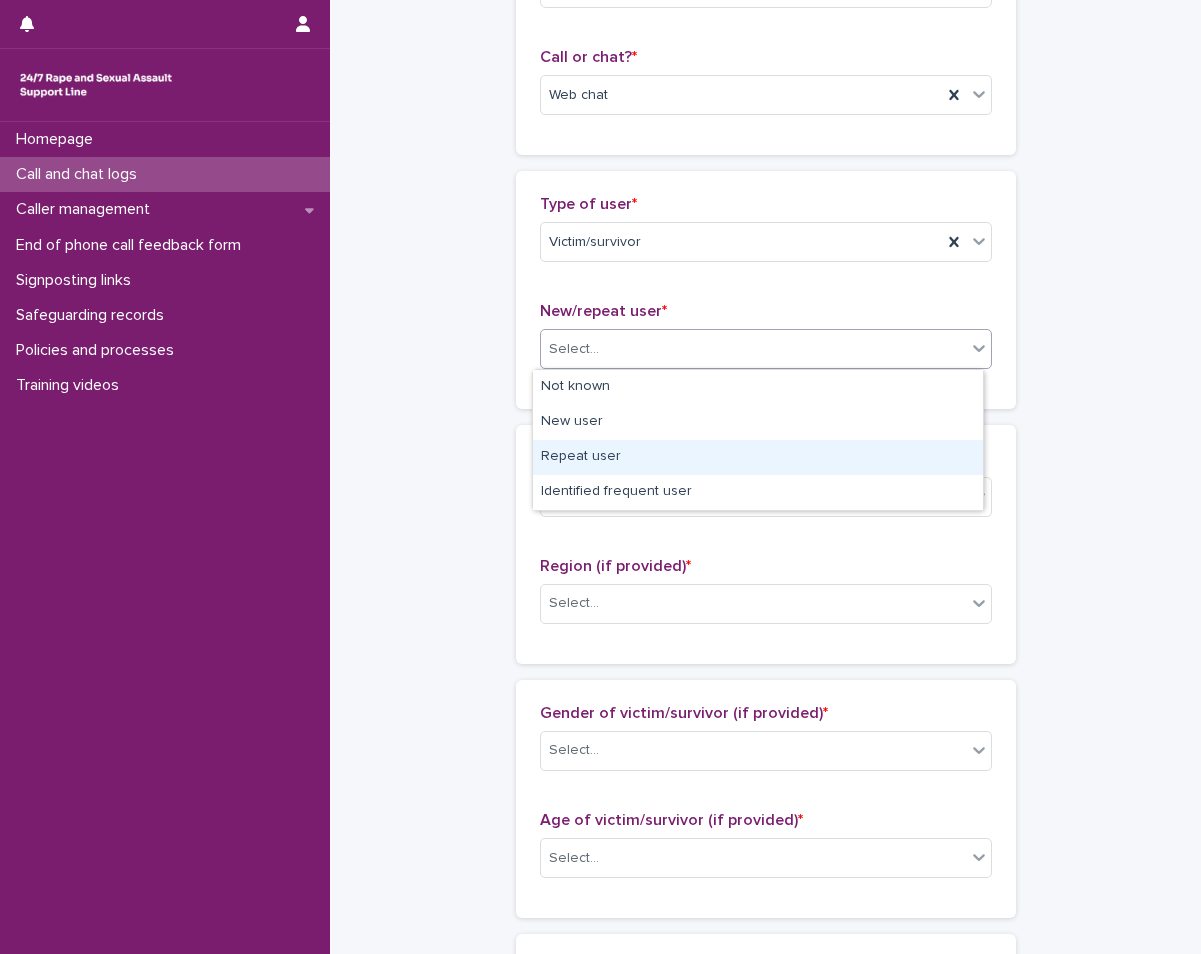 click on "Repeat user" at bounding box center (758, 457) 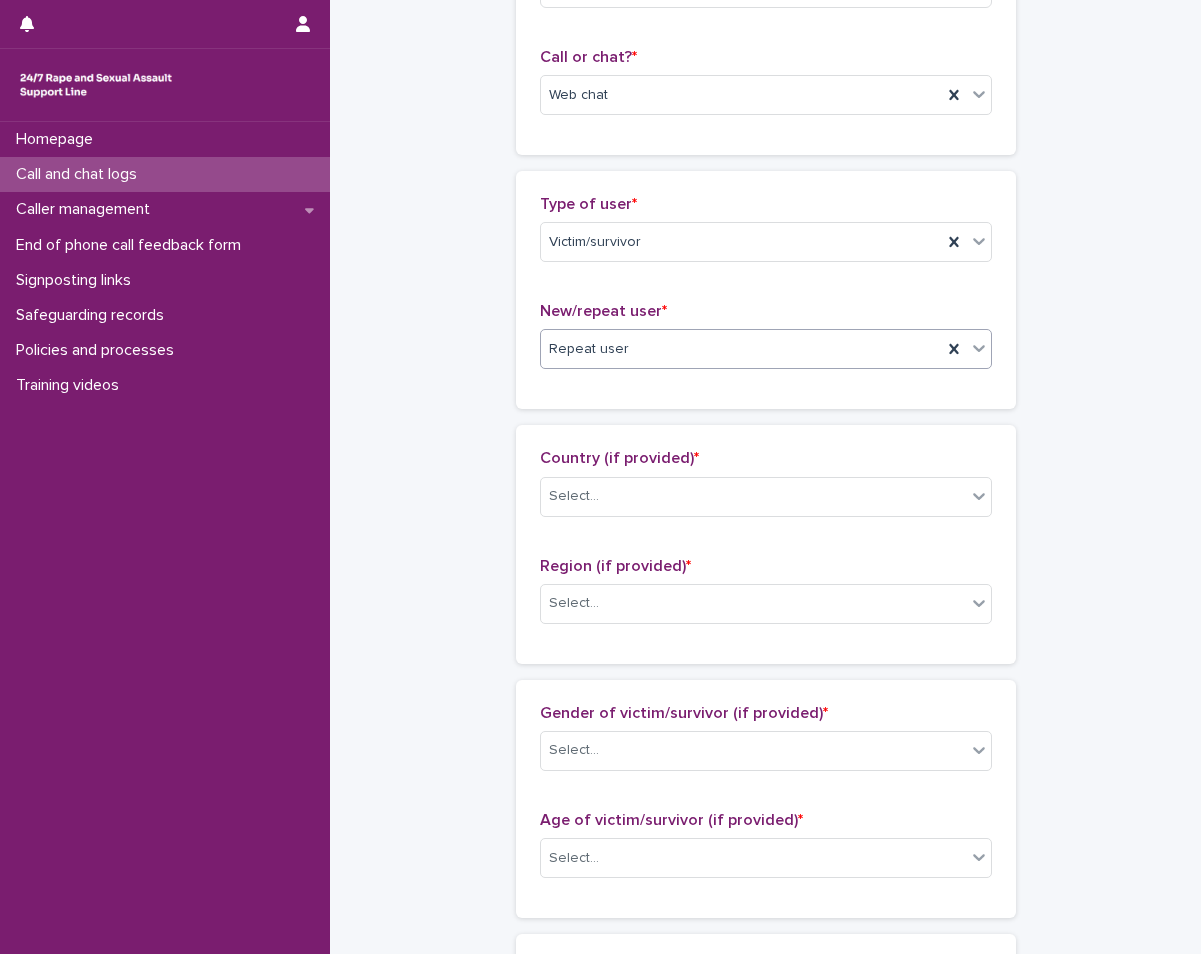 scroll, scrollTop: 600, scrollLeft: 0, axis: vertical 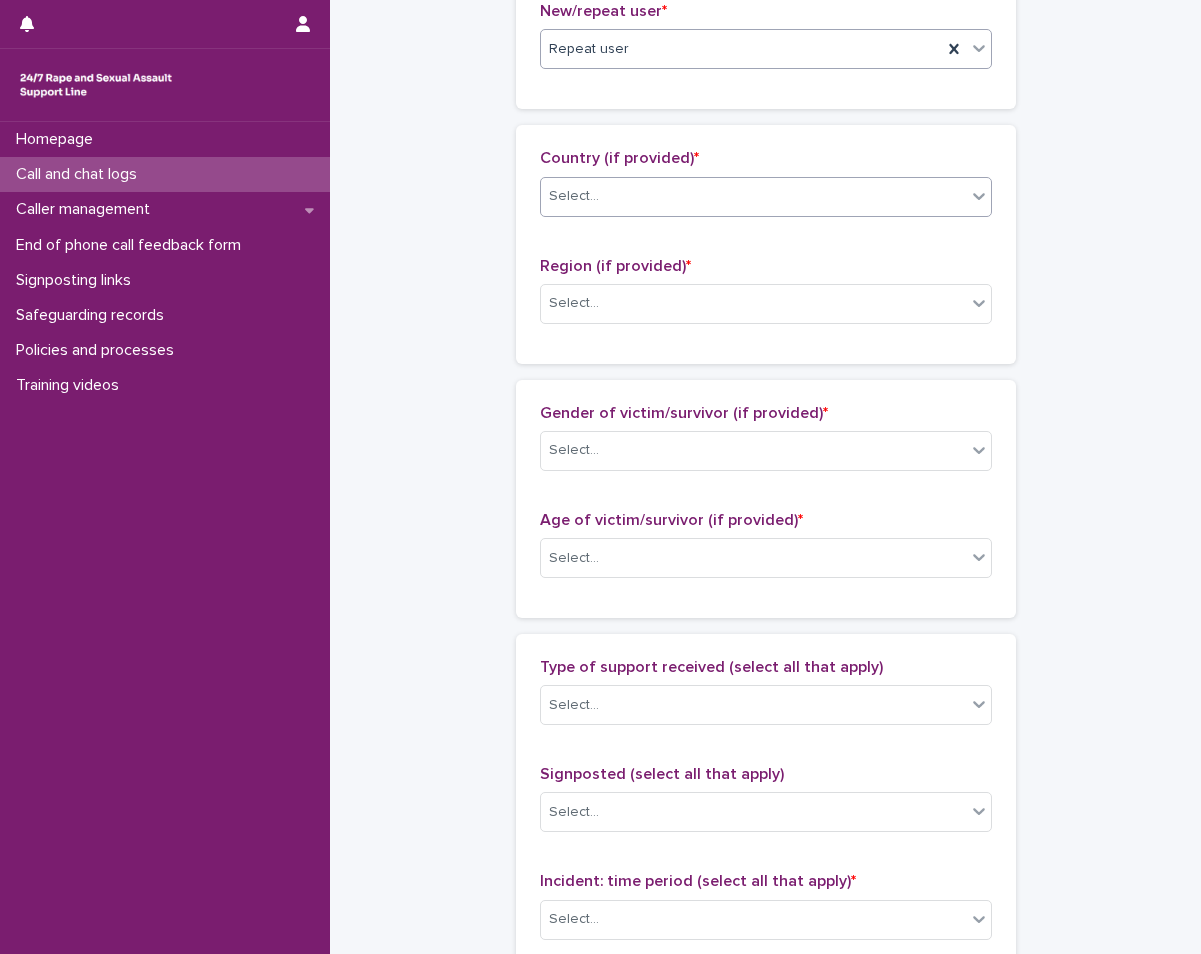 click on "Select..." at bounding box center (753, 196) 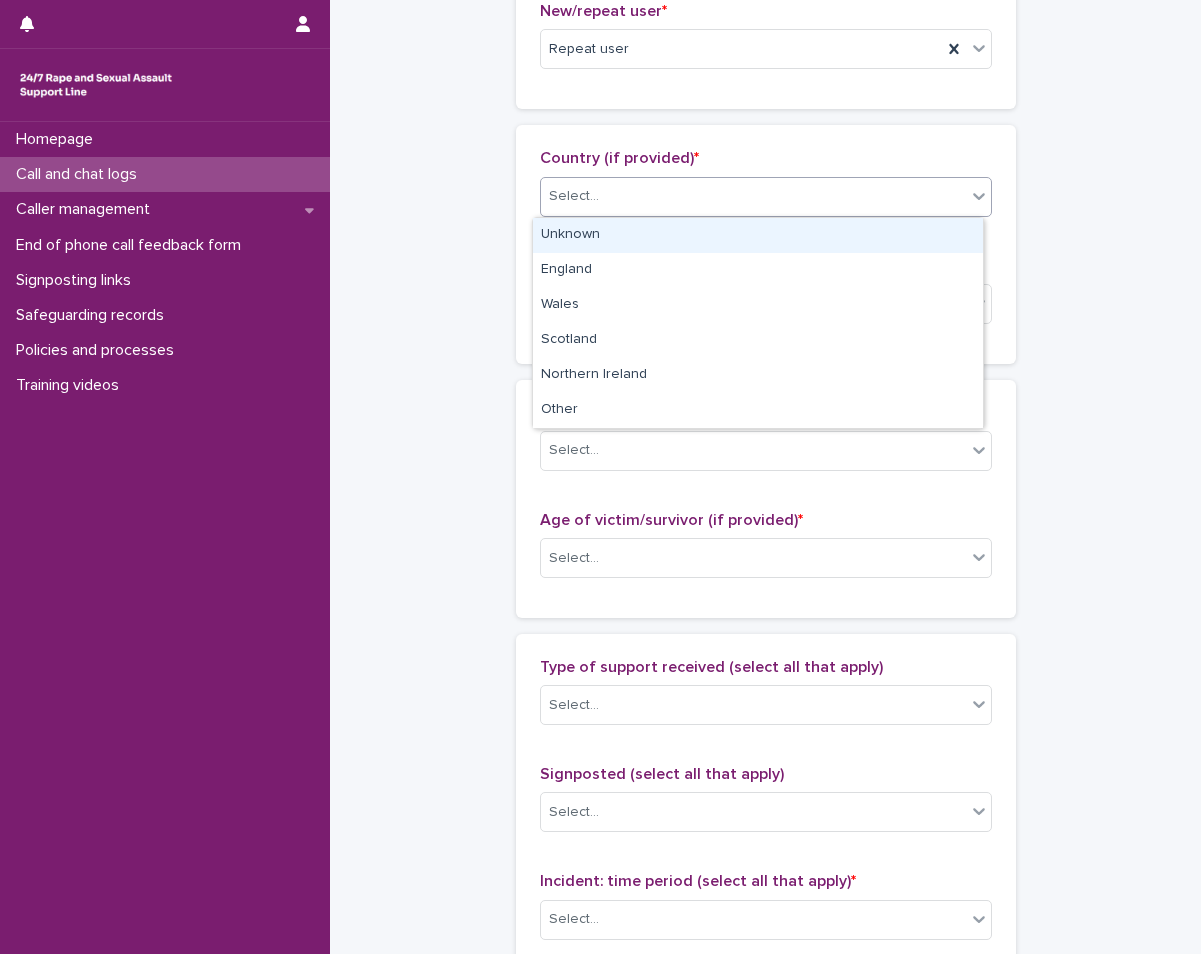 click on "Unknown" at bounding box center [758, 235] 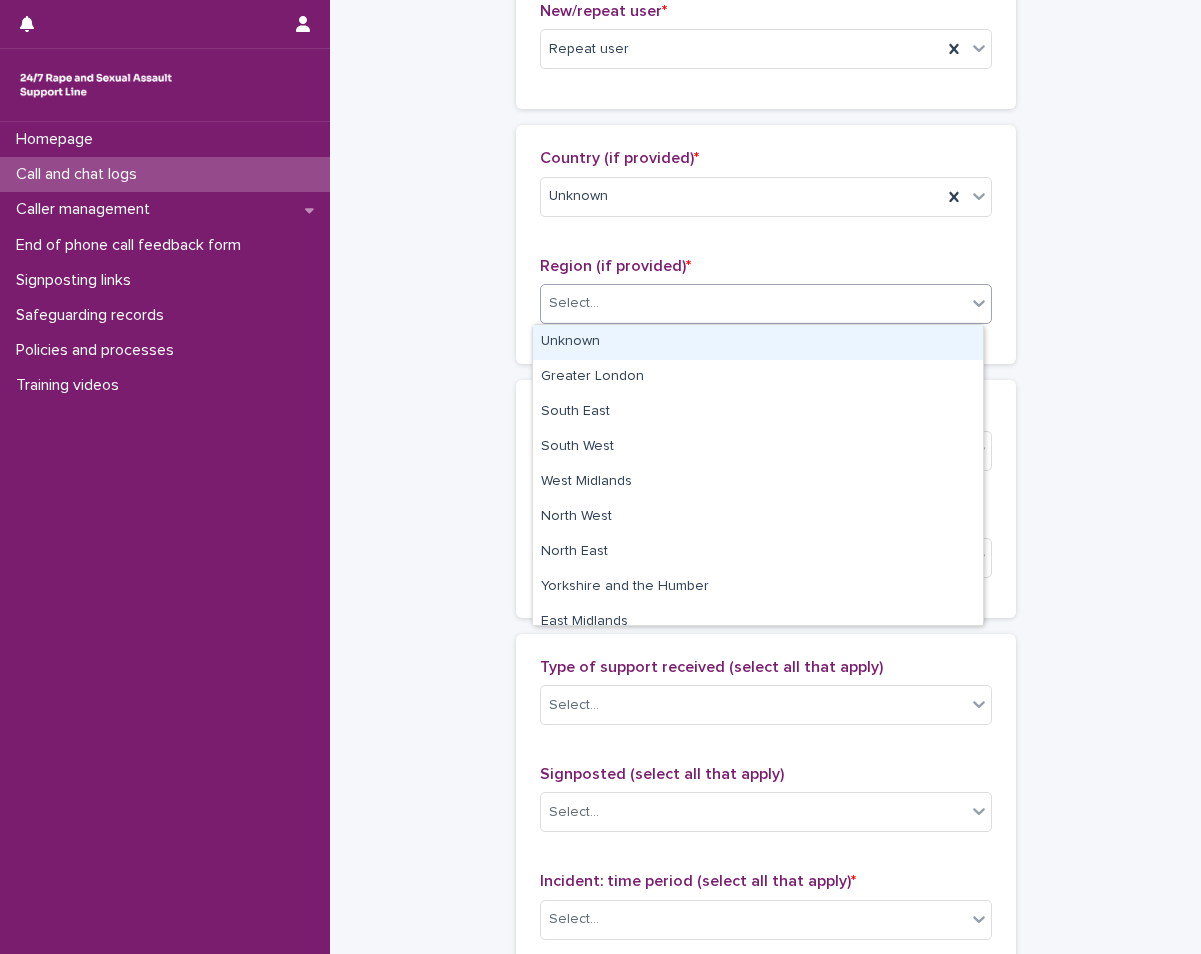 click on "Select..." at bounding box center [766, 304] 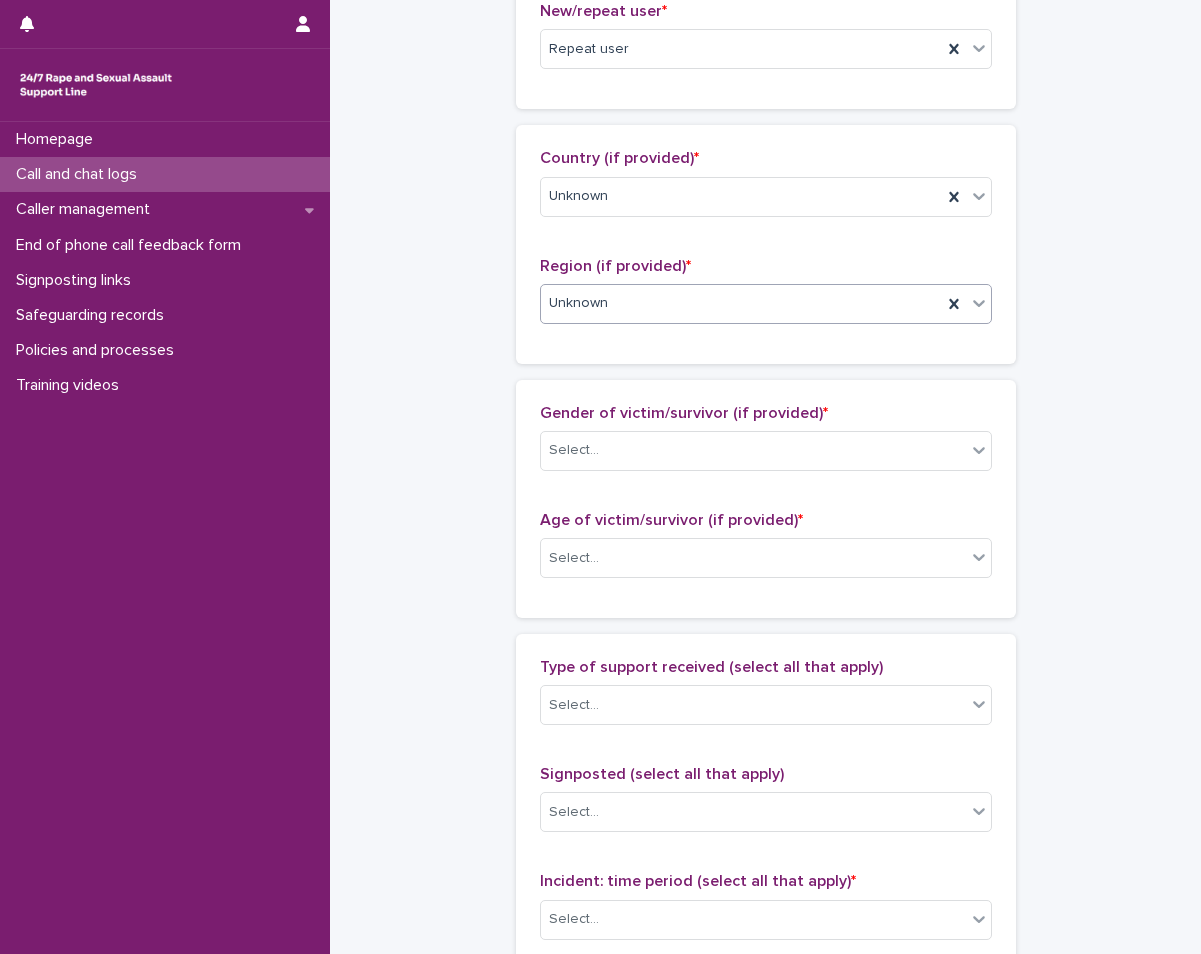 scroll, scrollTop: 800, scrollLeft: 0, axis: vertical 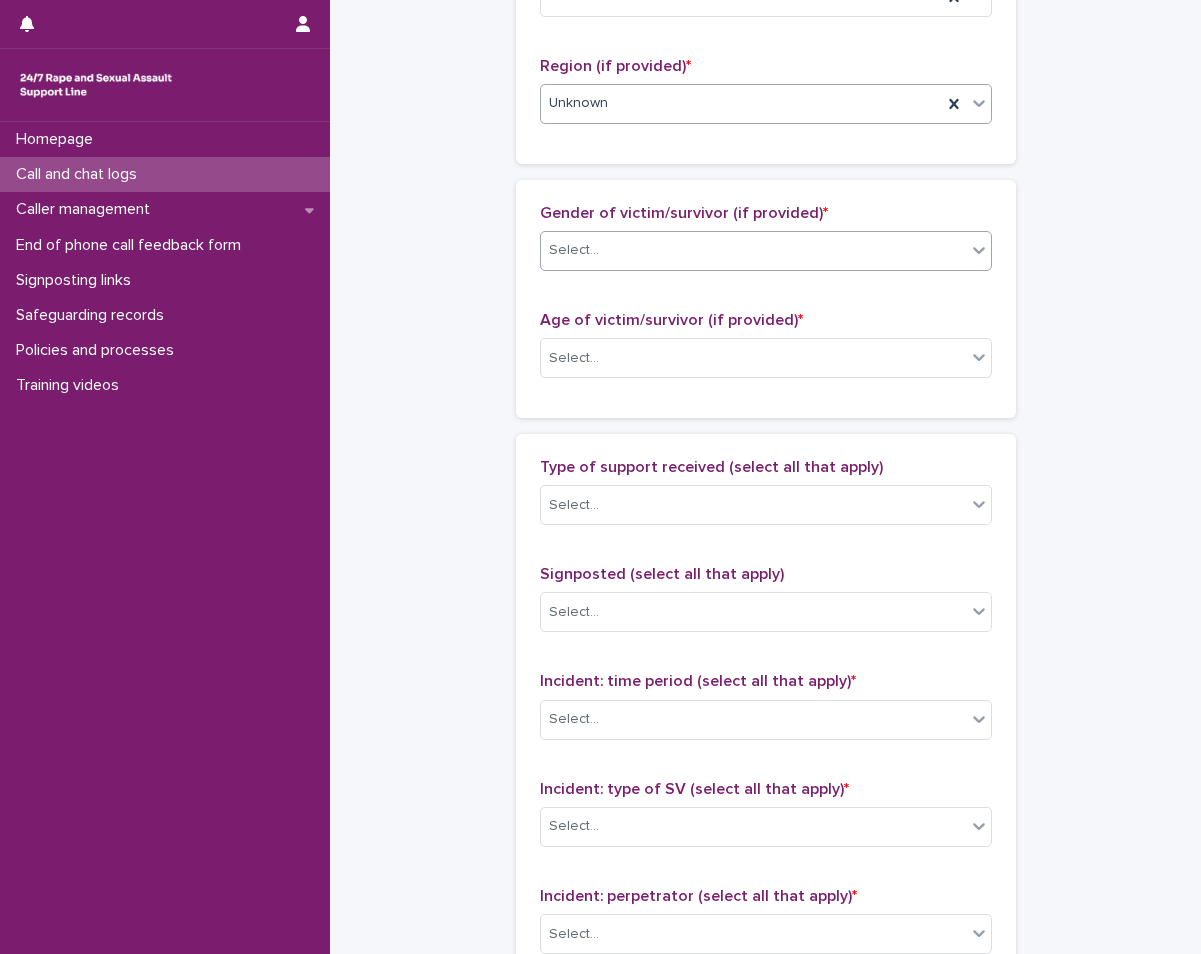 click on "Select..." at bounding box center (753, 250) 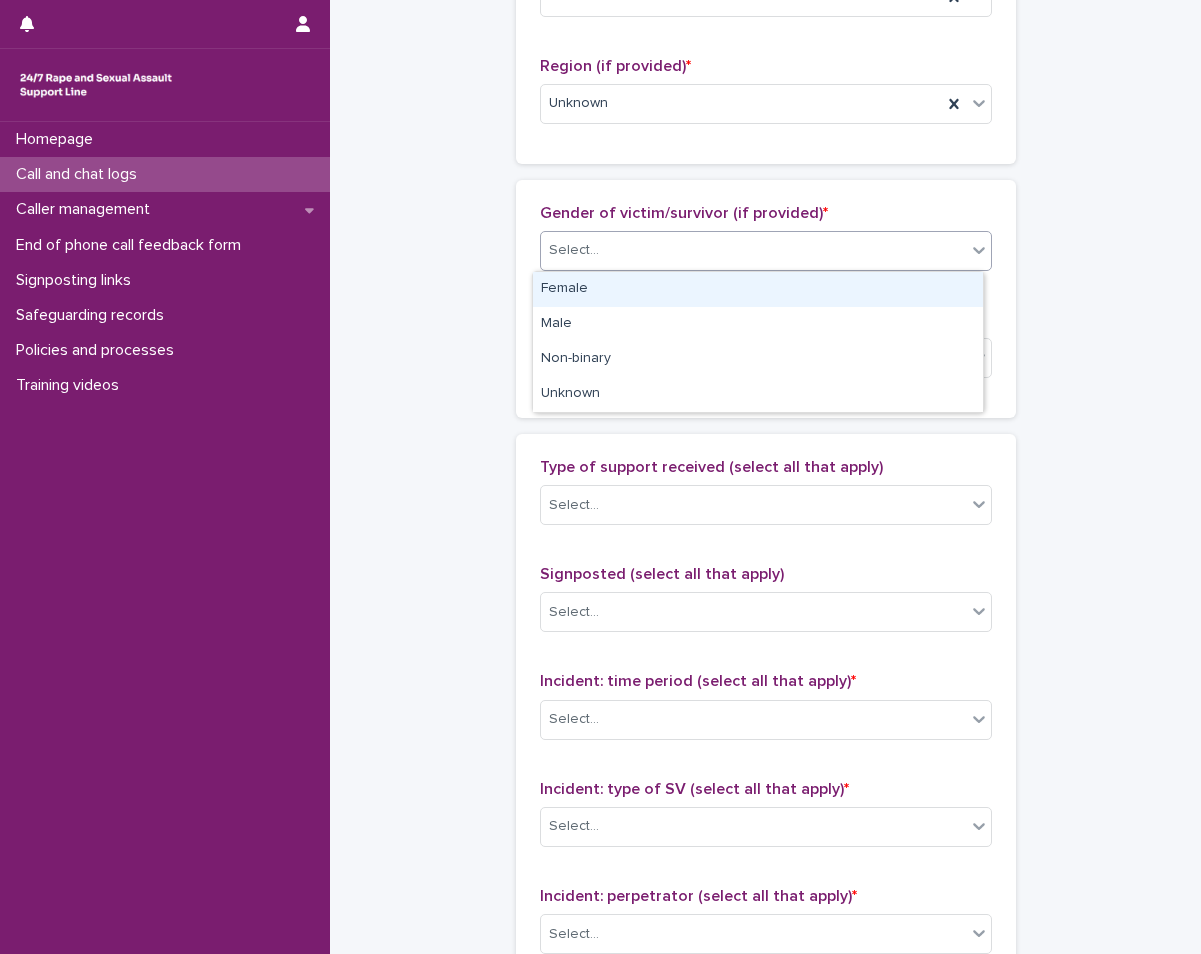 click on "Female" at bounding box center [758, 289] 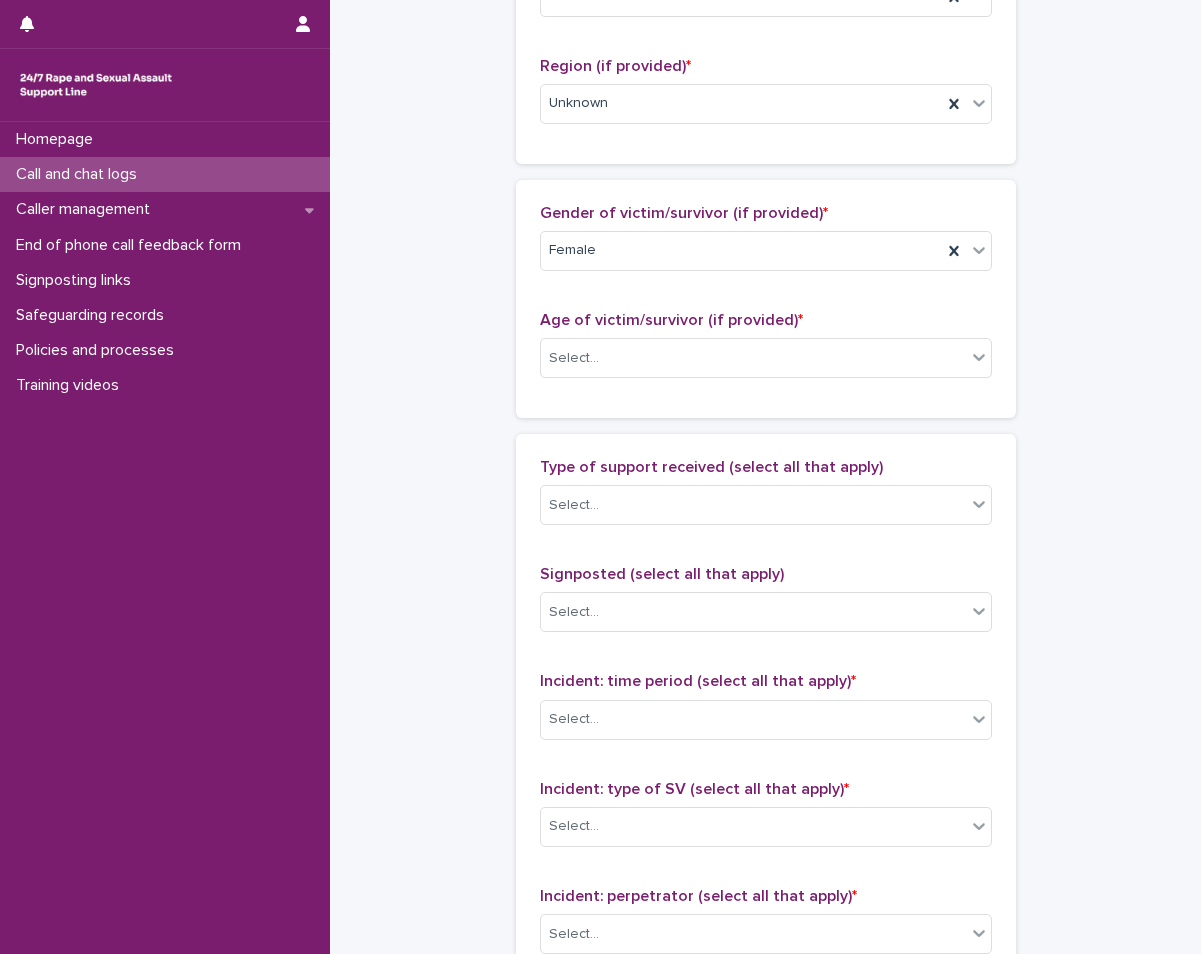 click on "Age of victim/survivor (if provided) * Select..." at bounding box center [766, 352] 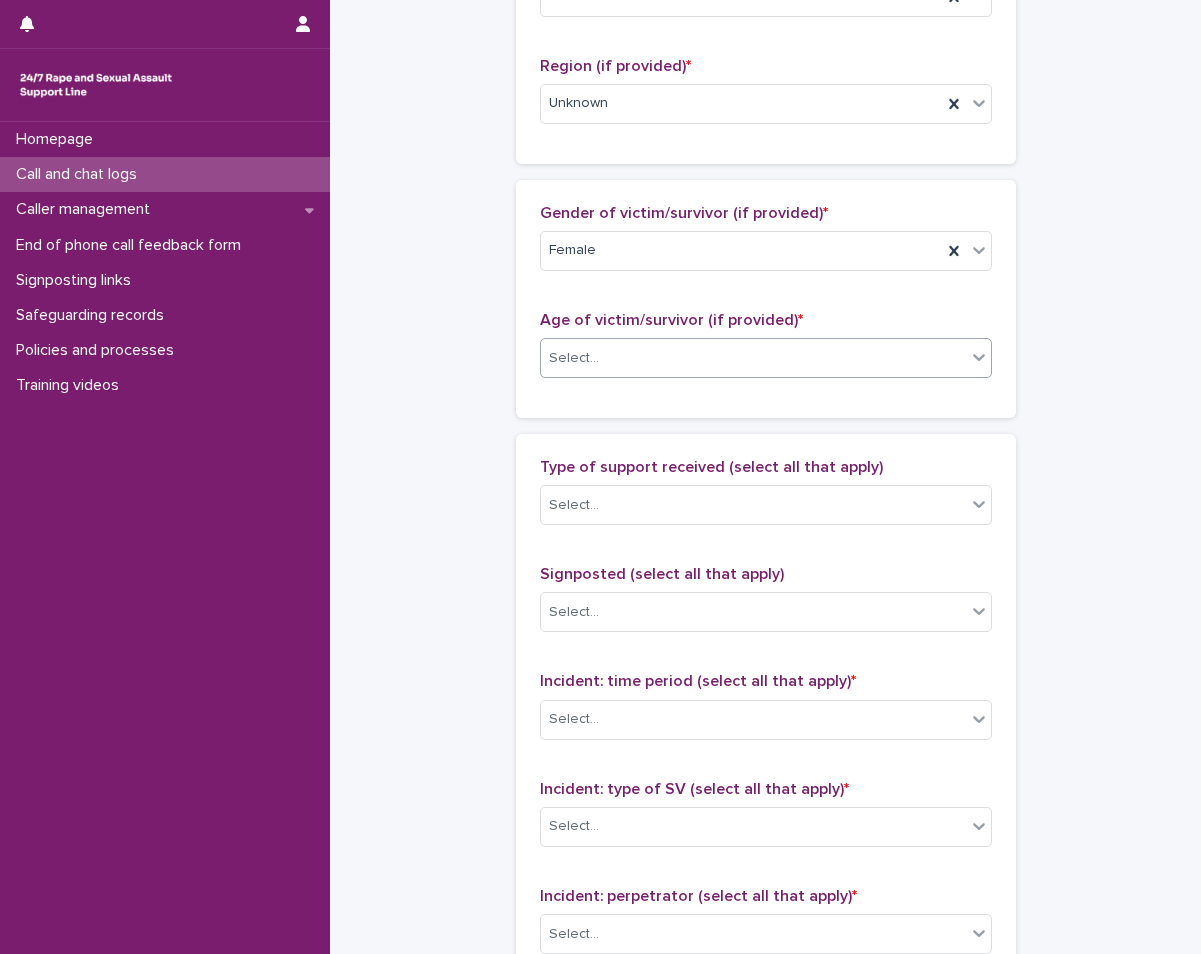 click on "Select..." at bounding box center (753, 358) 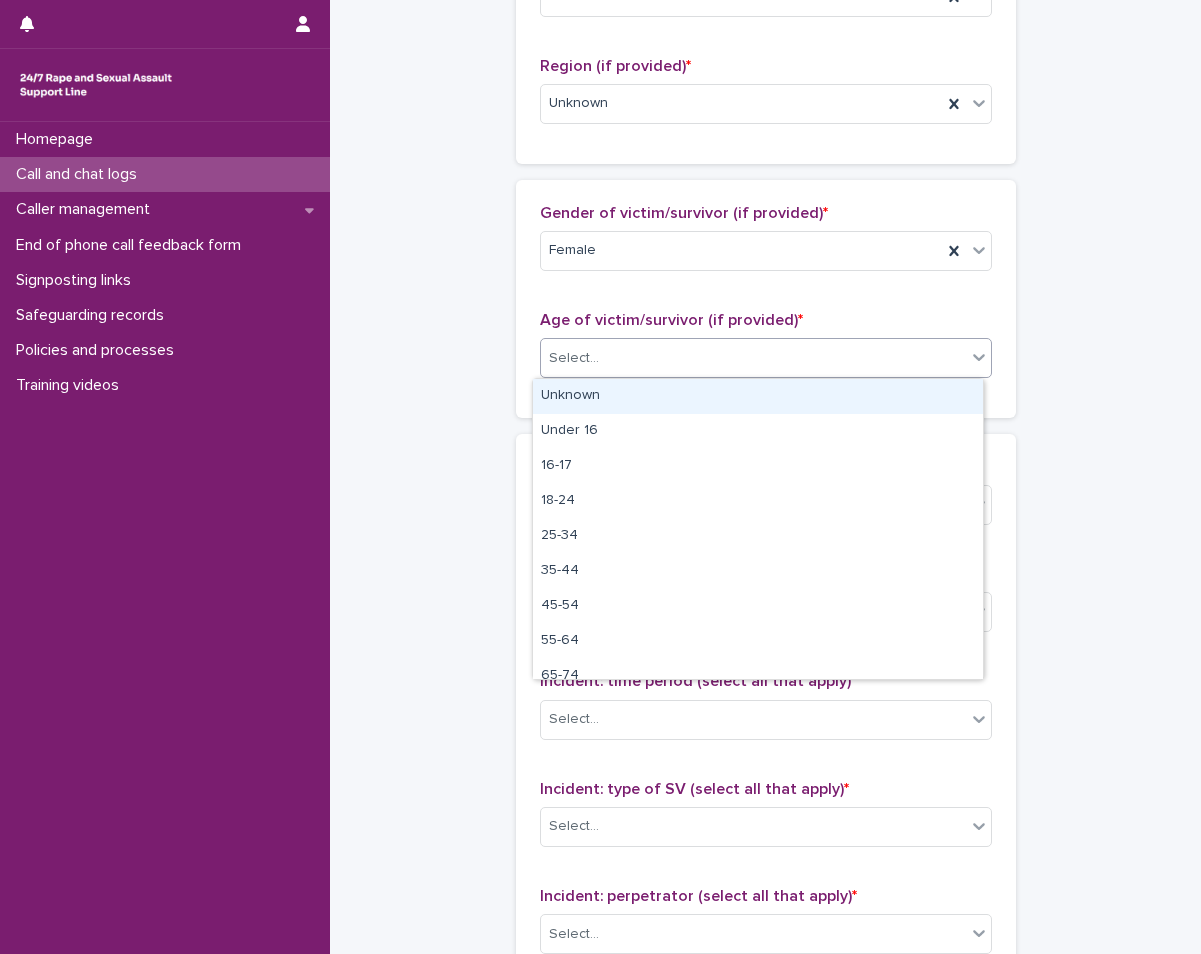 click on "Unknown" at bounding box center (758, 396) 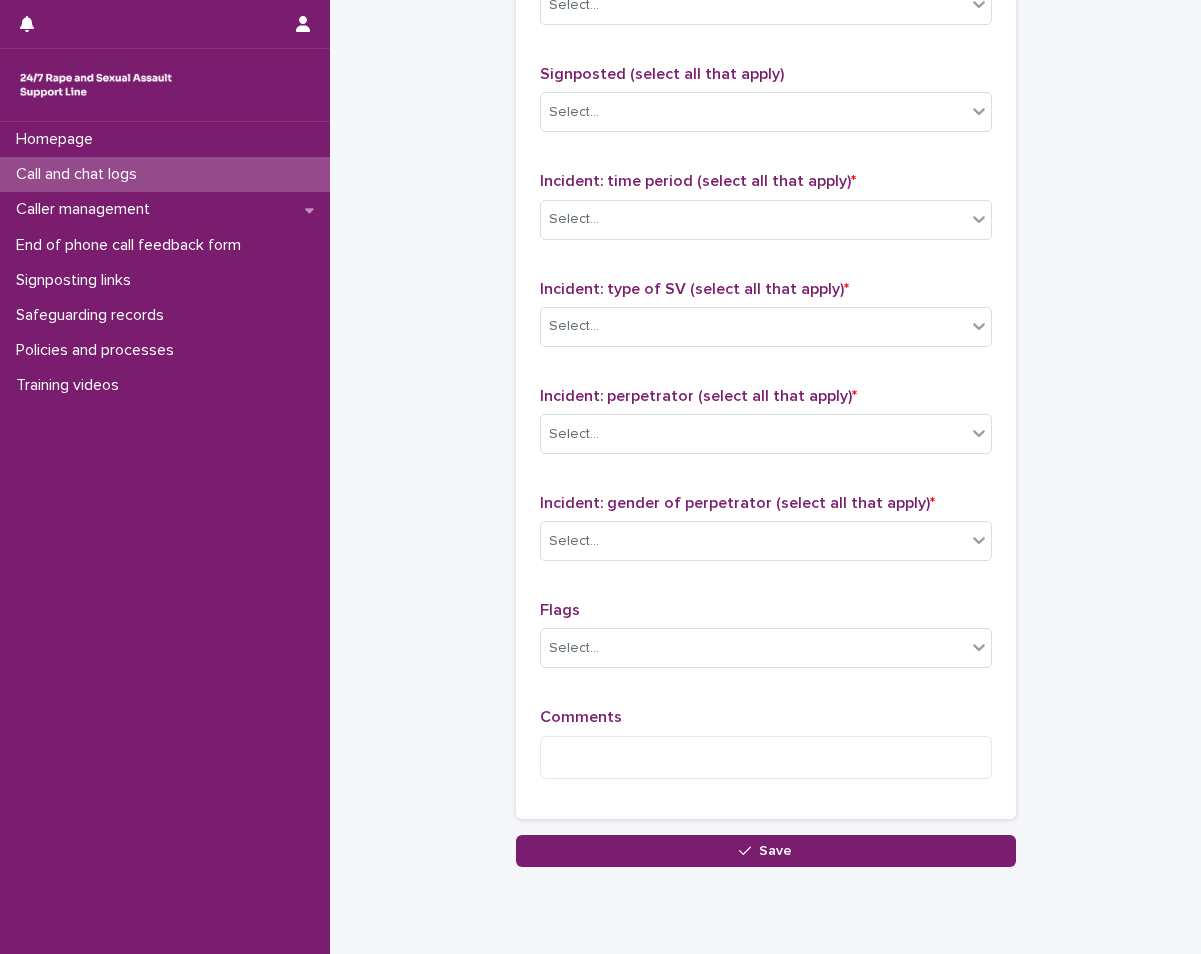 scroll, scrollTop: 1369, scrollLeft: 0, axis: vertical 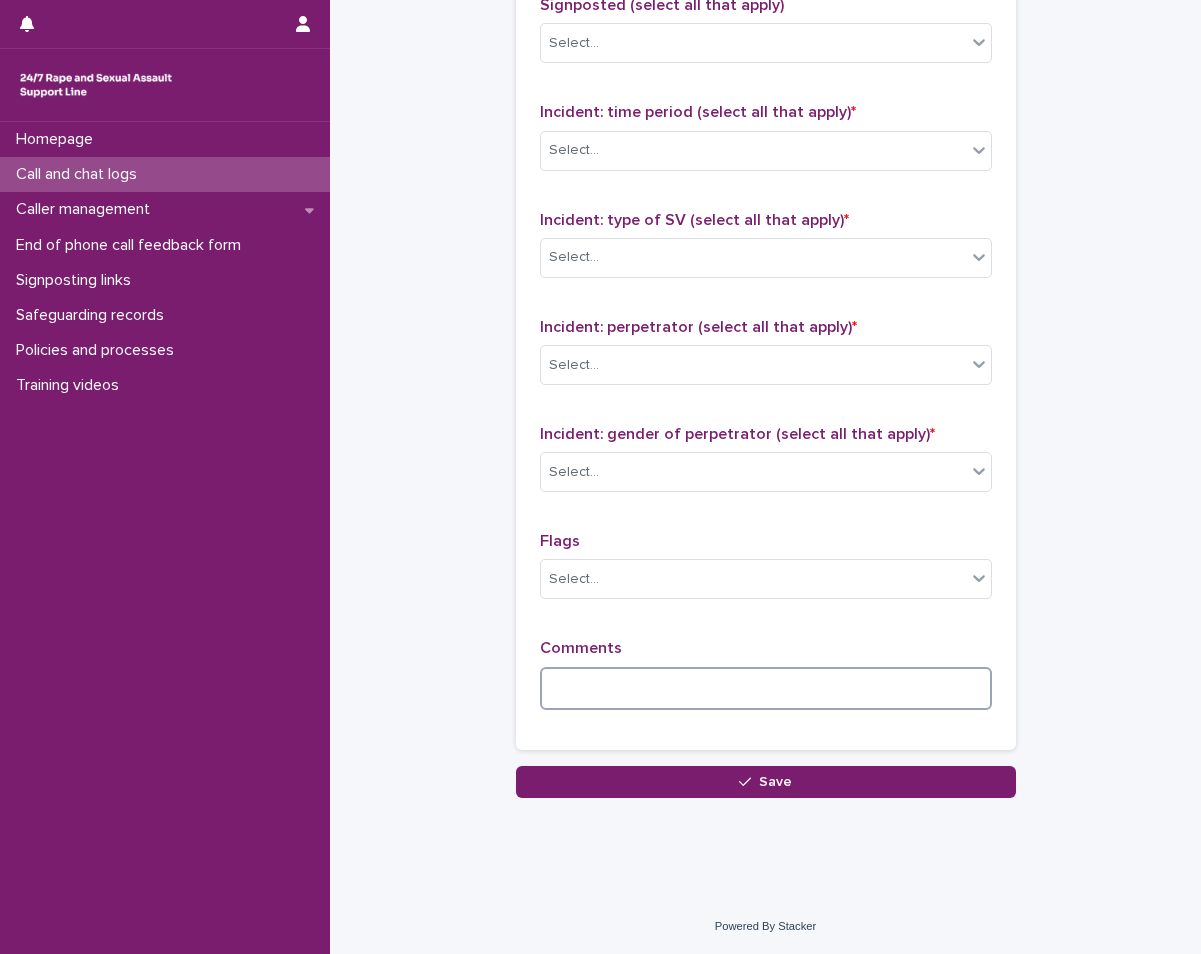 click at bounding box center [766, 688] 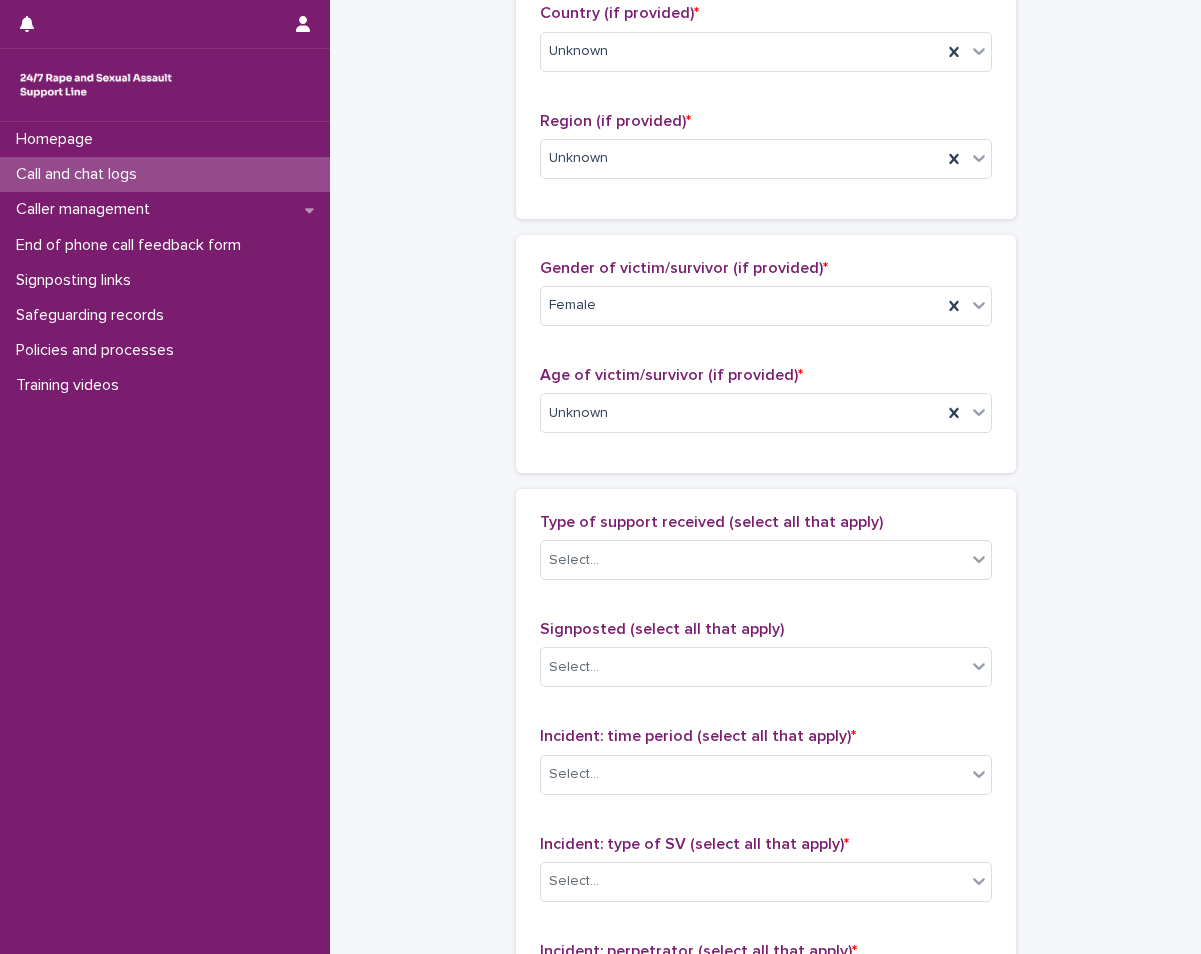 scroll, scrollTop: 769, scrollLeft: 0, axis: vertical 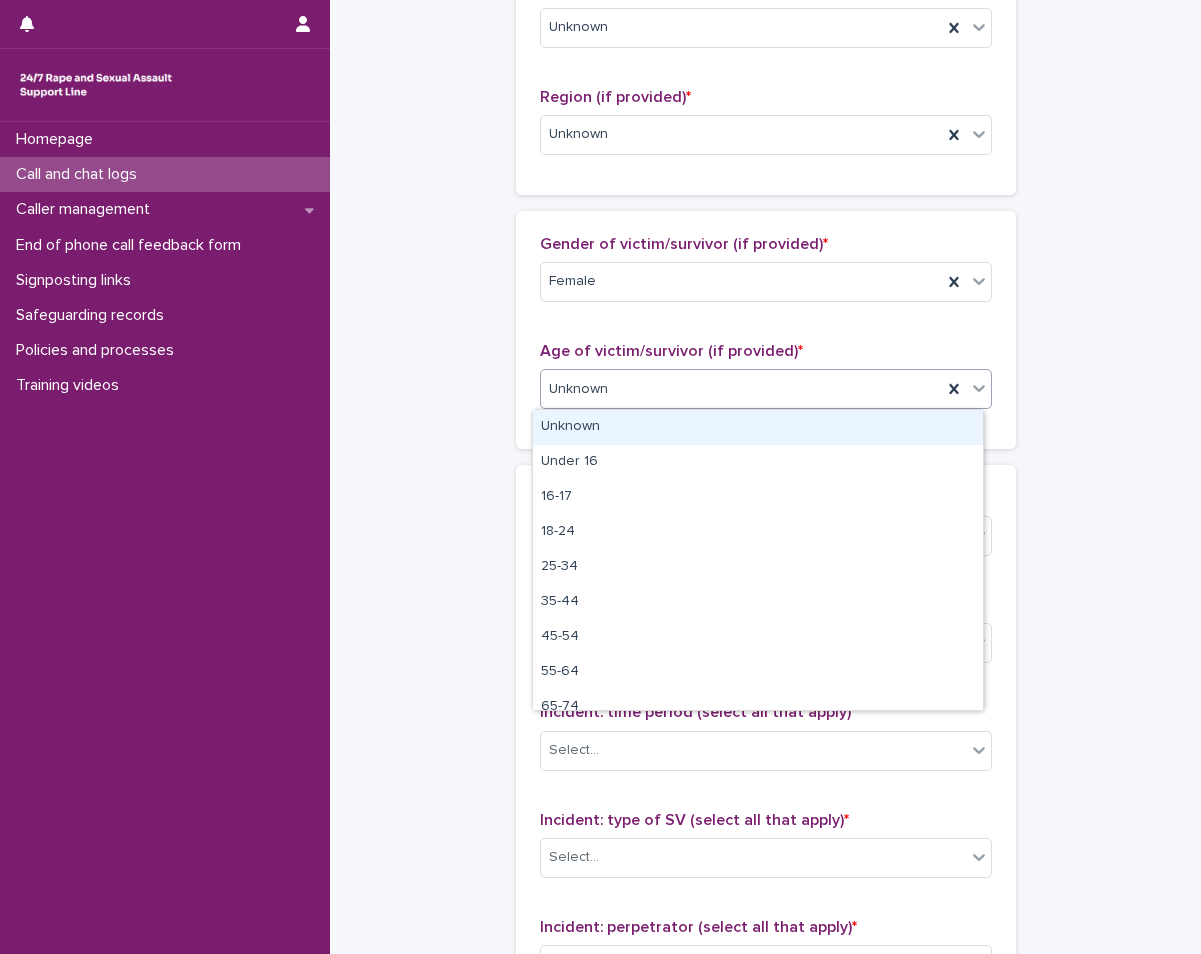 click on "Unknown" at bounding box center [741, 389] 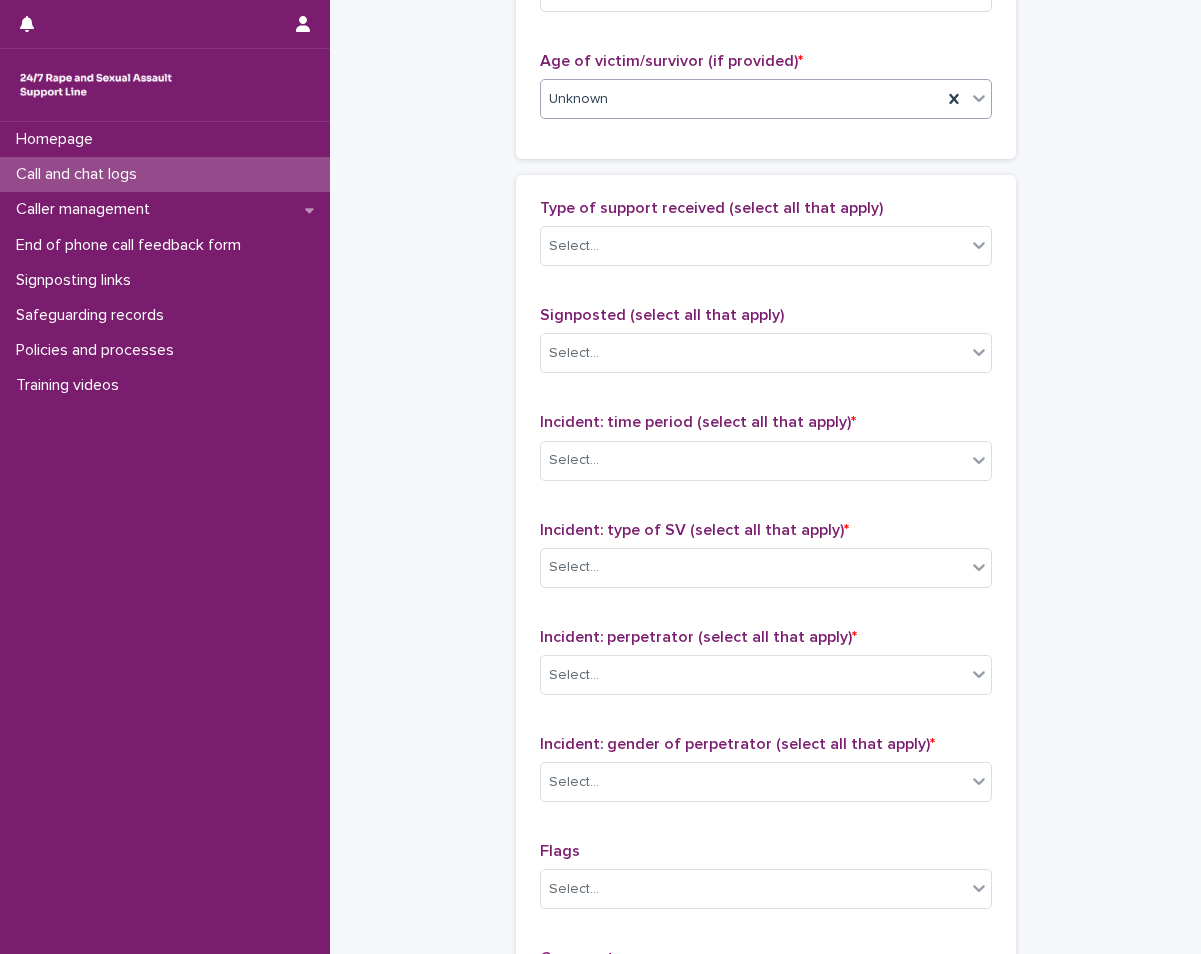 scroll, scrollTop: 1069, scrollLeft: 0, axis: vertical 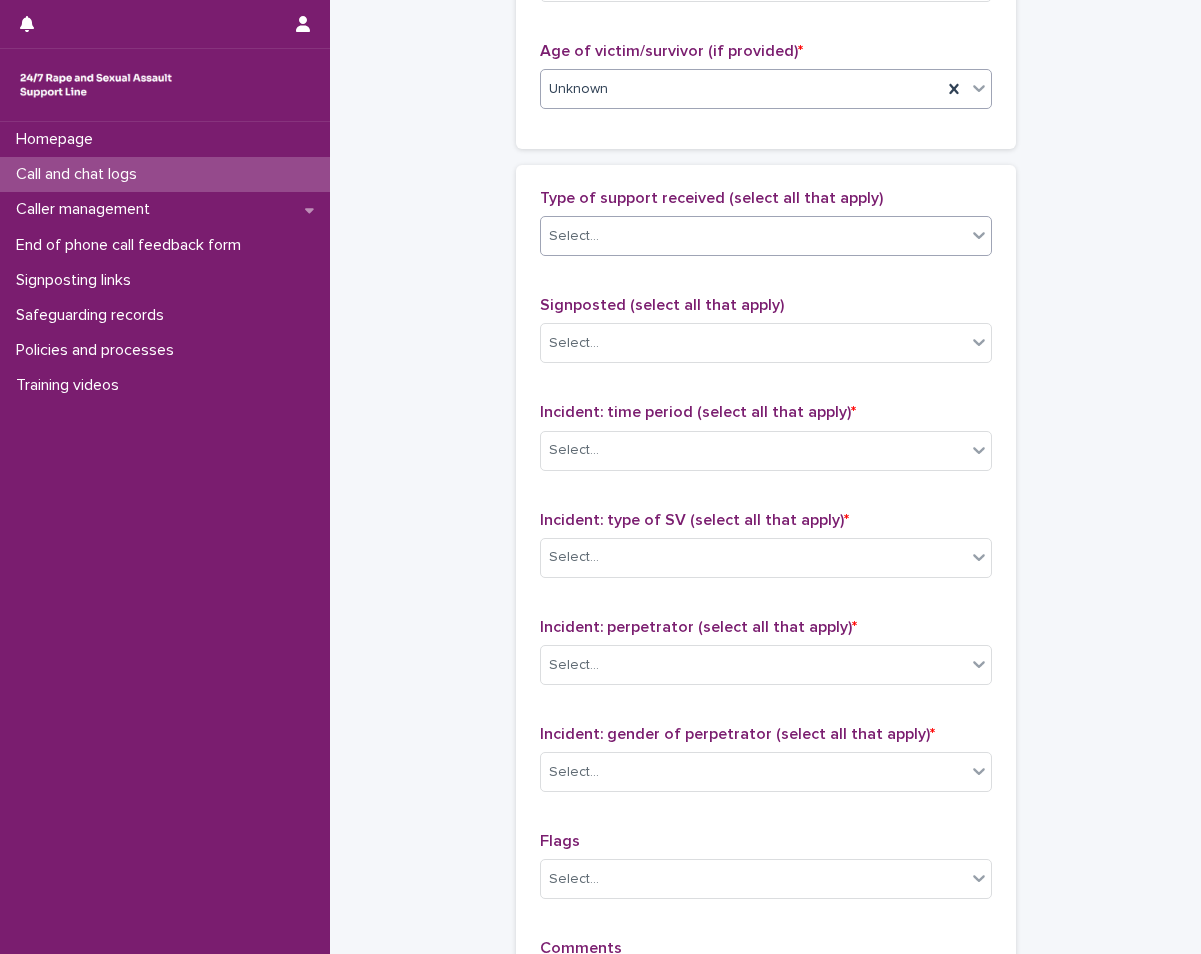 click on "Select..." at bounding box center (753, 236) 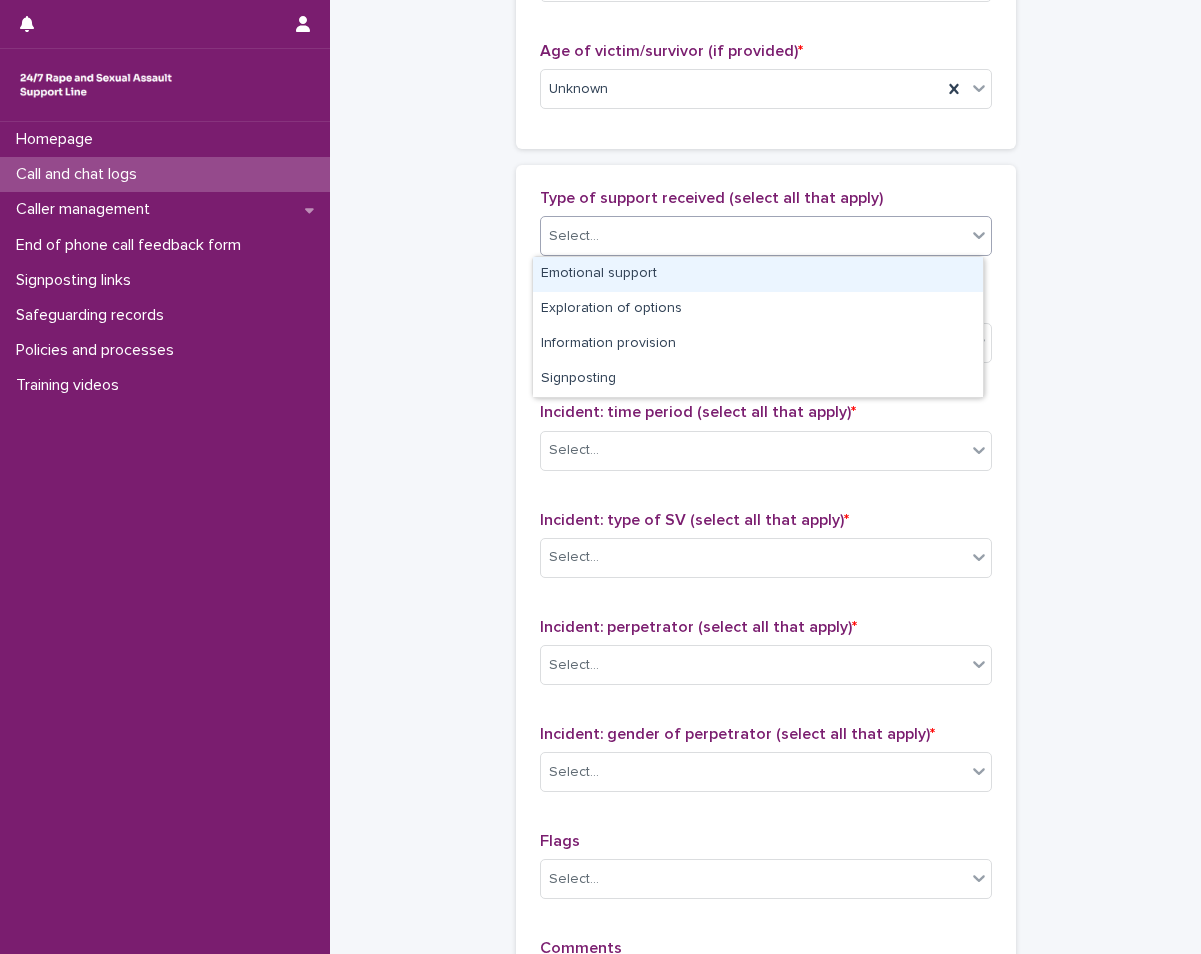 click on "Emotional support" at bounding box center (758, 274) 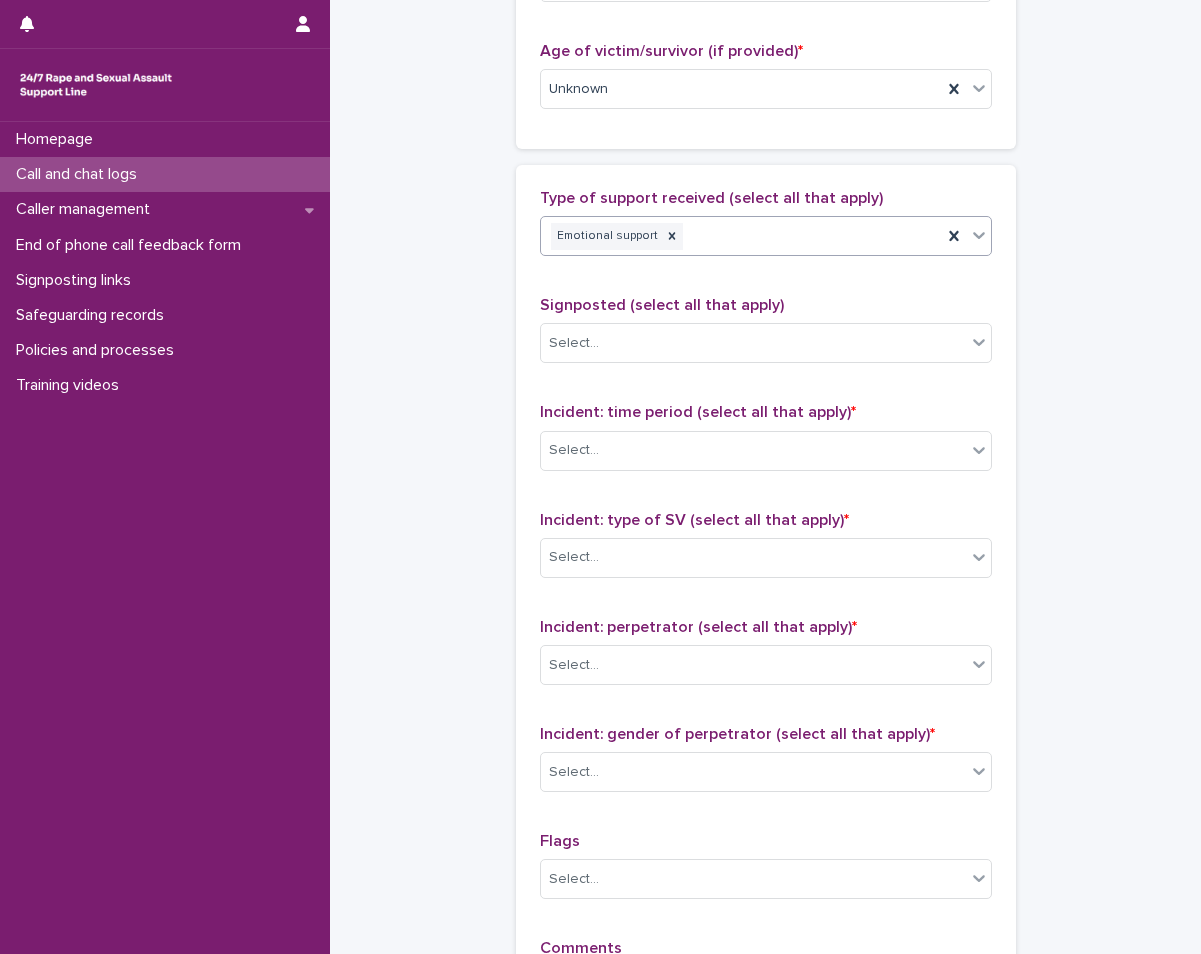 scroll, scrollTop: 1269, scrollLeft: 0, axis: vertical 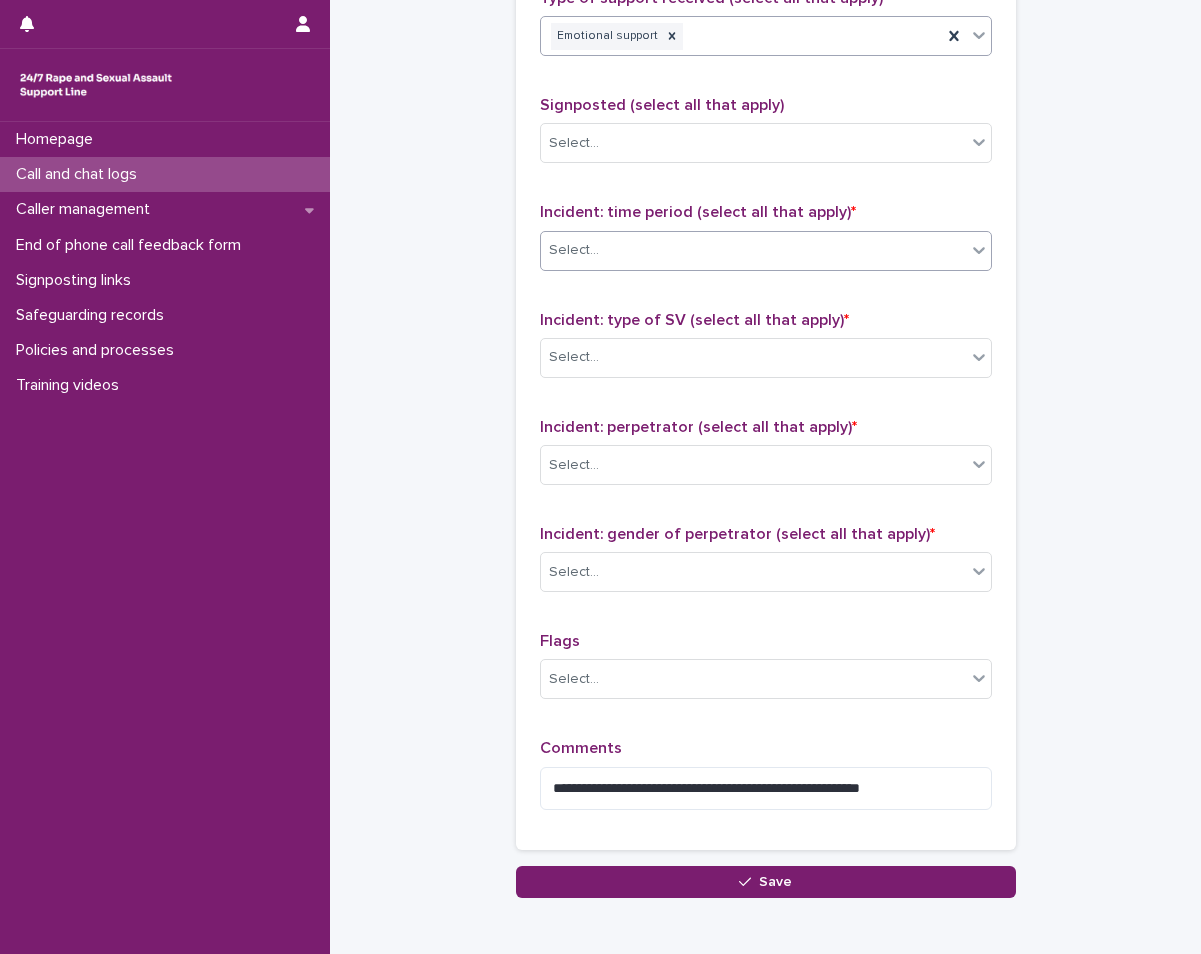 click on "Select..." at bounding box center (753, 250) 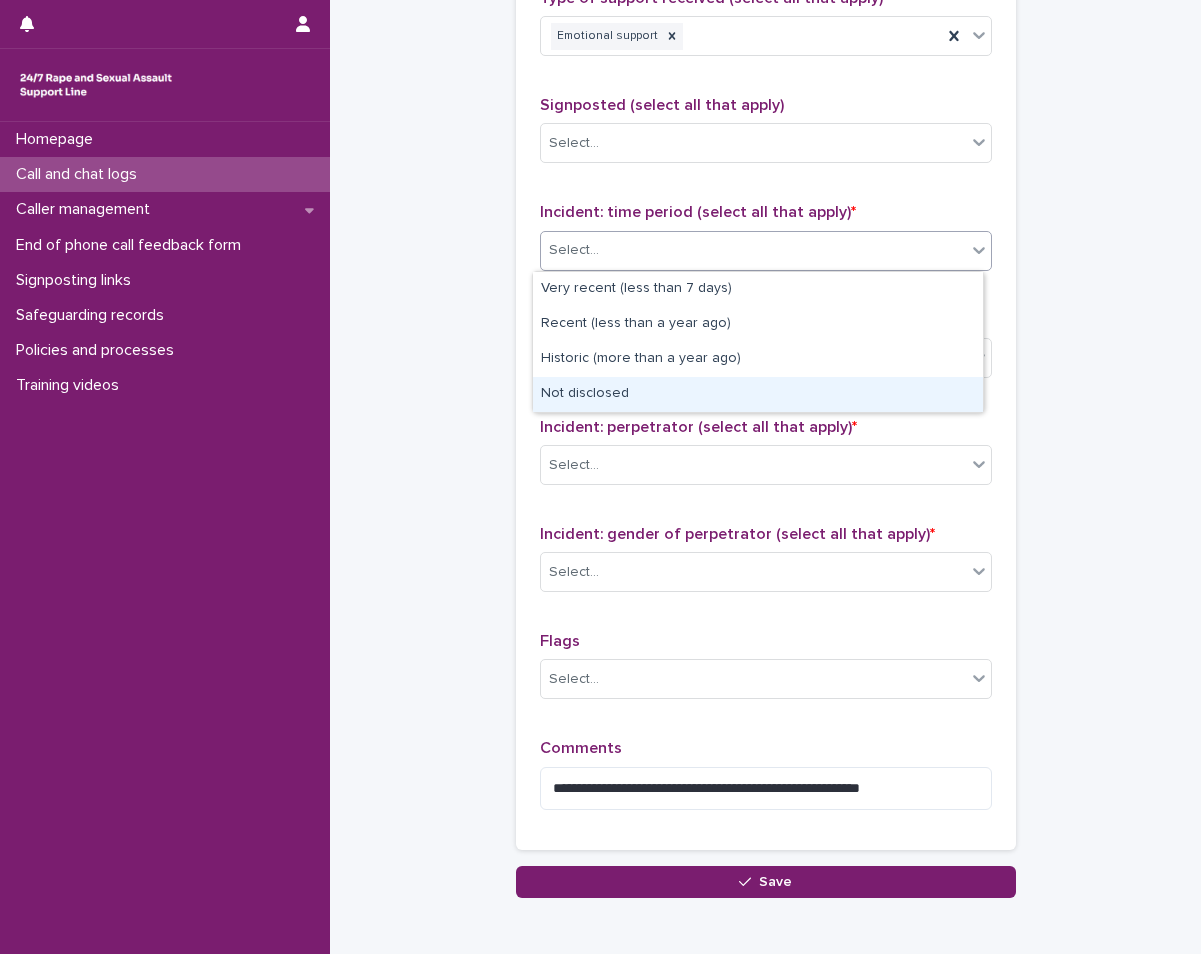 click on "**********" at bounding box center [765, -185] 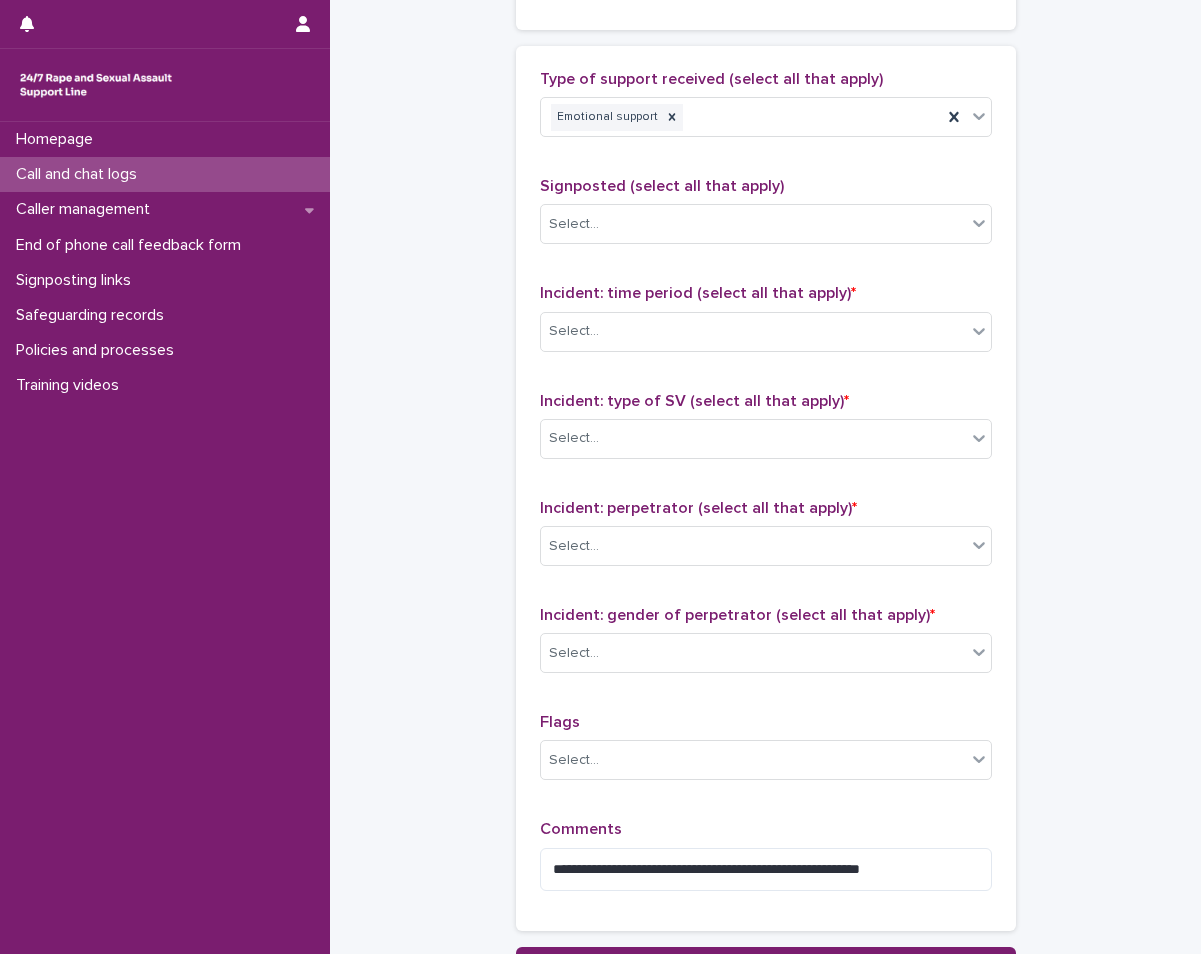 scroll, scrollTop: 1069, scrollLeft: 0, axis: vertical 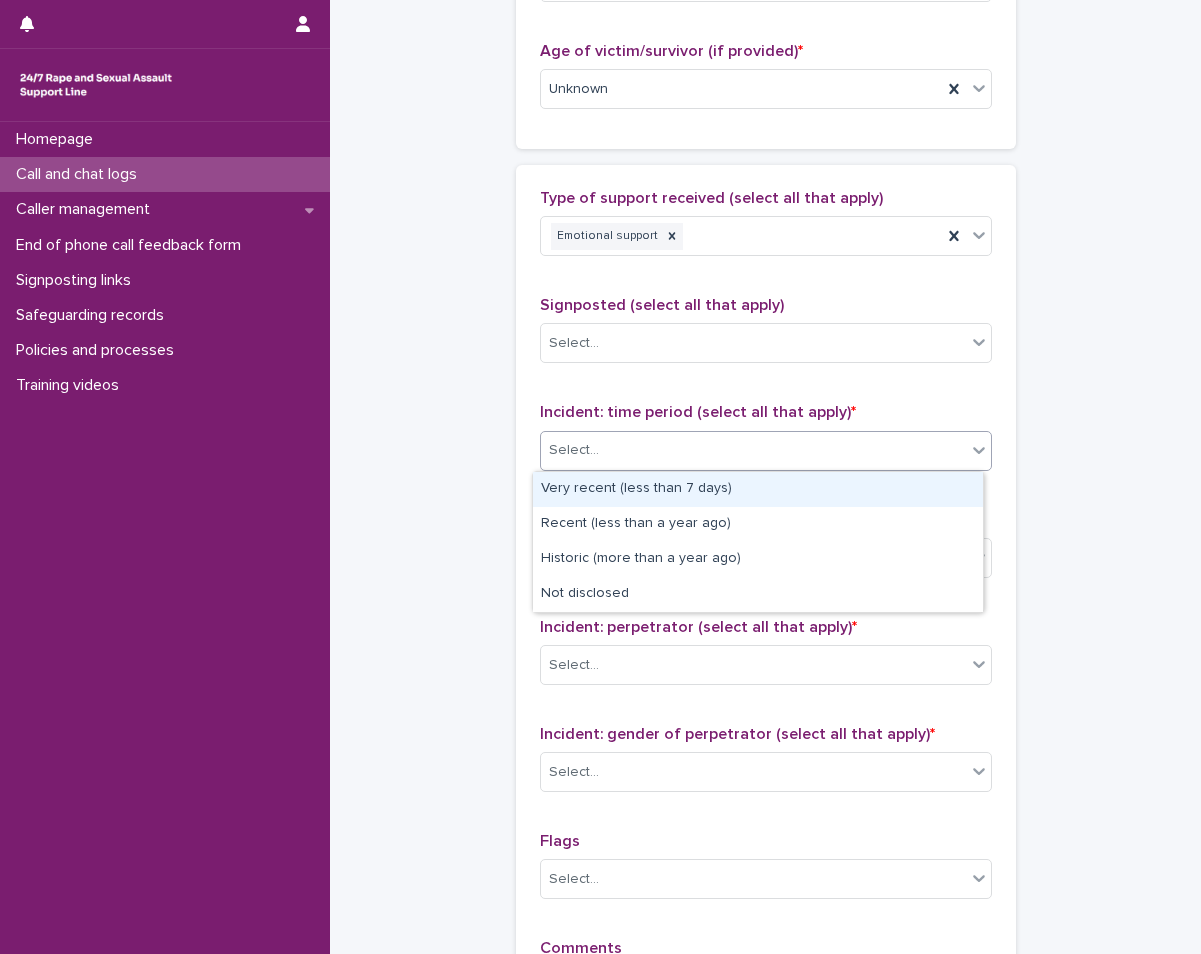 click on "Select..." at bounding box center [753, 450] 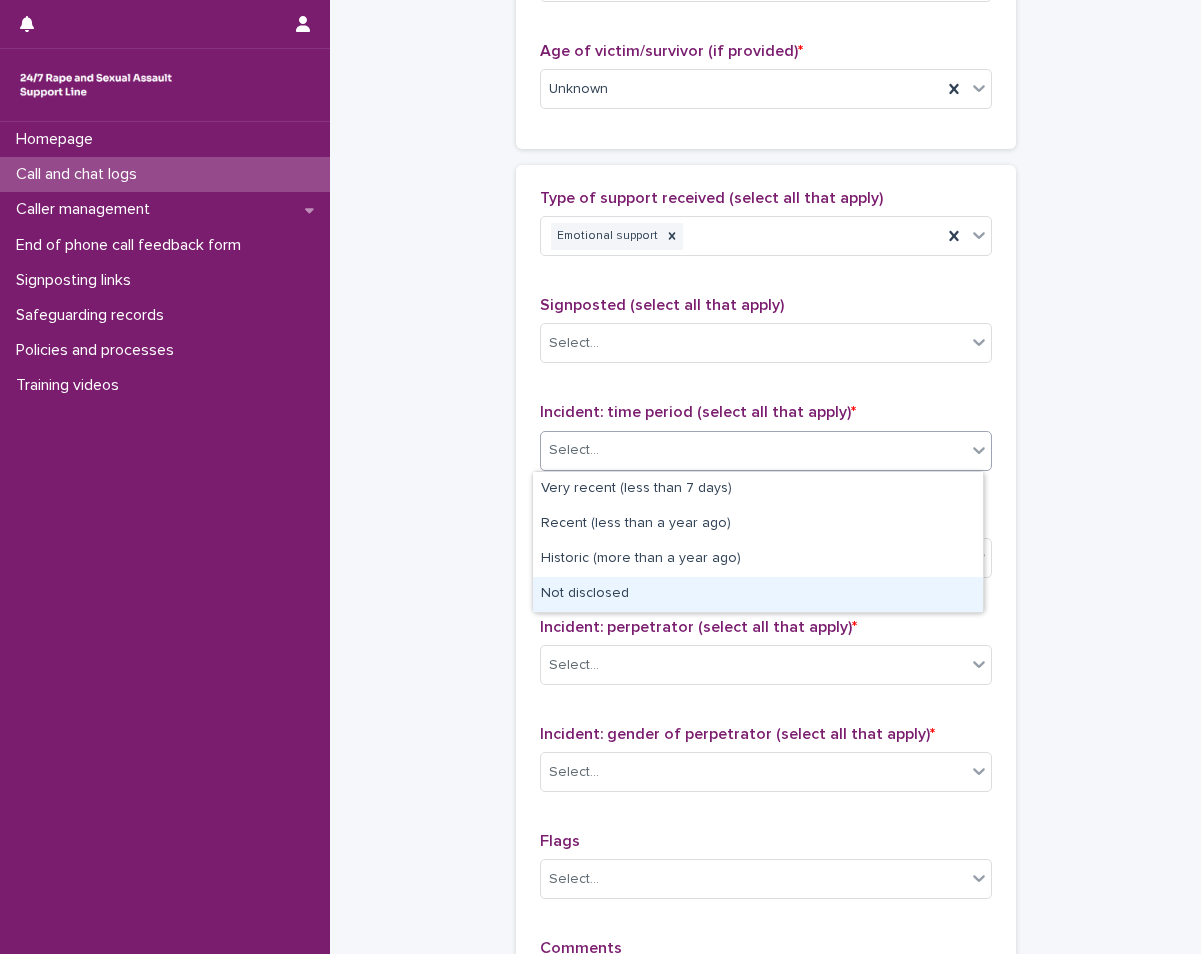 click on "Not disclosed" at bounding box center (758, 594) 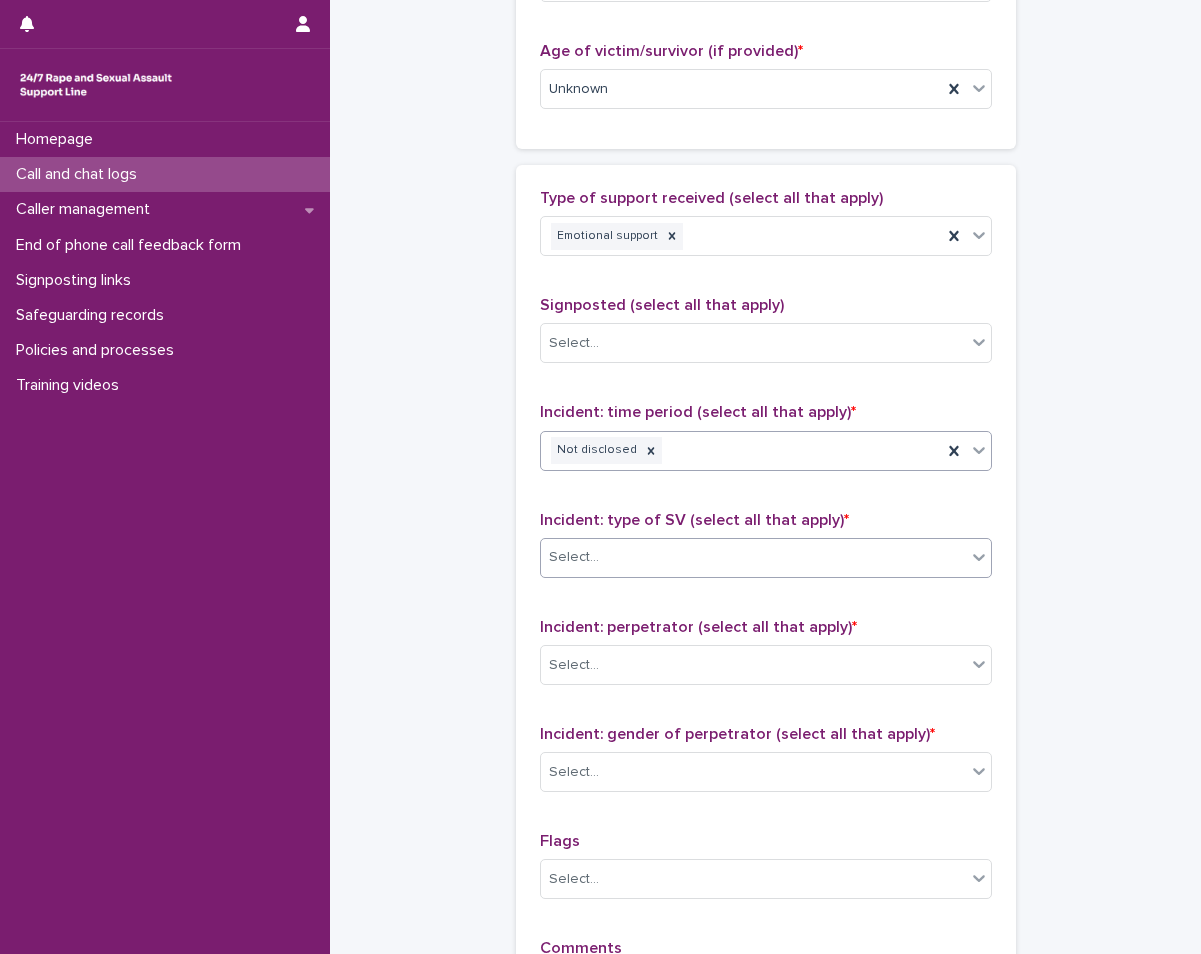 click on "Select..." at bounding box center (753, 557) 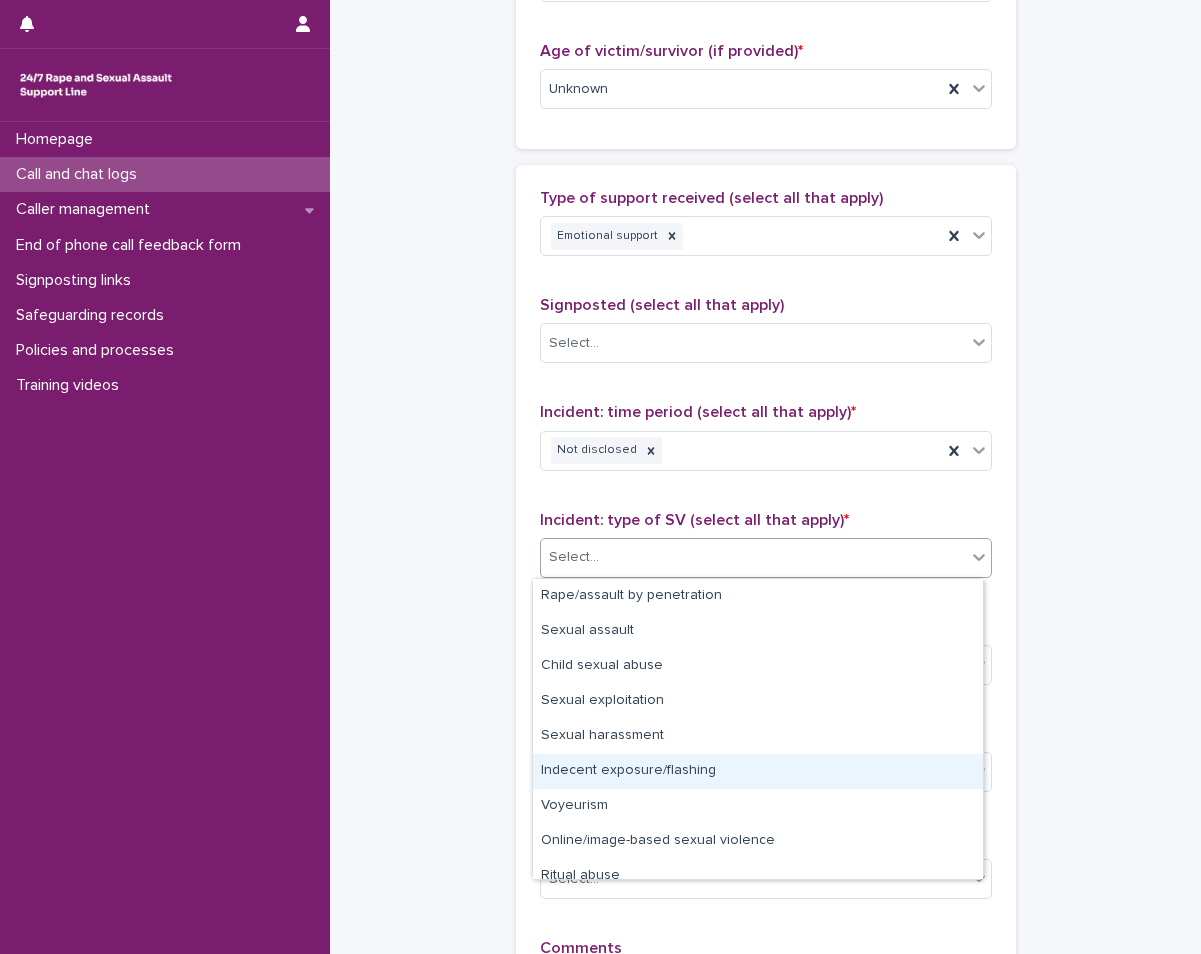 scroll, scrollTop: 50, scrollLeft: 0, axis: vertical 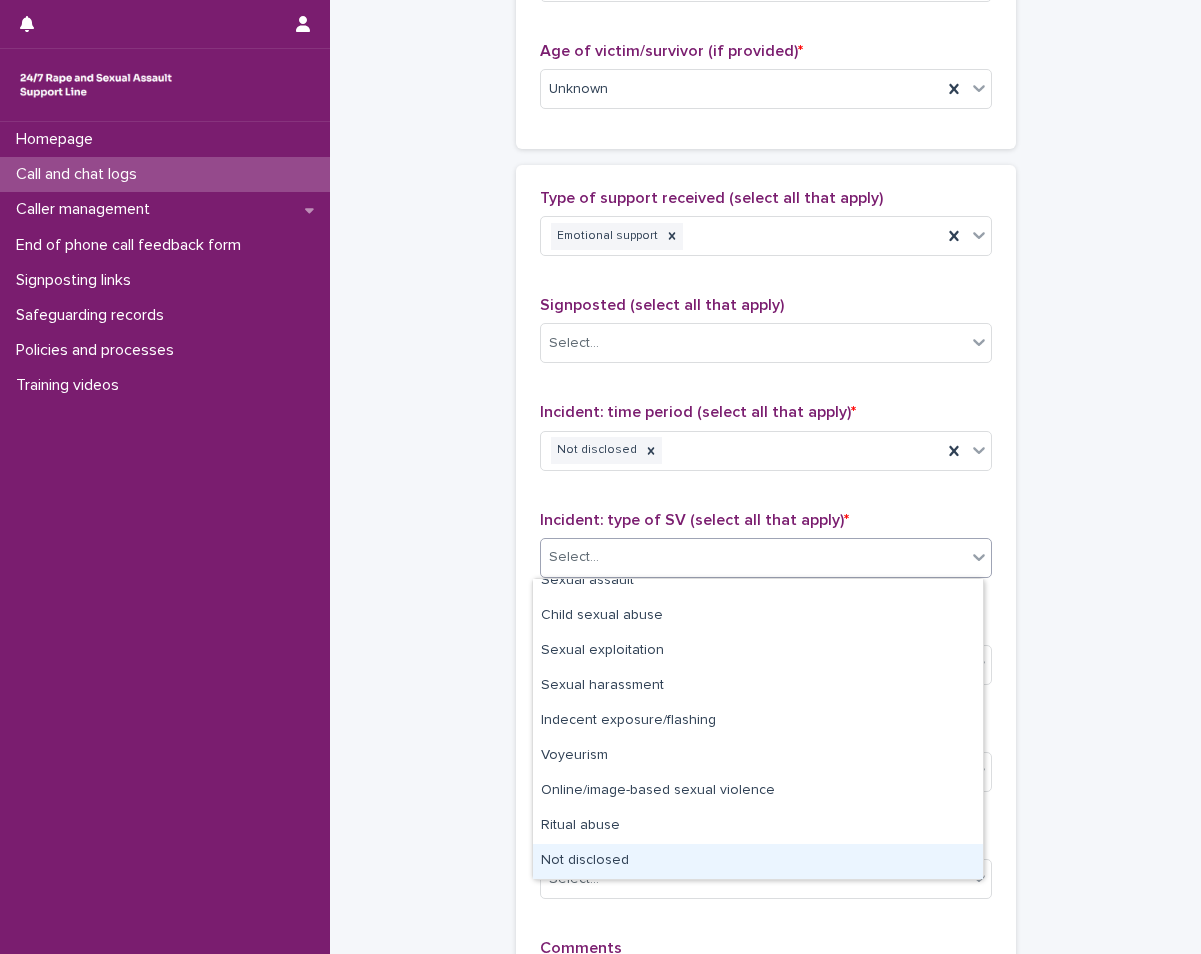 click on "Not disclosed" at bounding box center (758, 861) 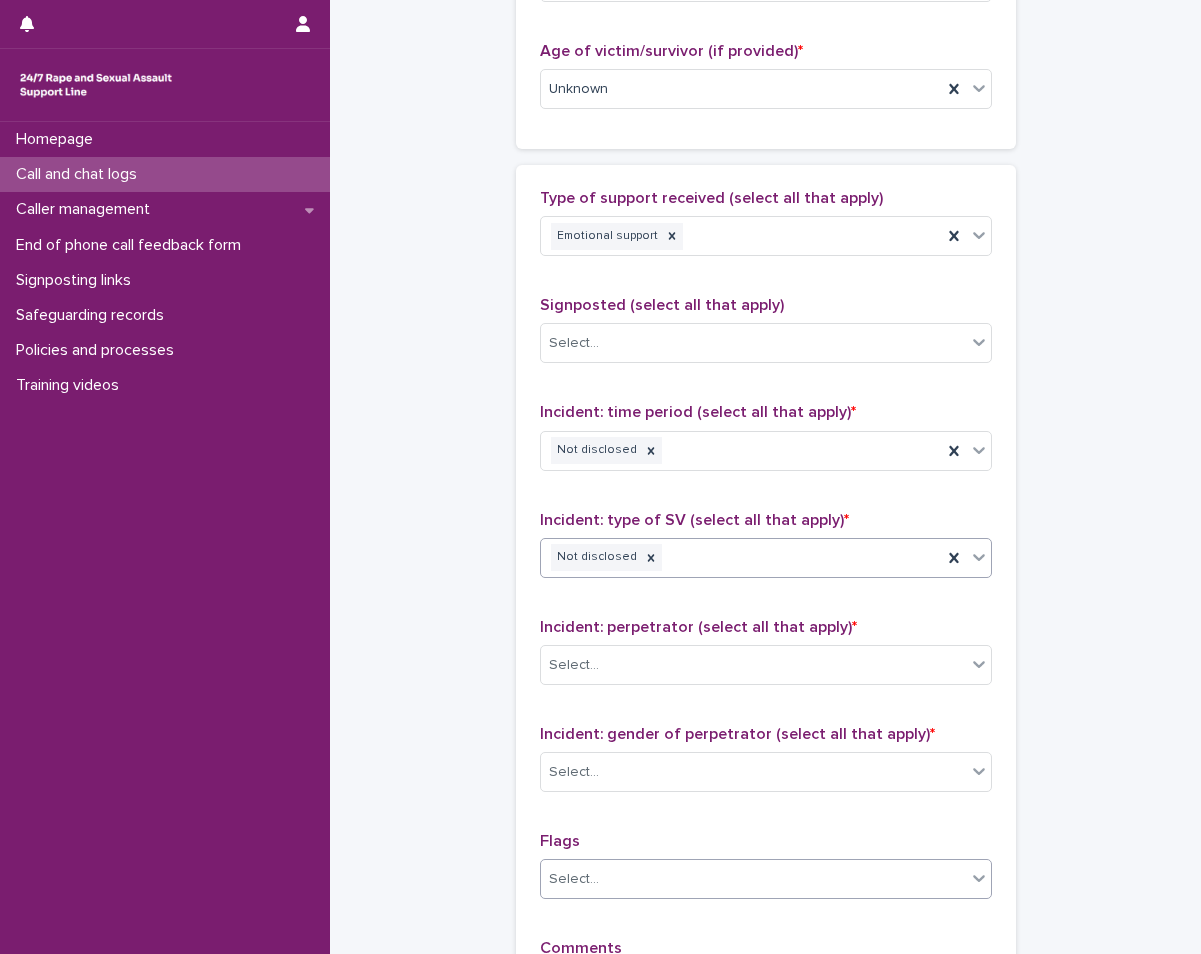 scroll, scrollTop: 1369, scrollLeft: 0, axis: vertical 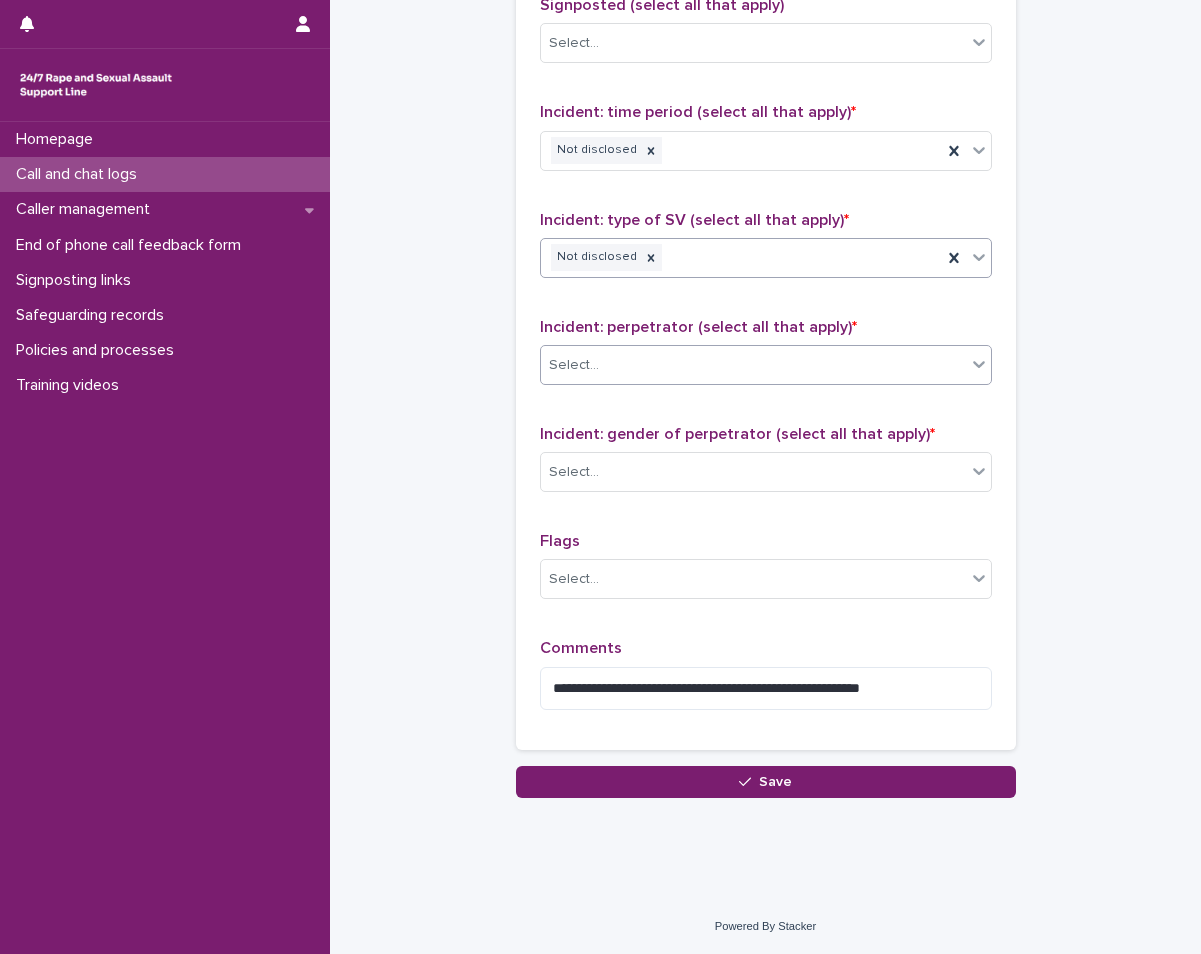 click on "Select..." at bounding box center [753, 365] 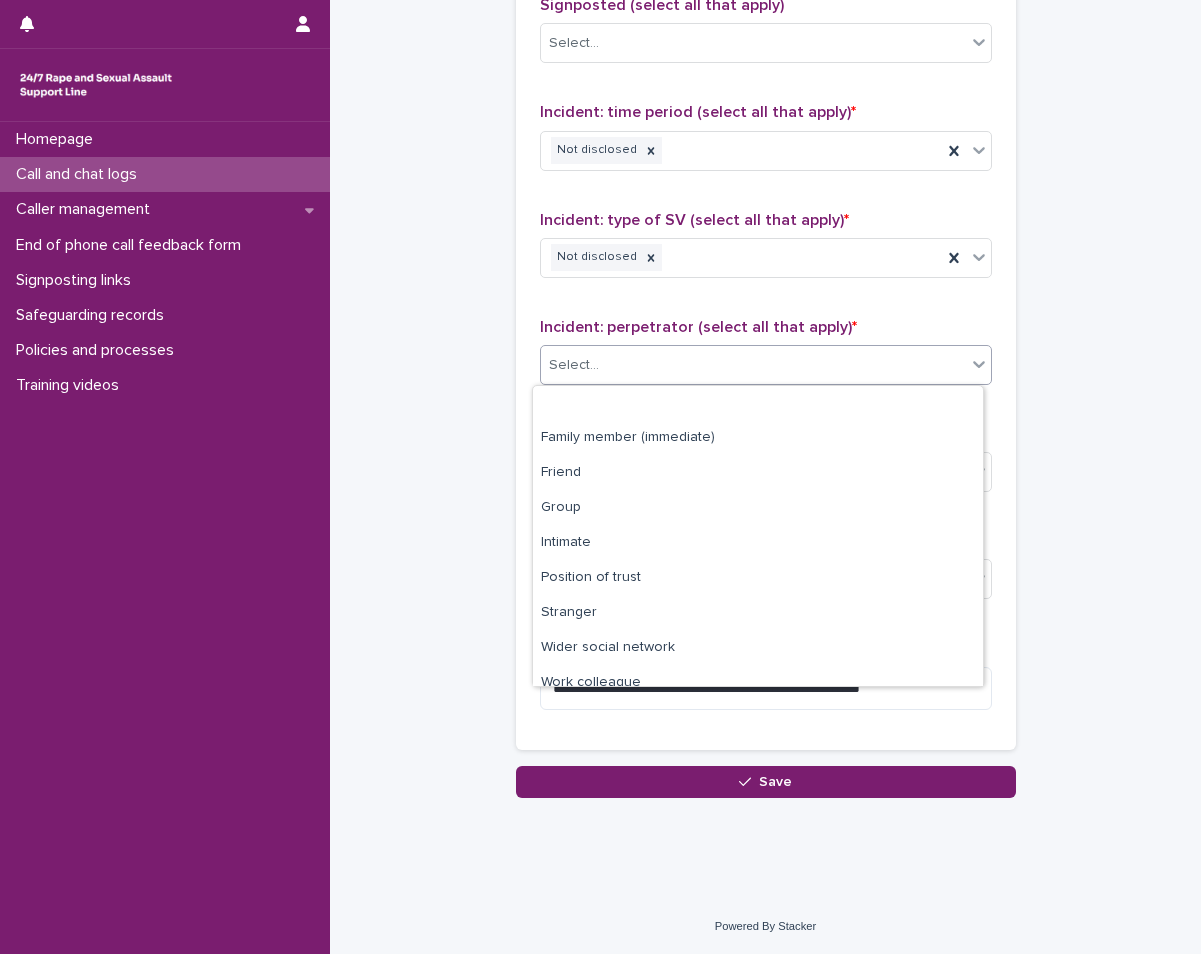 scroll, scrollTop: 85, scrollLeft: 0, axis: vertical 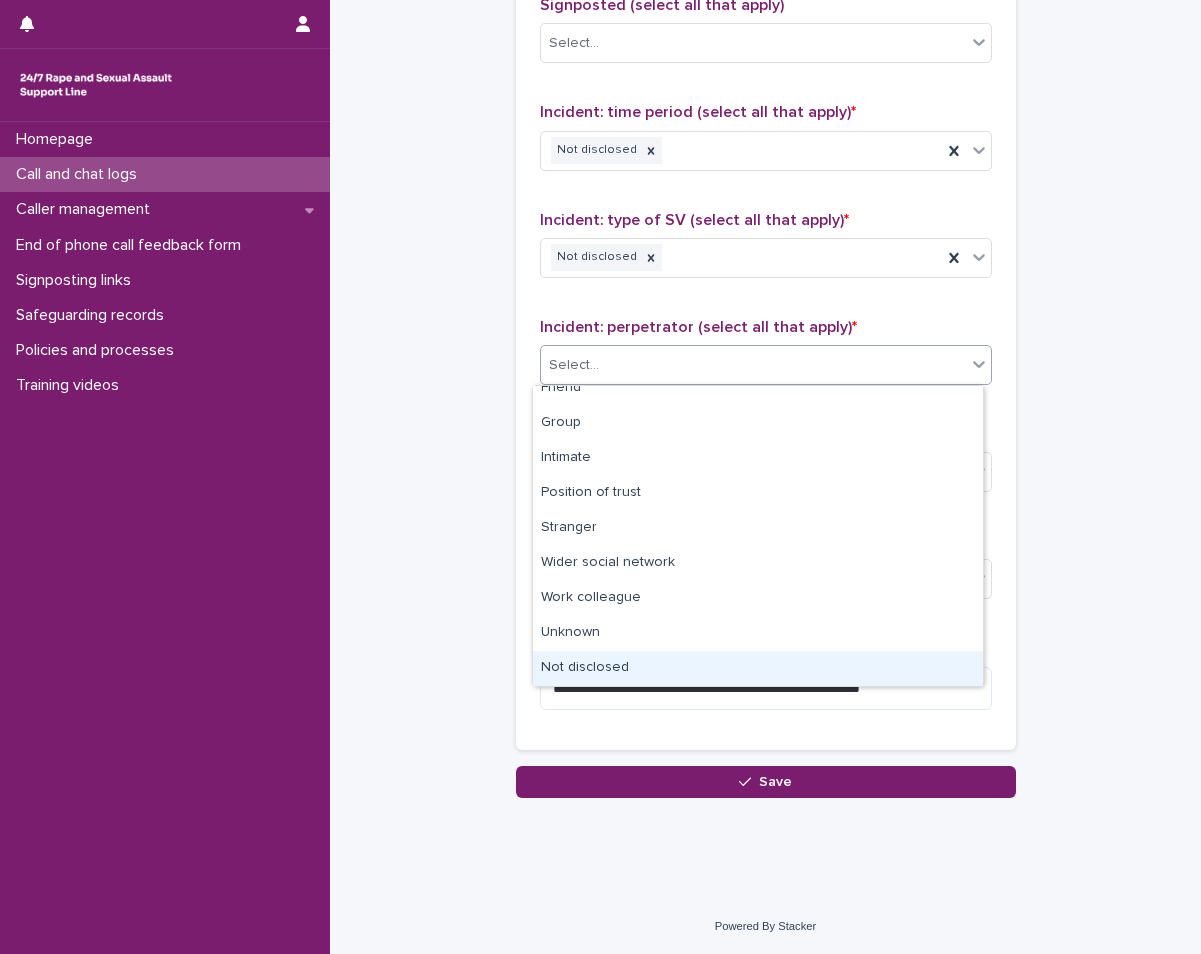click on "Not disclosed" at bounding box center [758, 668] 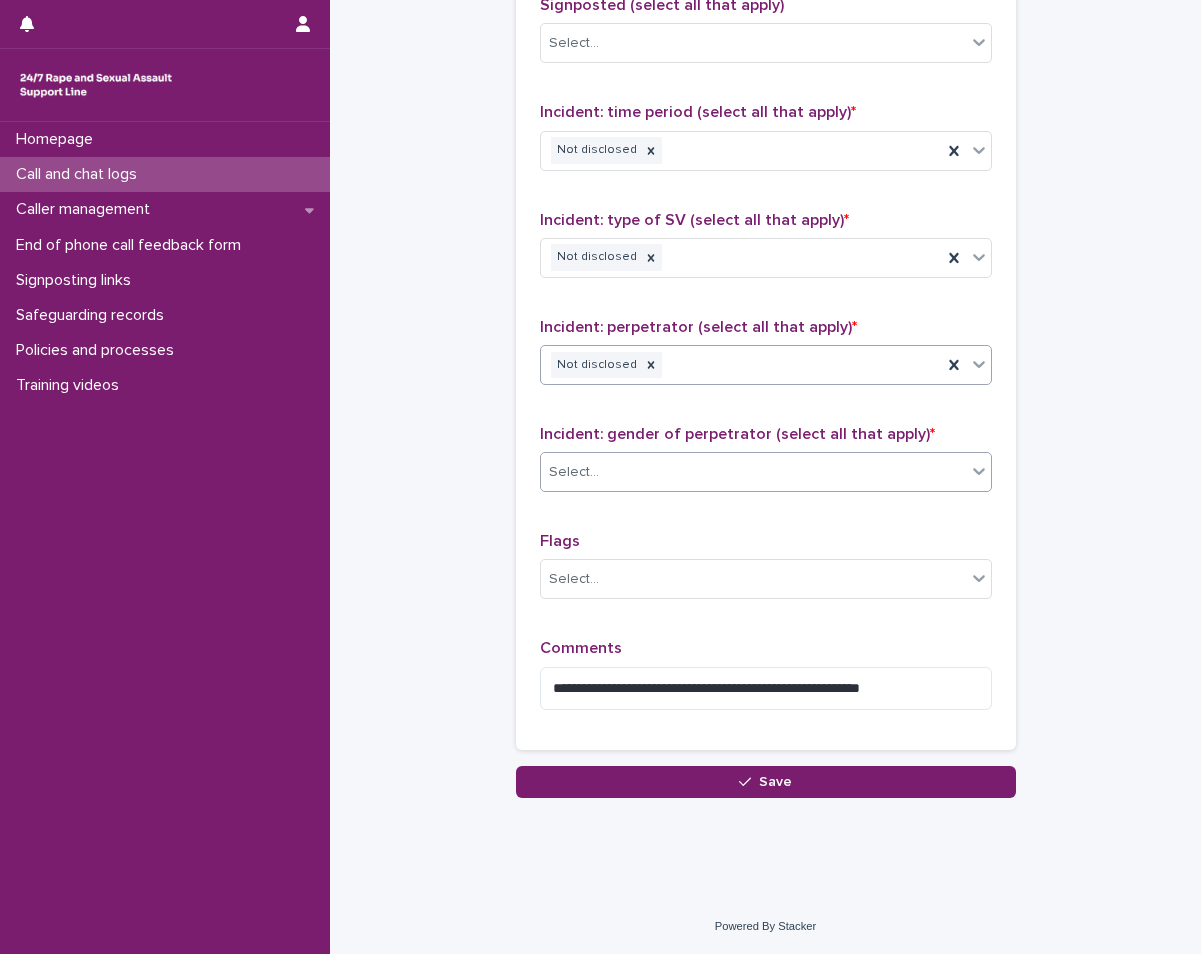 click on "Select..." at bounding box center (753, 472) 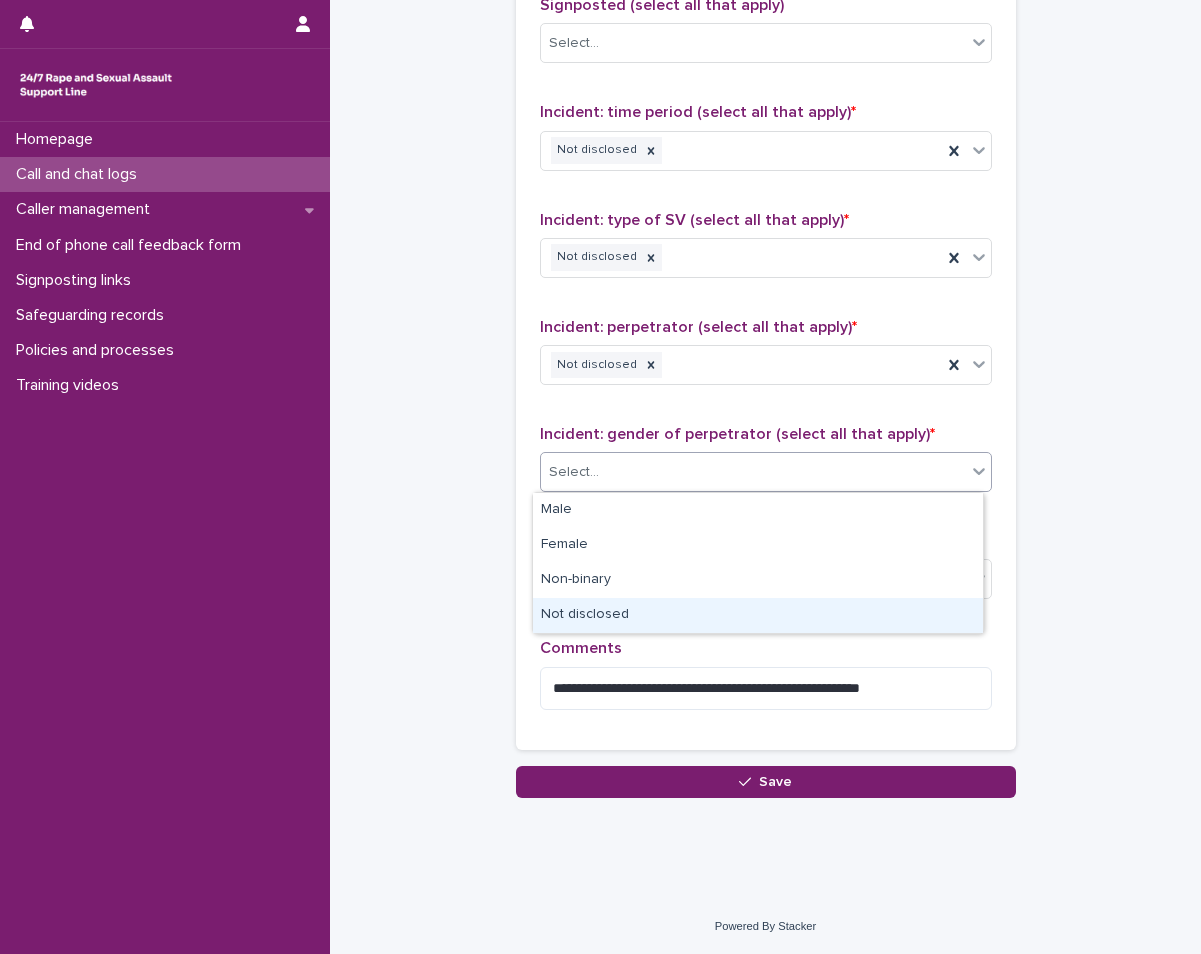 click on "Not disclosed" at bounding box center [758, 615] 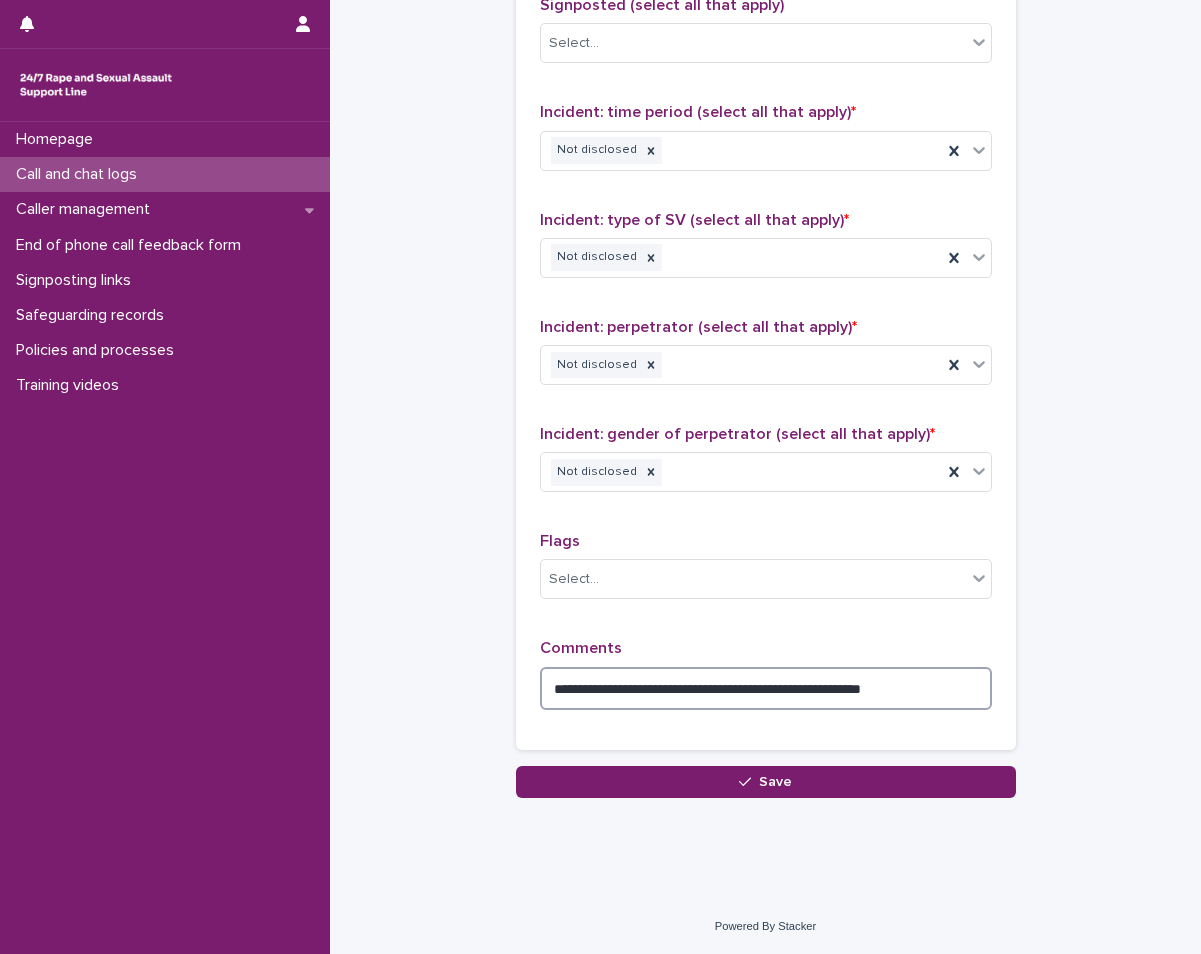 click on "**********" at bounding box center [766, 688] 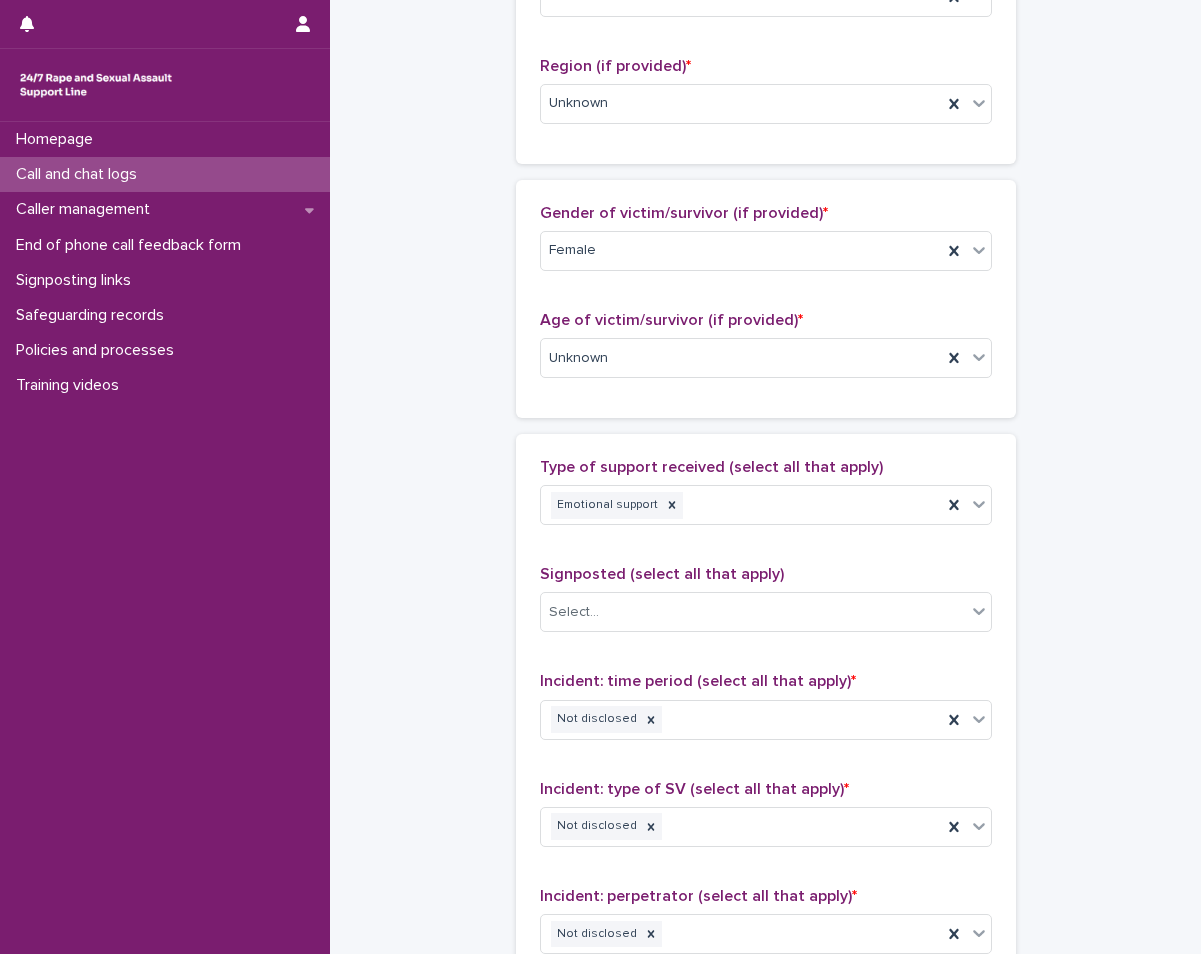 scroll, scrollTop: 1402, scrollLeft: 0, axis: vertical 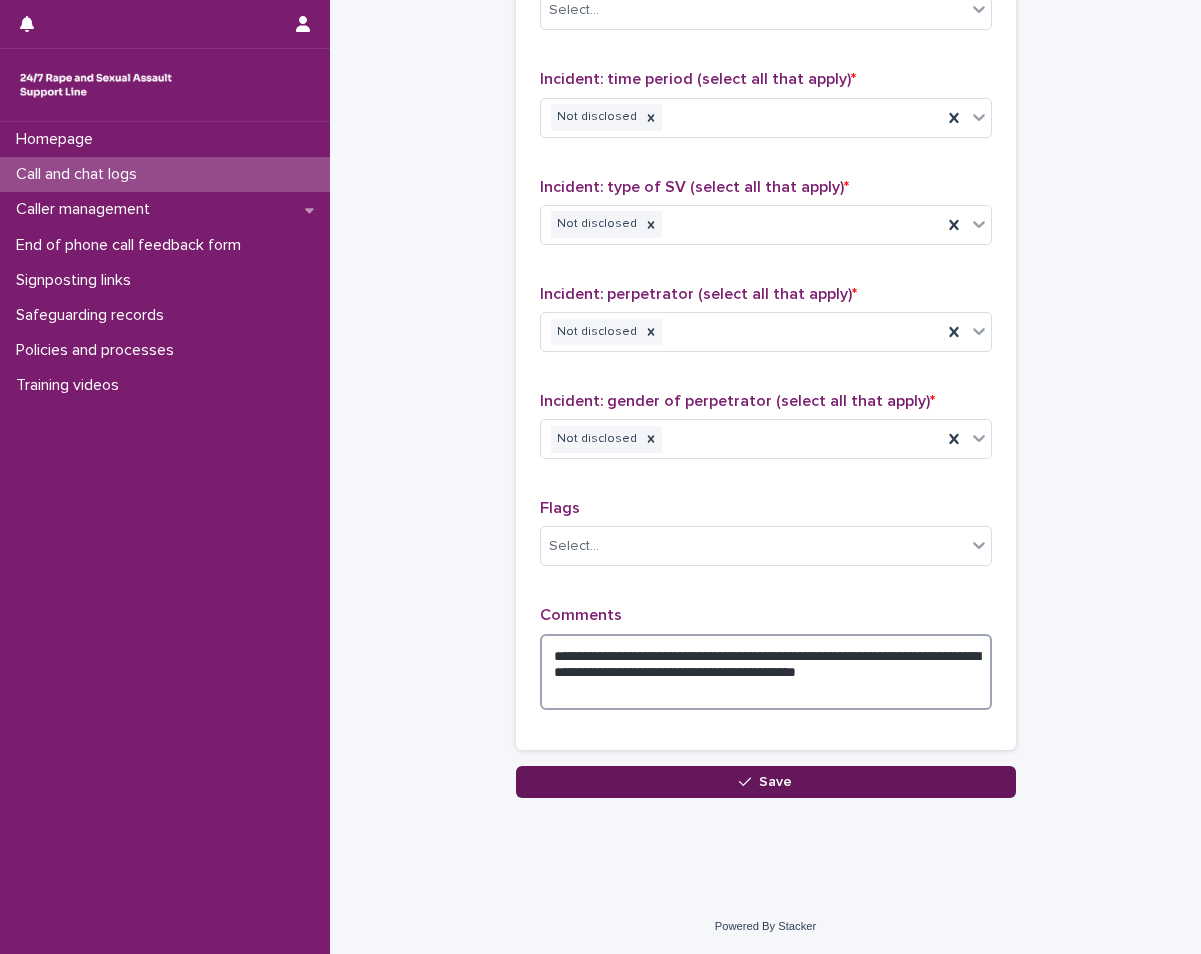 type on "**********" 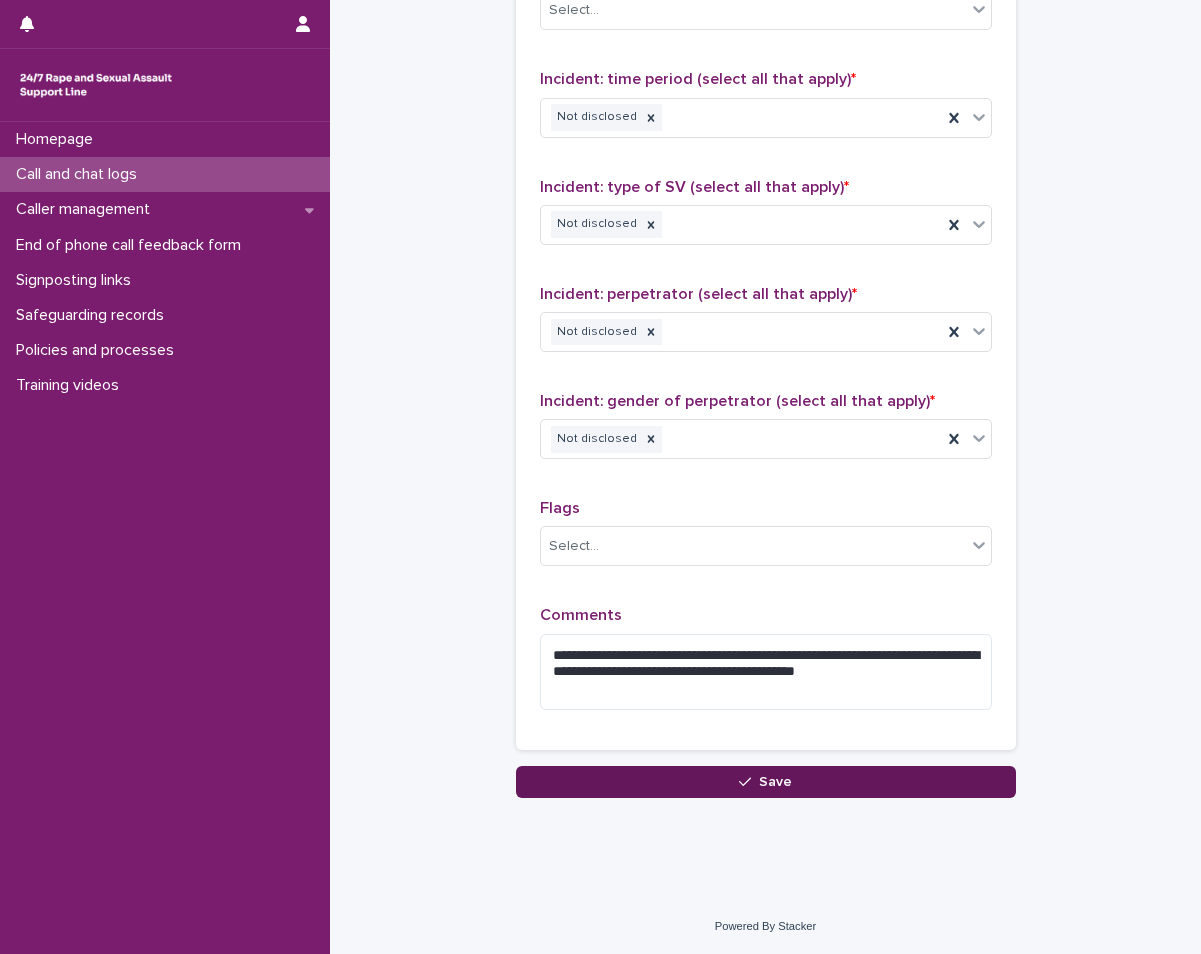click on "Save" at bounding box center (766, 782) 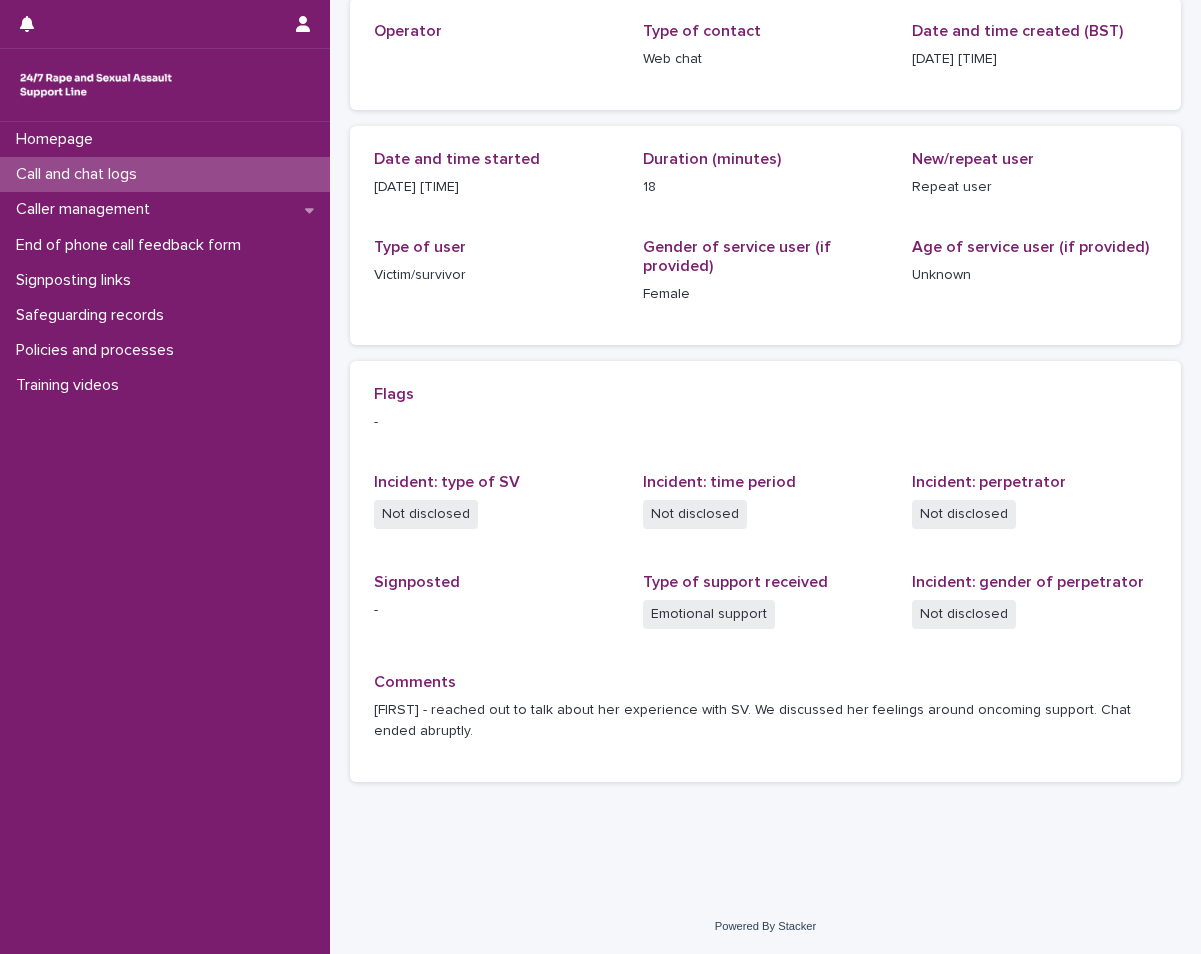 scroll, scrollTop: 0, scrollLeft: 0, axis: both 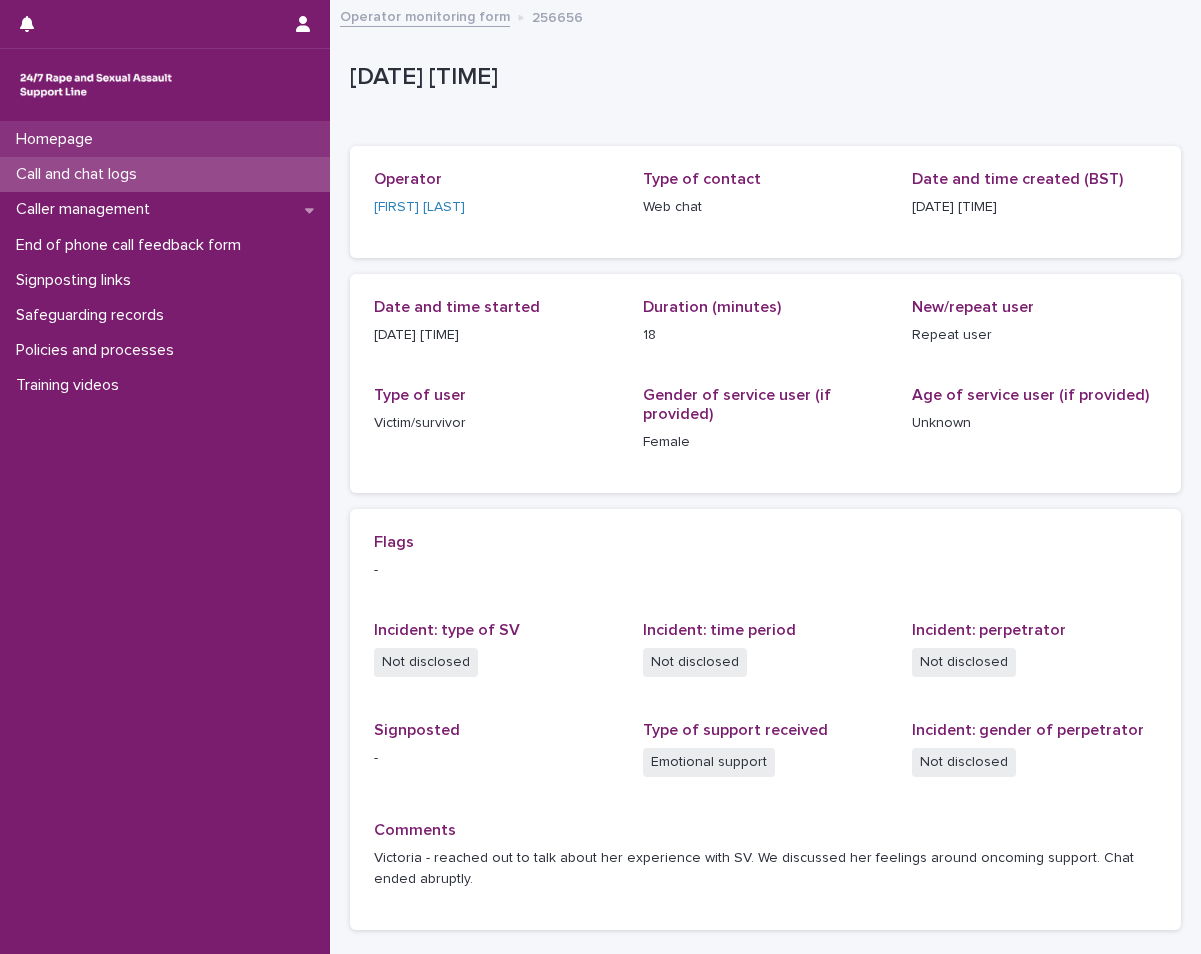 click on "Homepage" at bounding box center (165, 139) 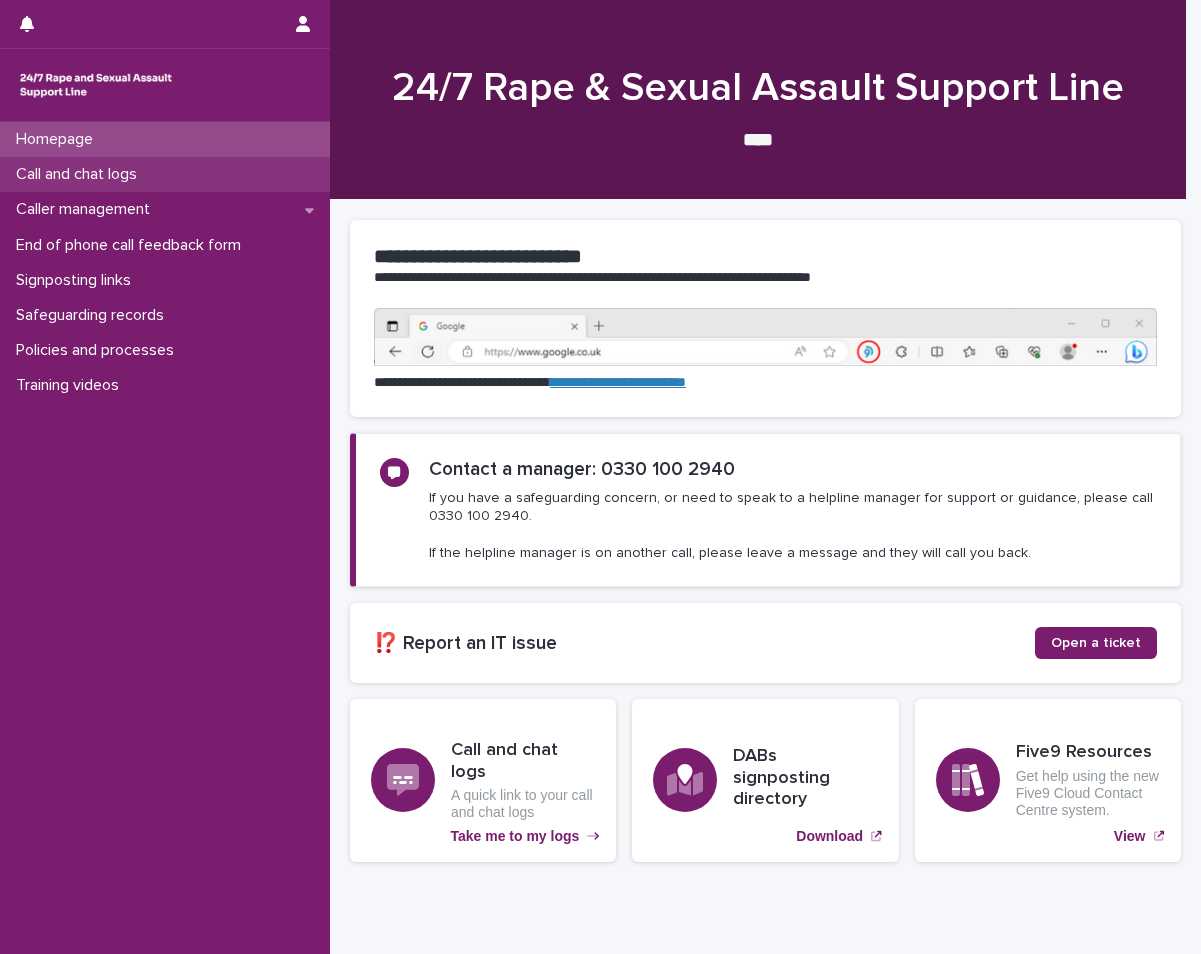 click on "Call and chat logs" at bounding box center [165, 174] 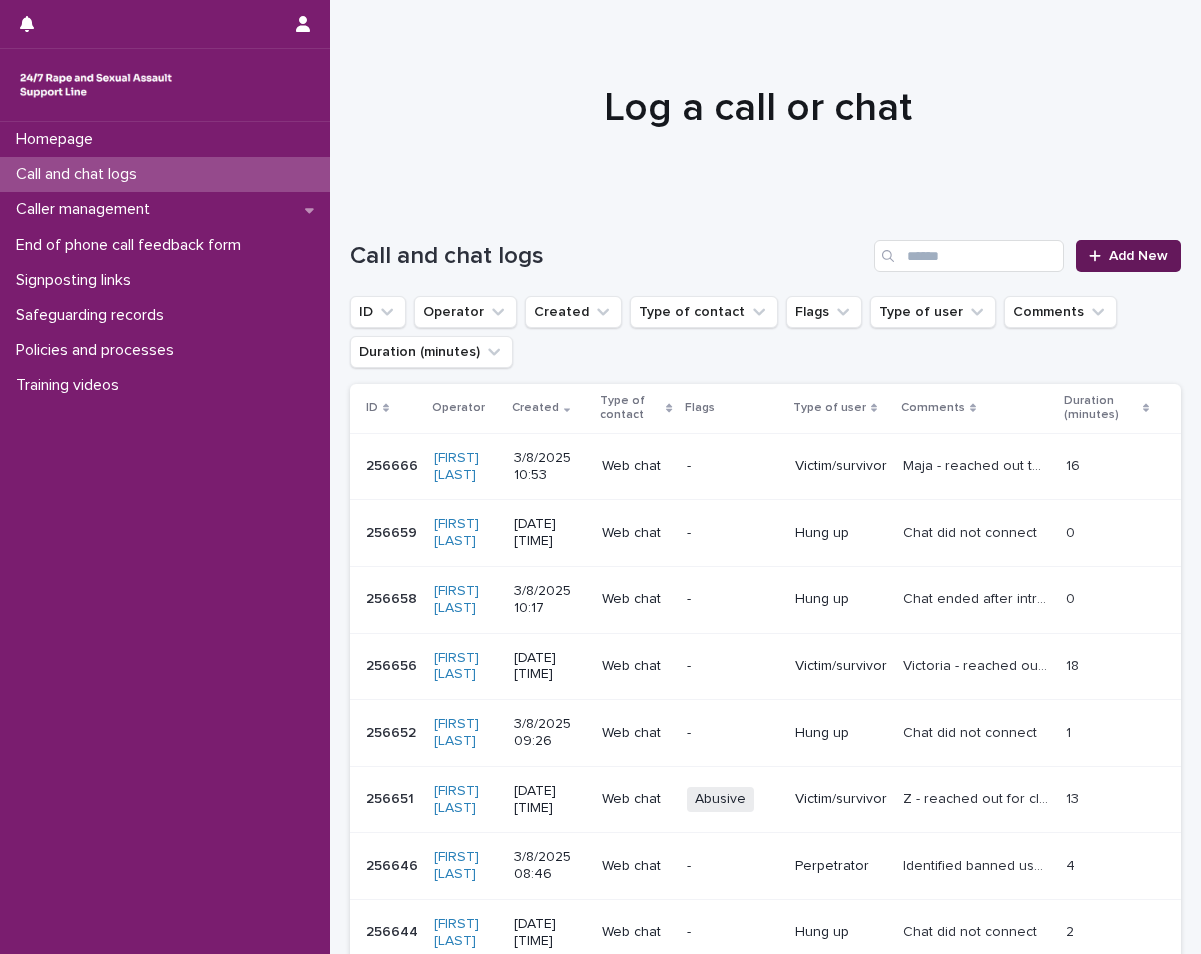click on "Add New" at bounding box center (1128, 256) 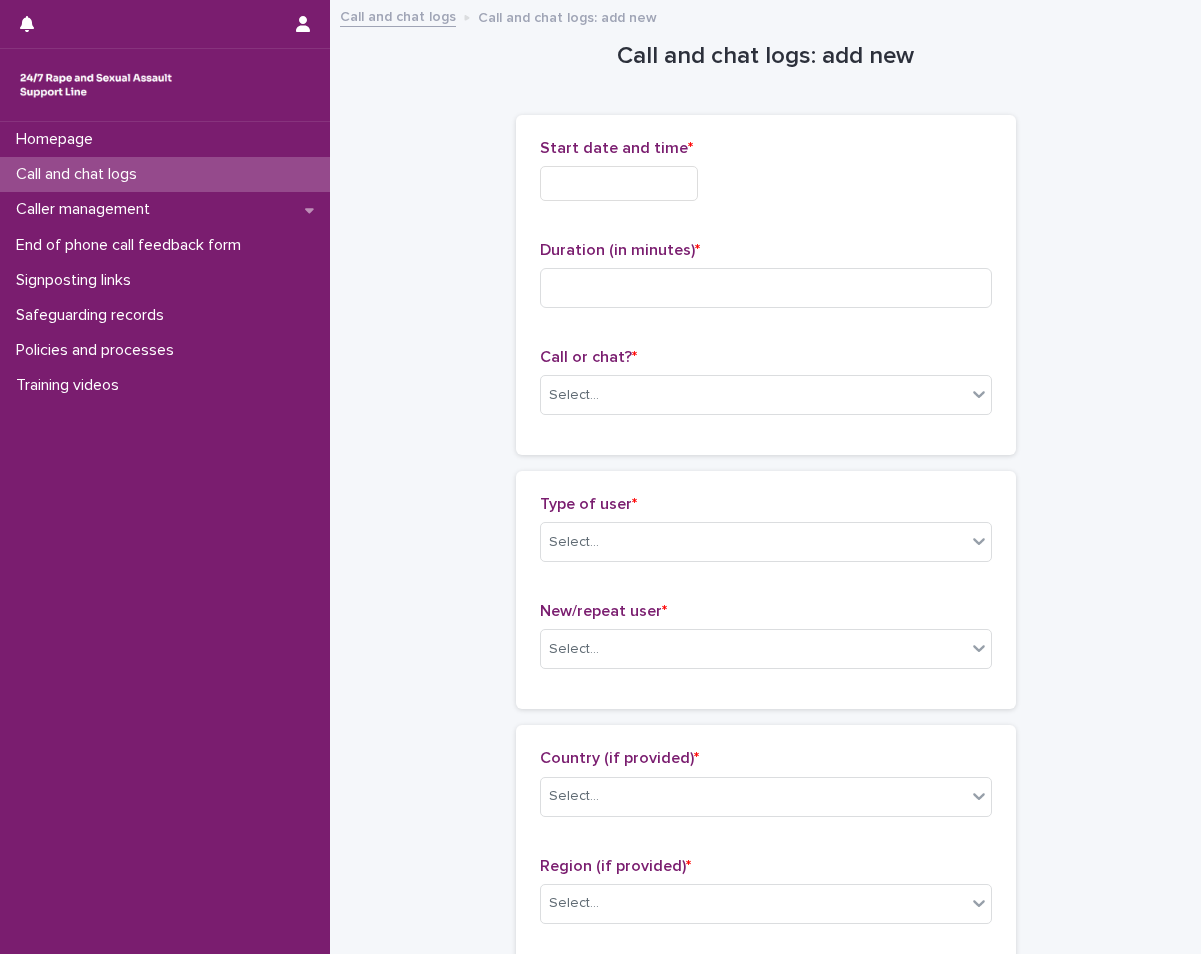 click at bounding box center (619, 183) 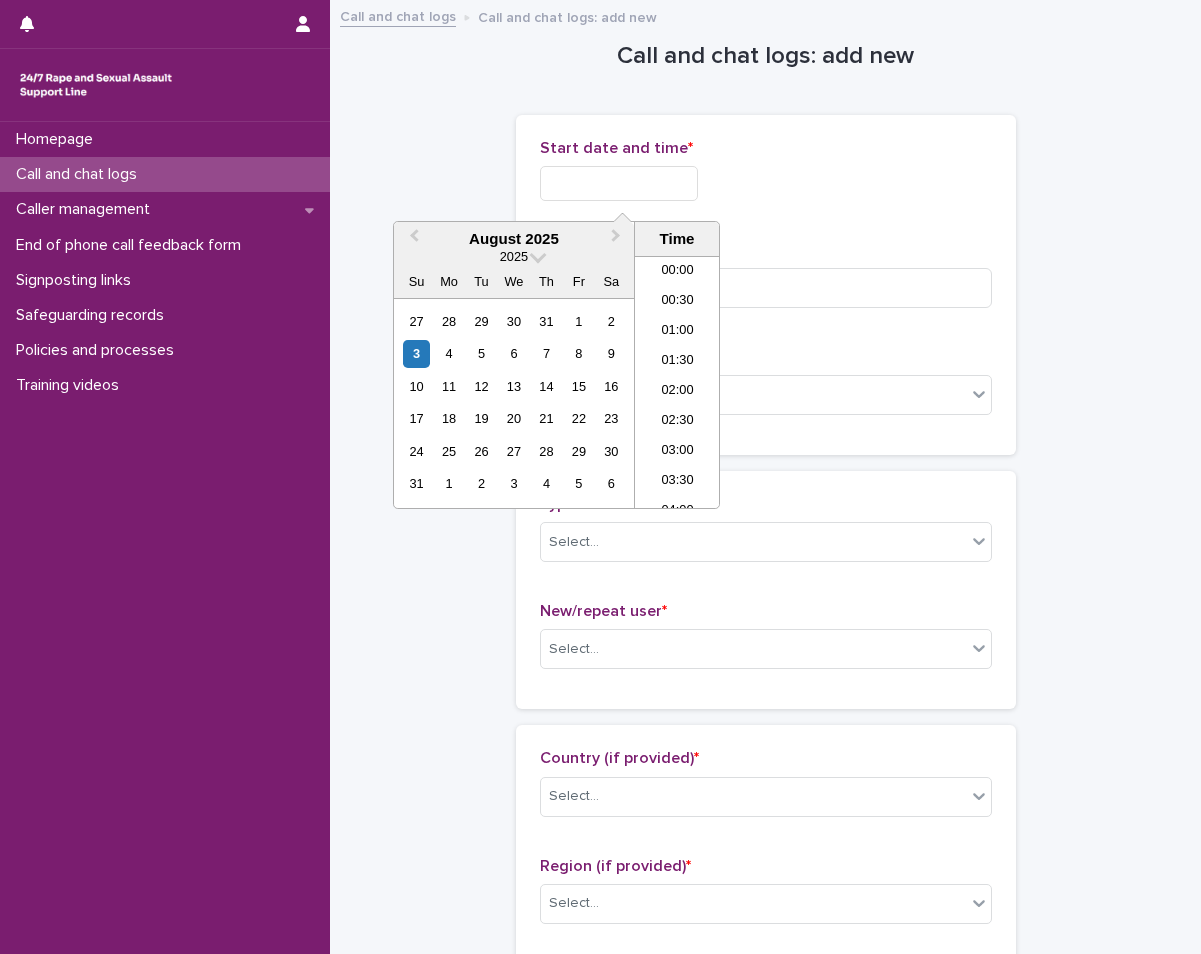 scroll, scrollTop: 550, scrollLeft: 0, axis: vertical 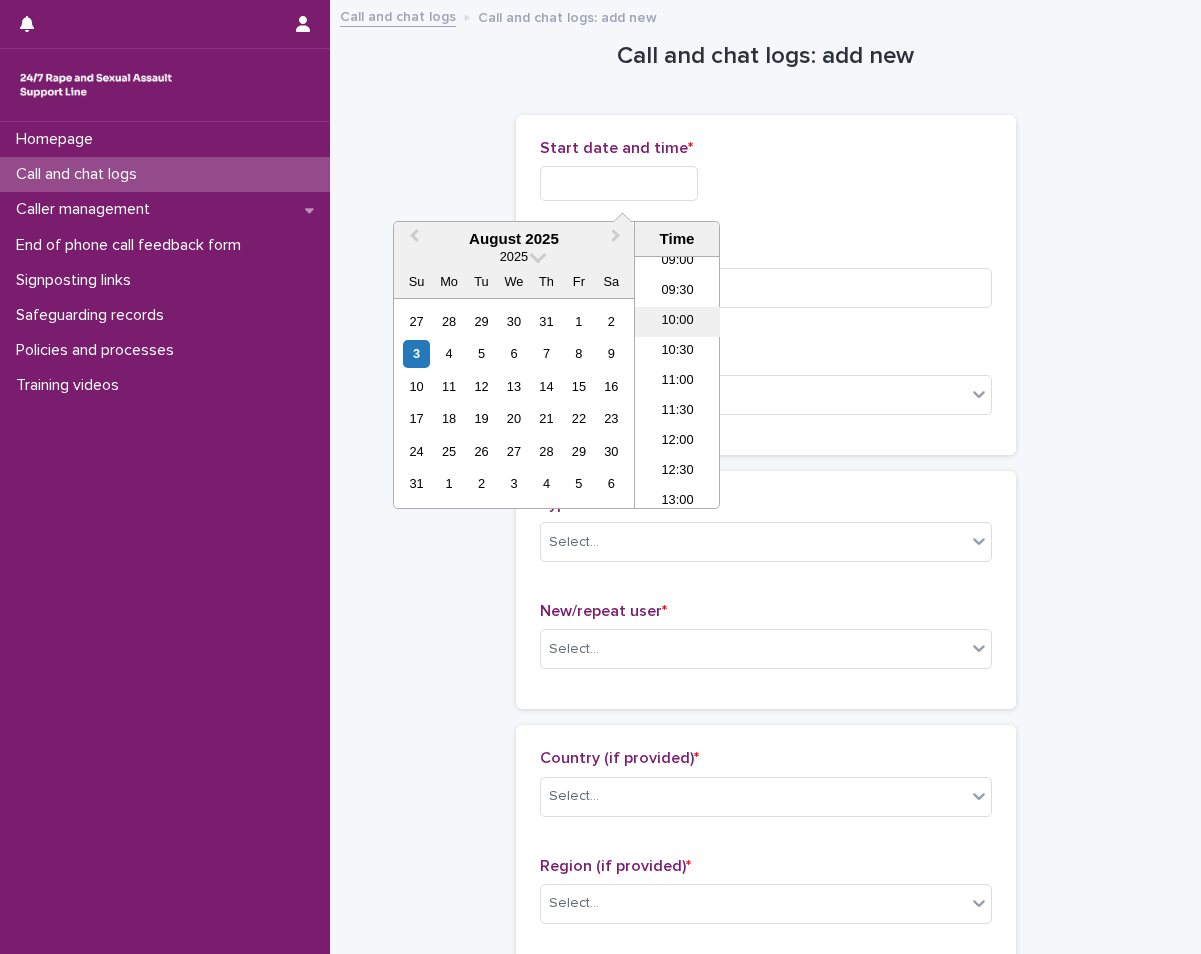 click on "10:00" at bounding box center [677, 322] 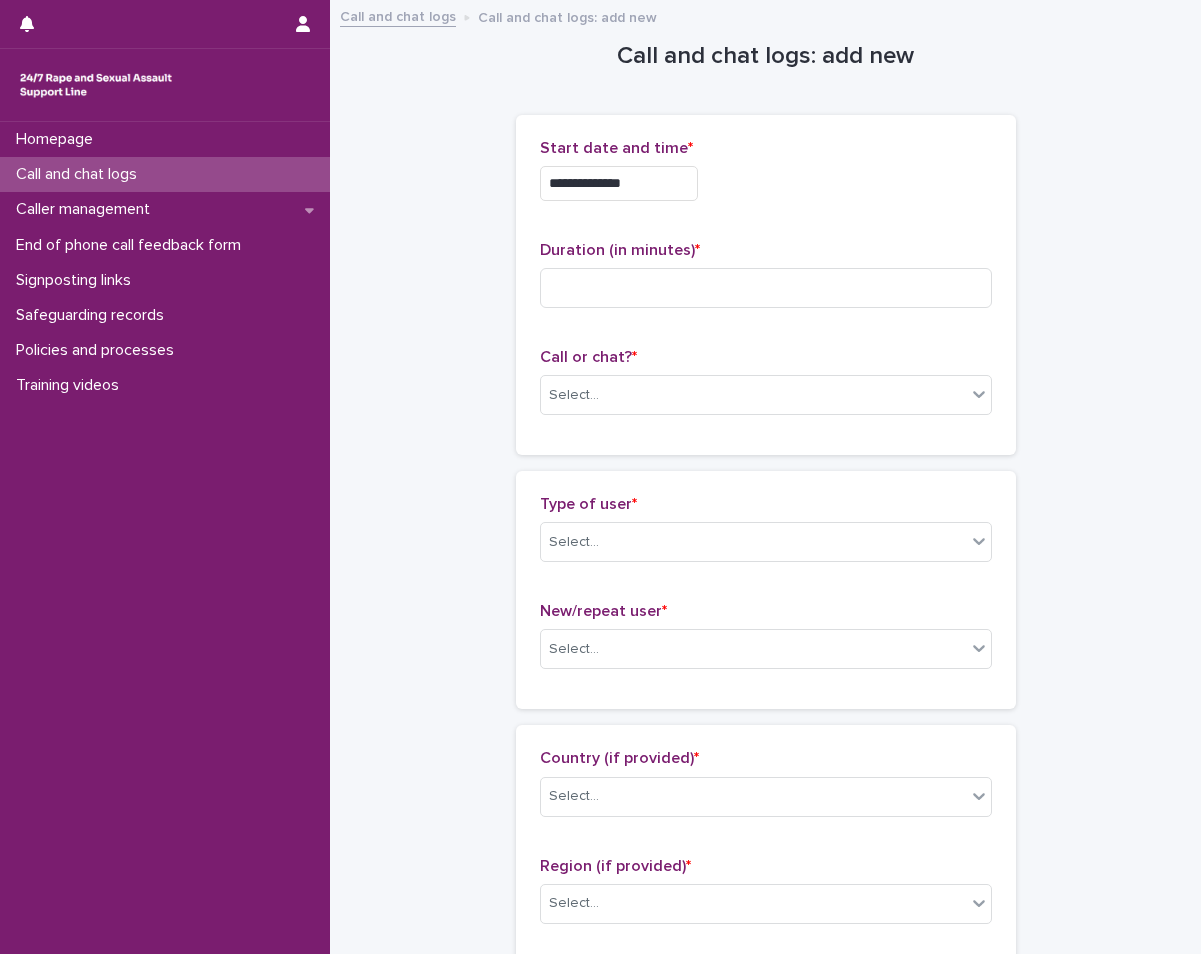 click on "**********" at bounding box center (619, 183) 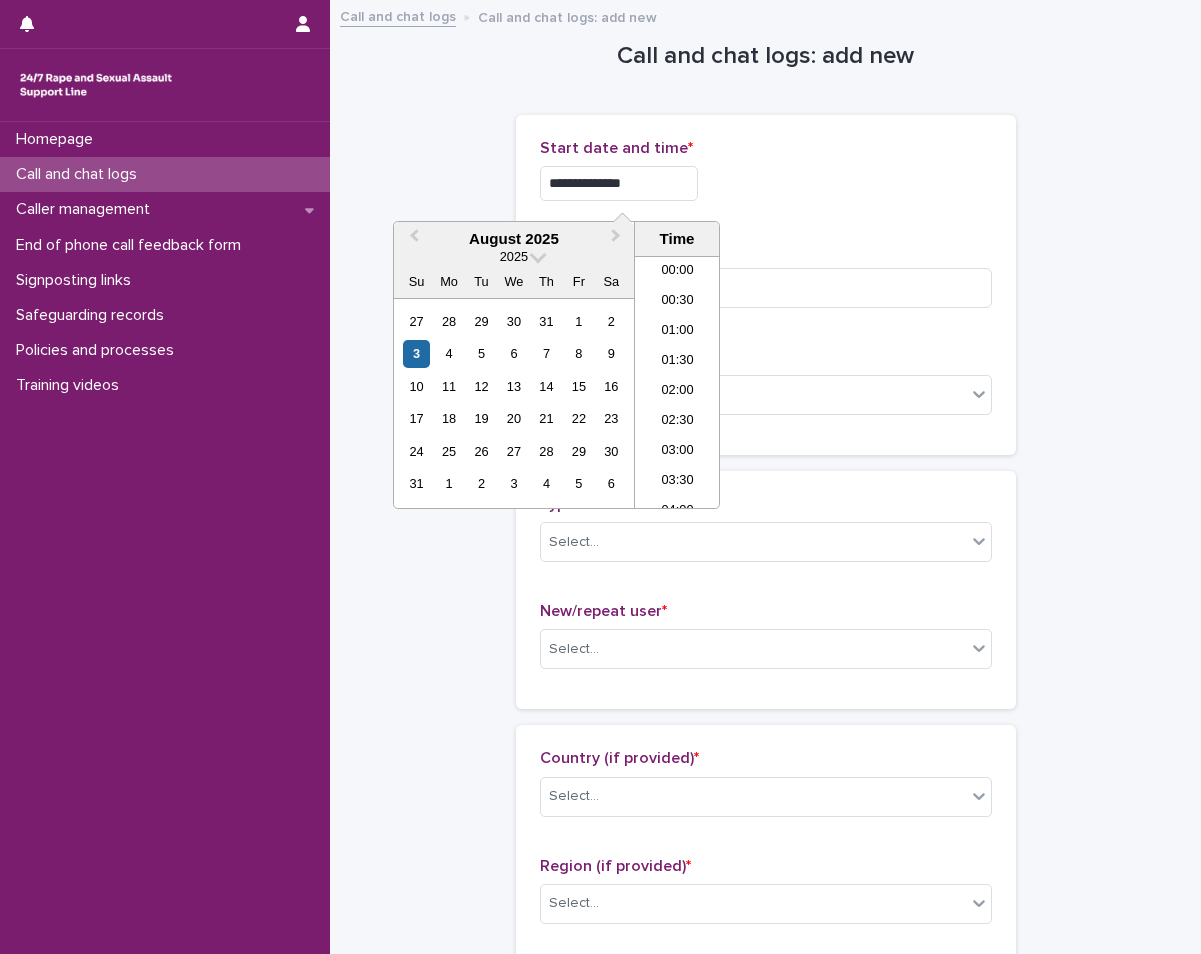 scroll, scrollTop: 490, scrollLeft: 0, axis: vertical 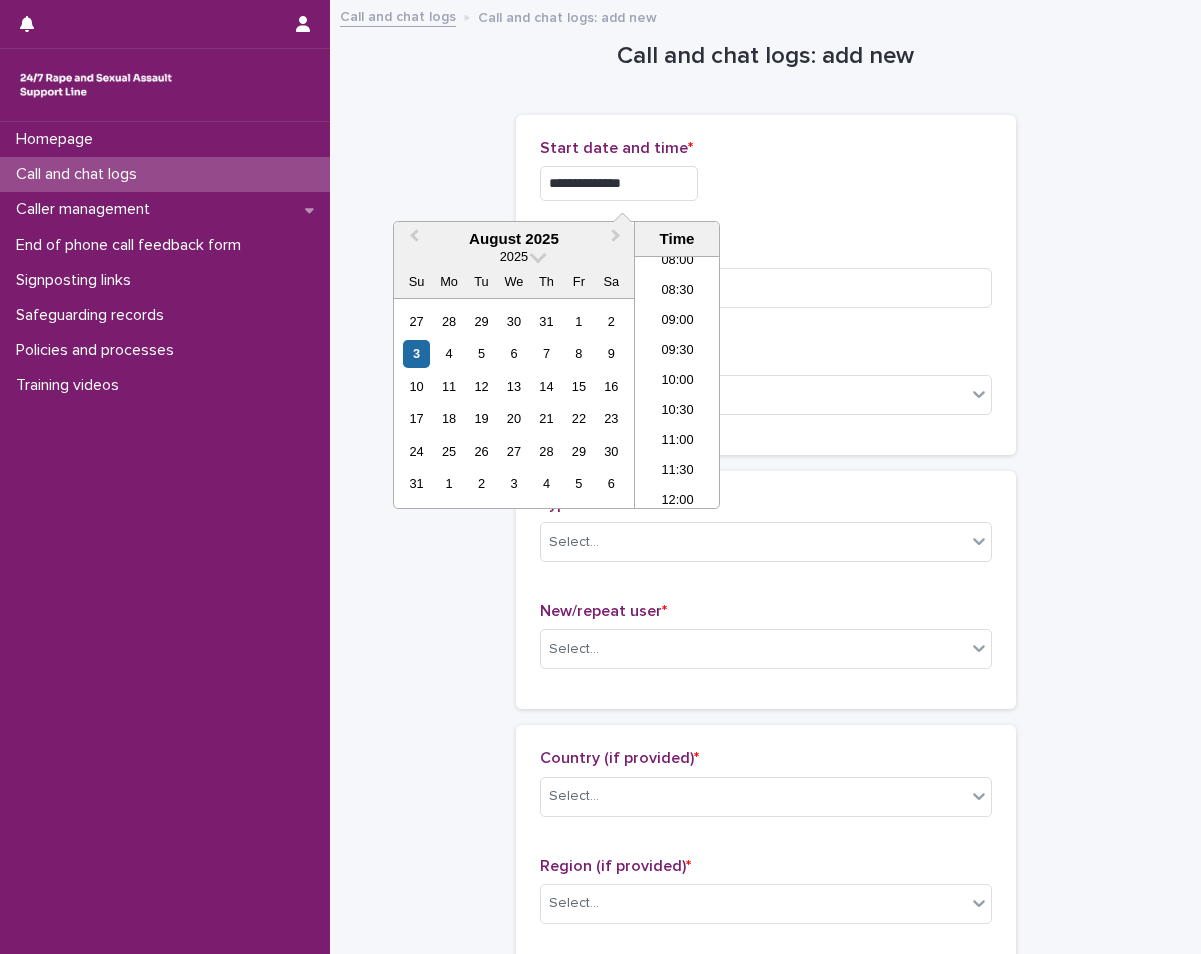 type on "**********" 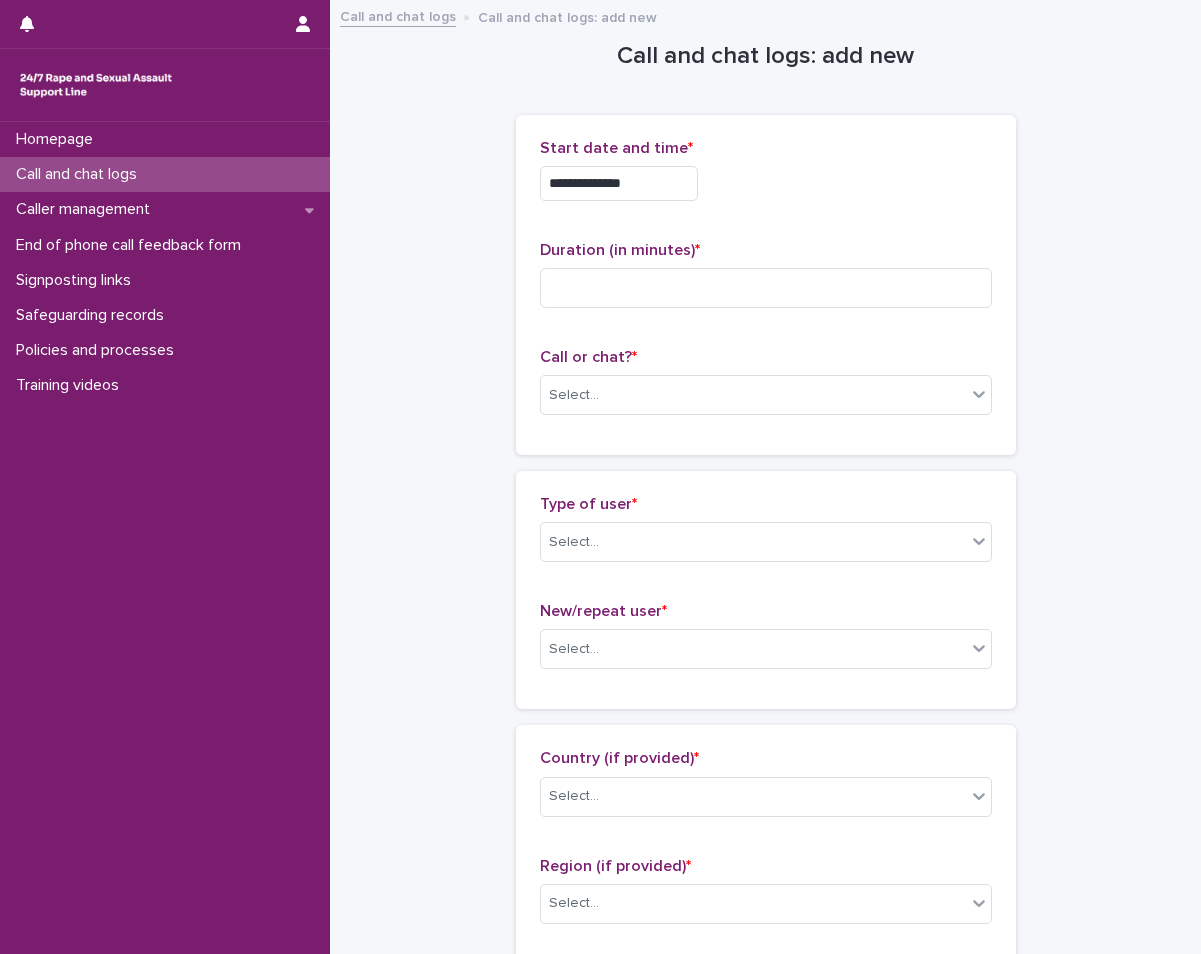 click on "Duration (in minutes) *" at bounding box center [766, 282] 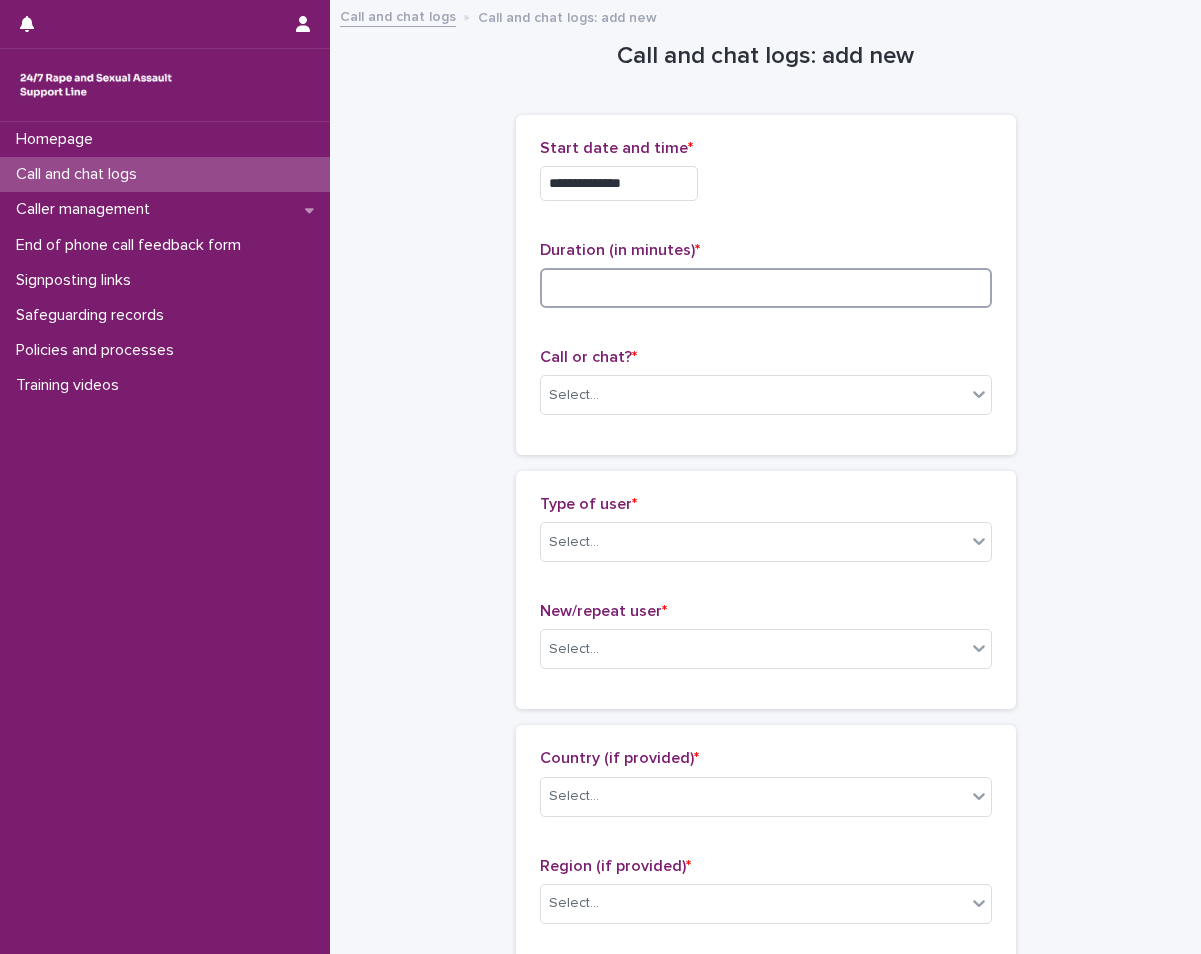 click at bounding box center [766, 288] 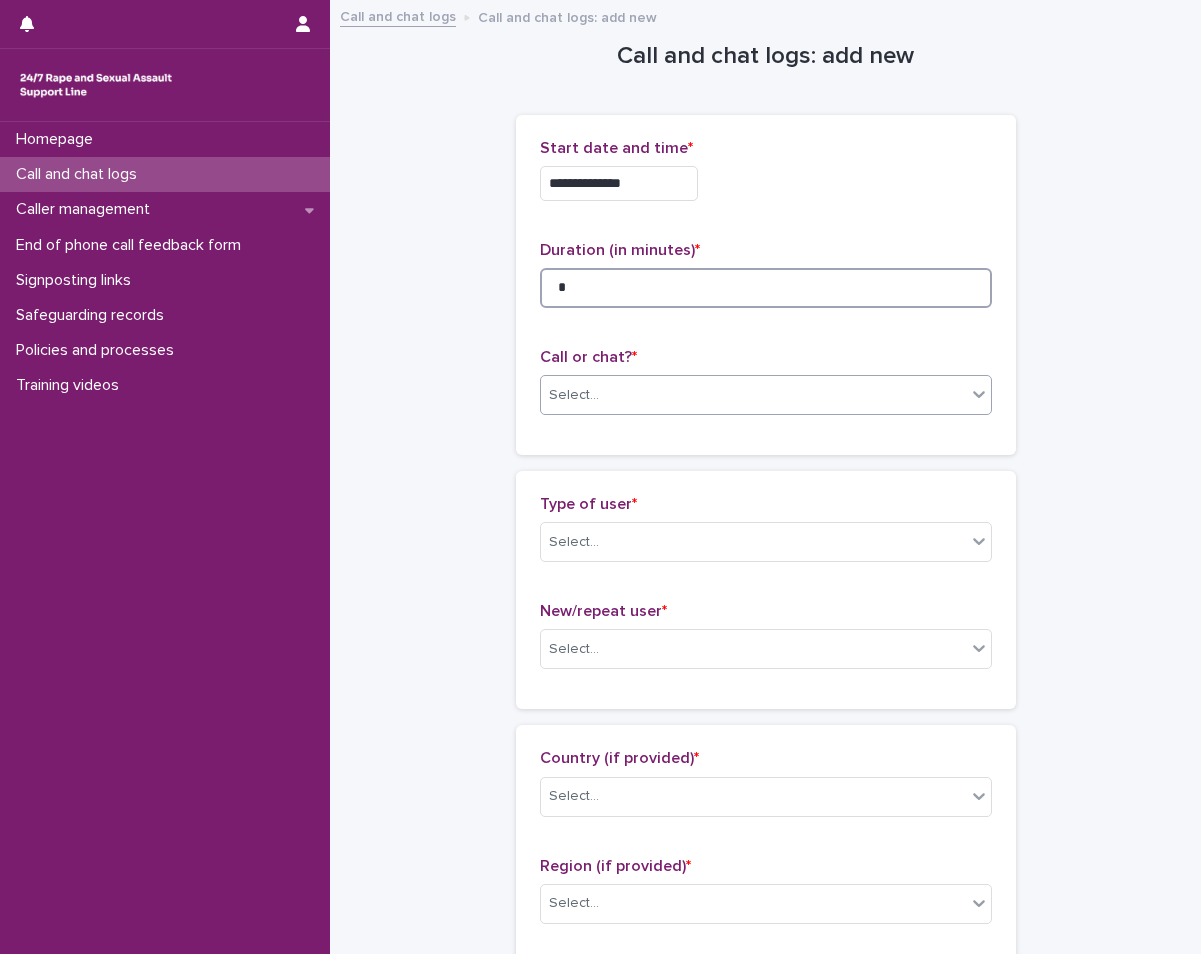 type on "*" 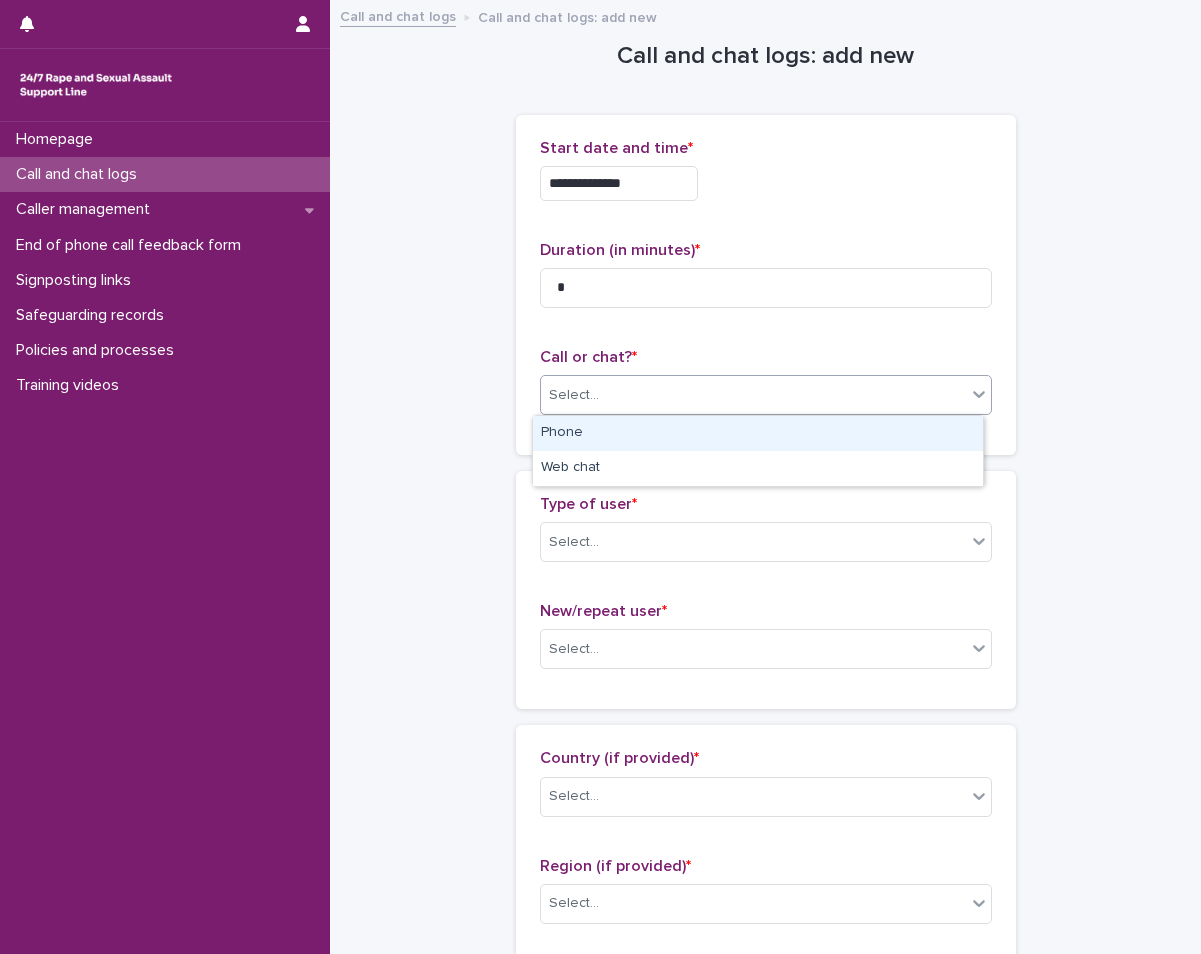 click on "Select..." at bounding box center (753, 395) 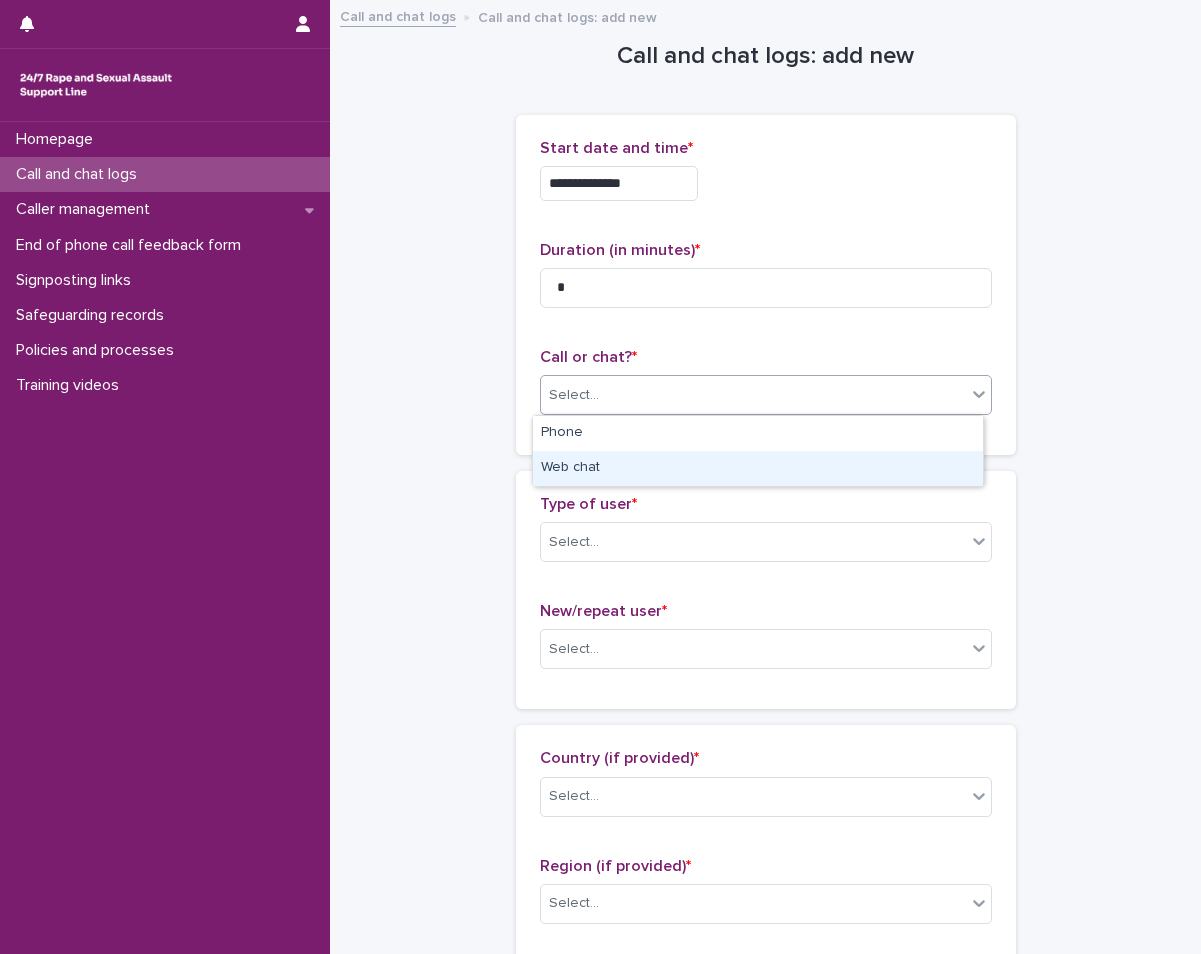 click on "Web chat" at bounding box center (758, 468) 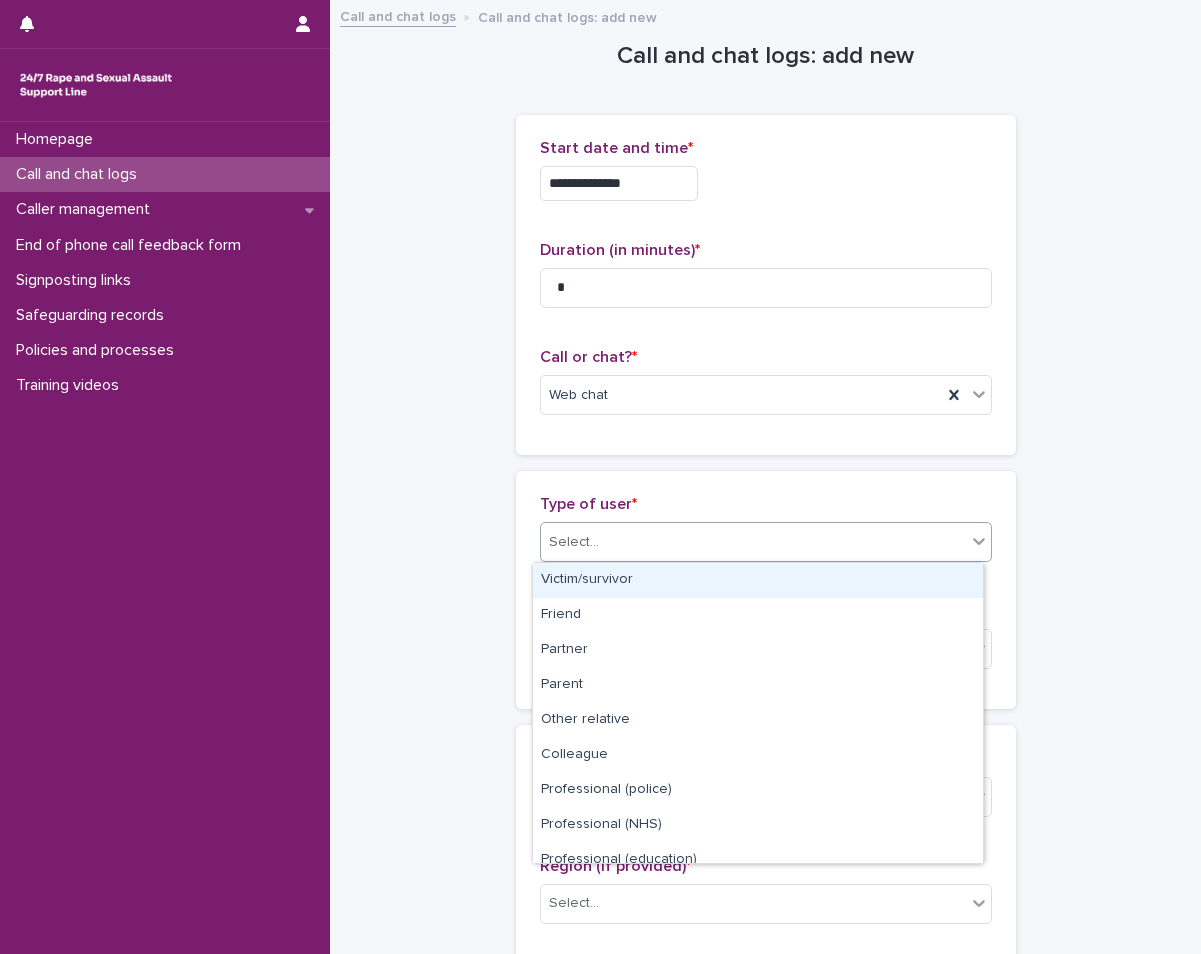 click on "Select..." at bounding box center [753, 542] 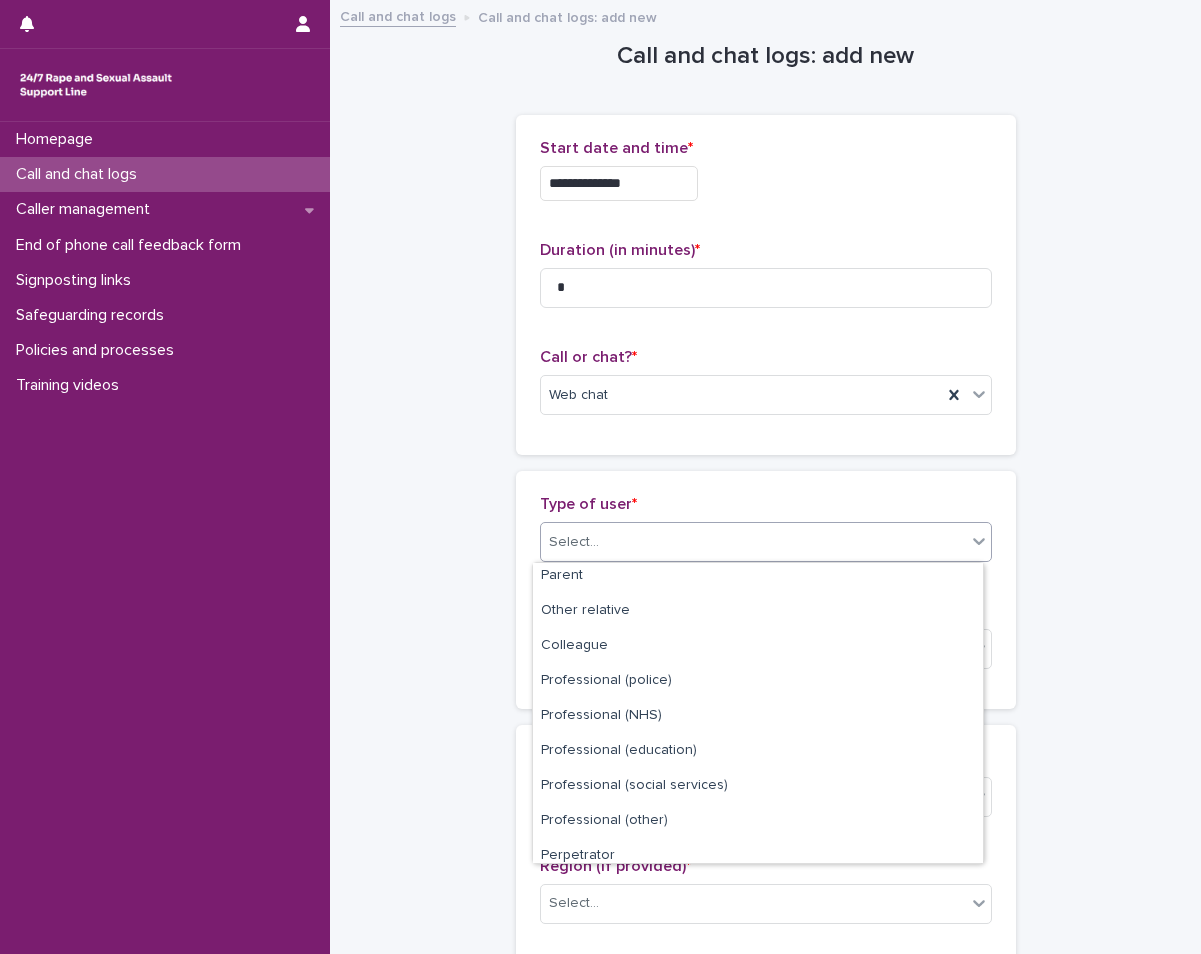 scroll, scrollTop: 225, scrollLeft: 0, axis: vertical 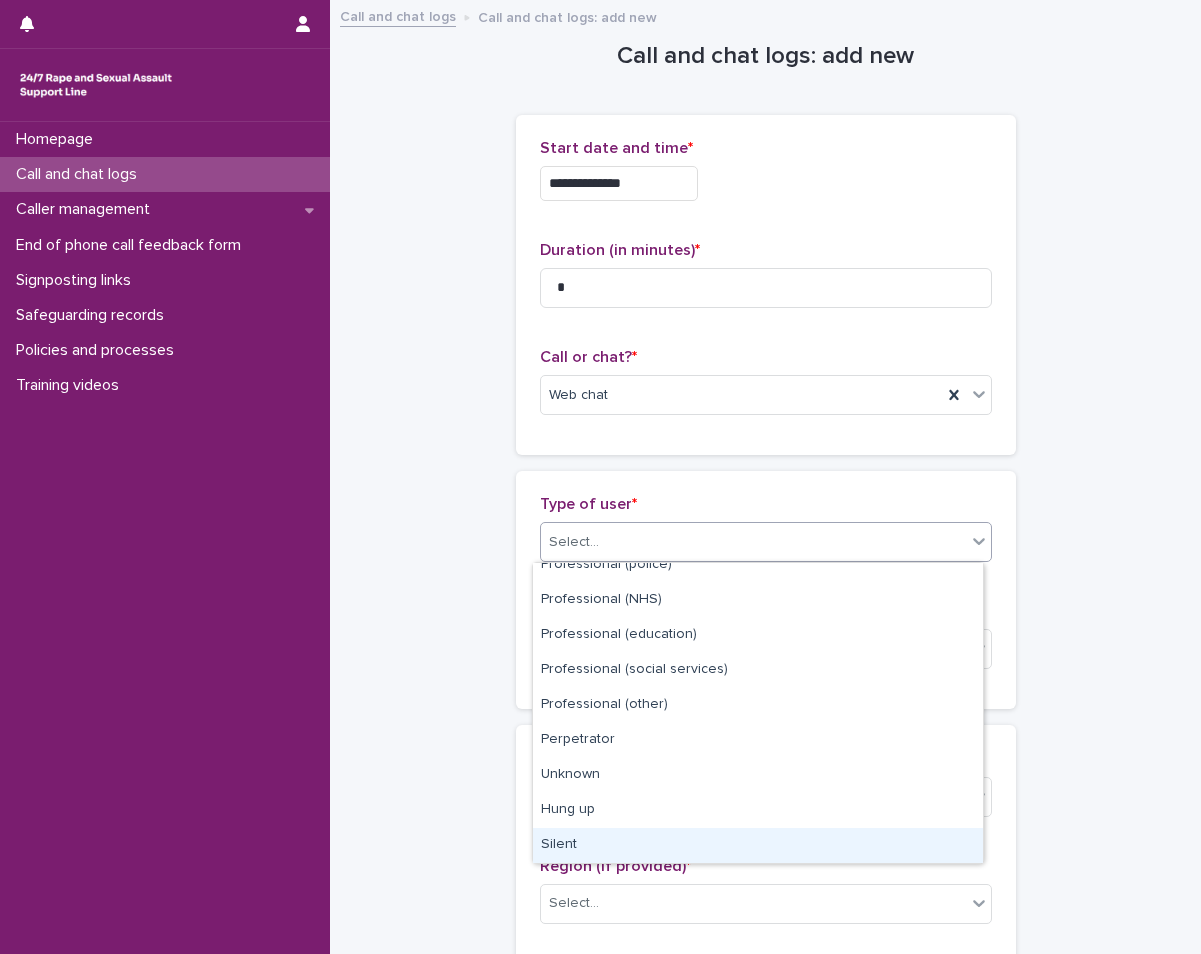 click on "Silent" at bounding box center (758, 845) 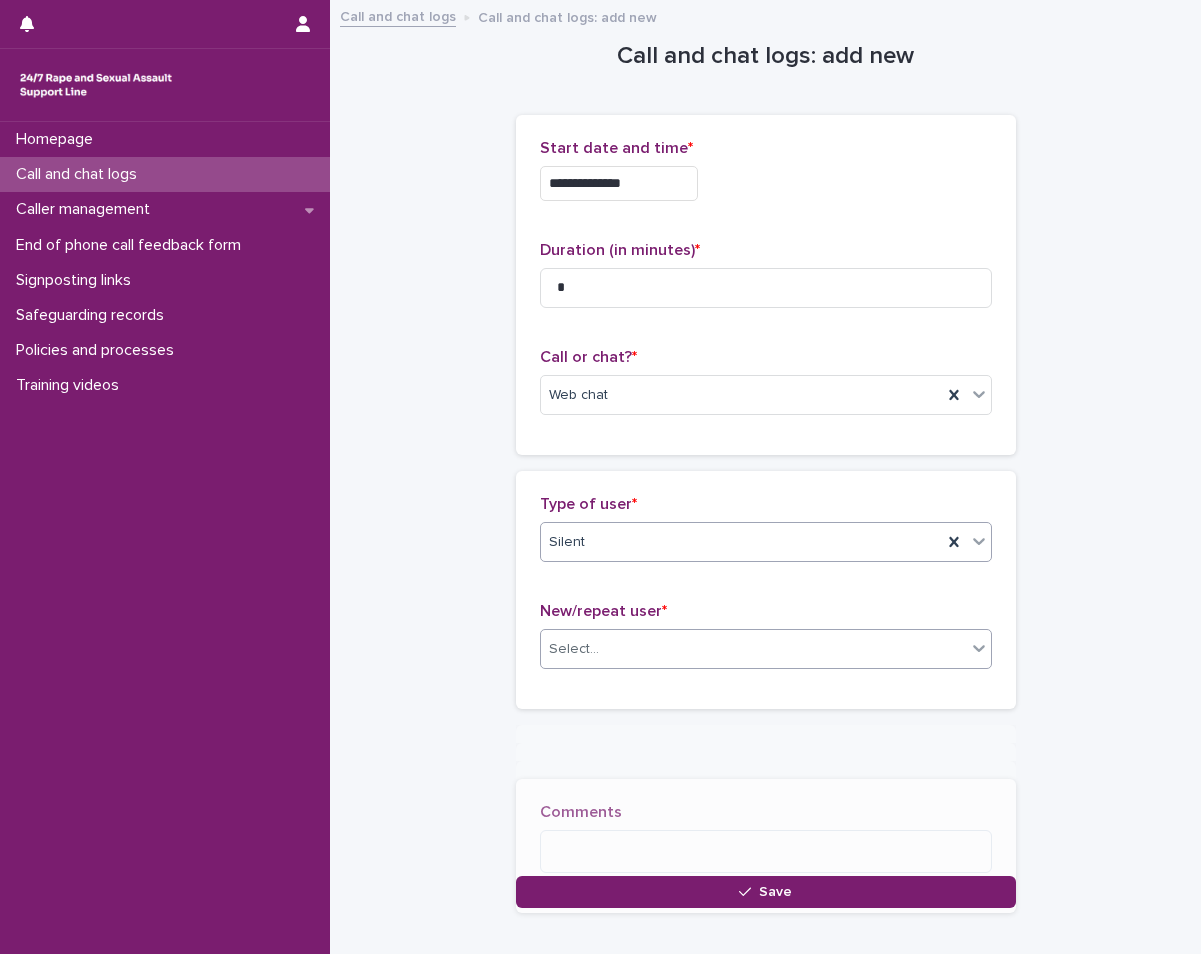 click on "Select..." at bounding box center [753, 649] 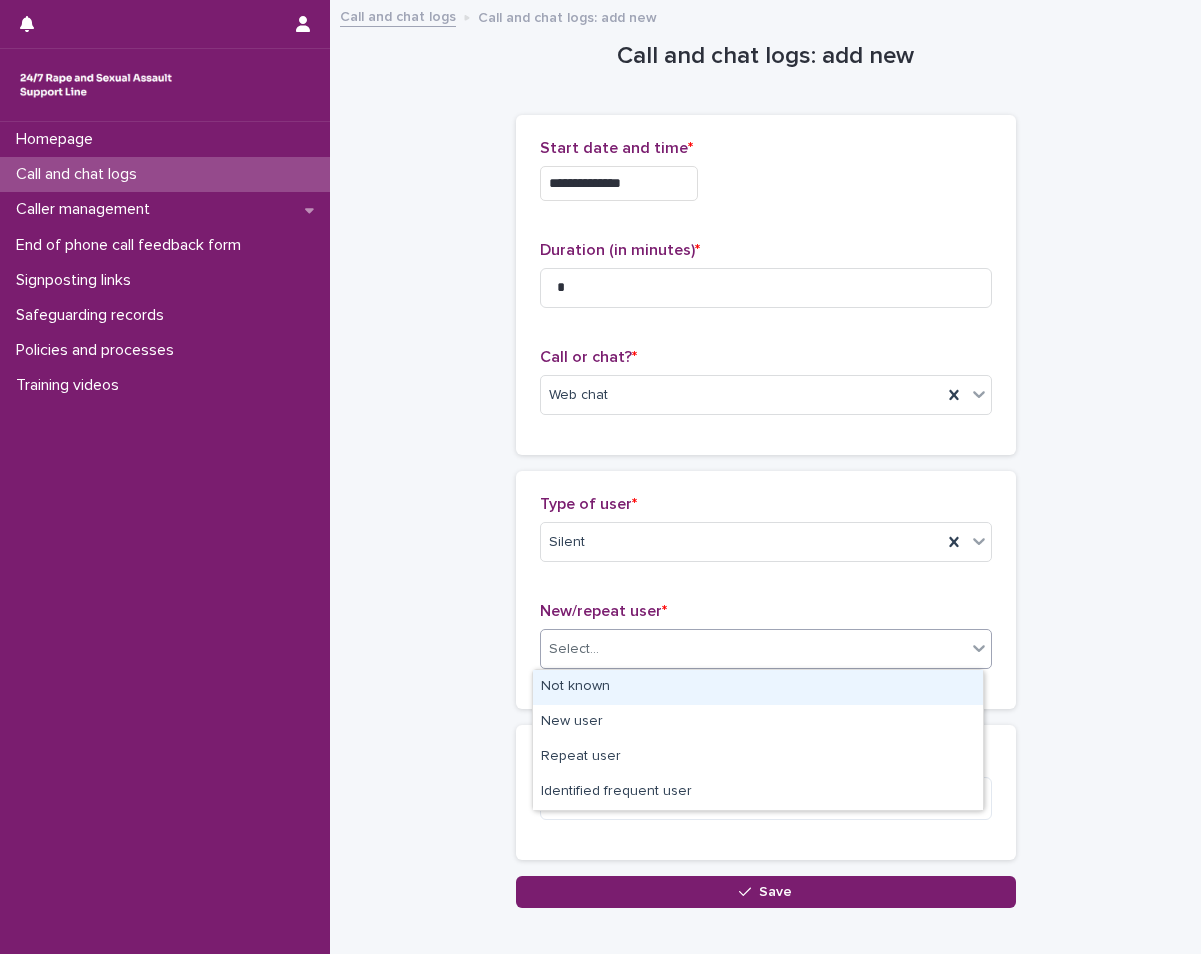 click on "Not known" at bounding box center [758, 687] 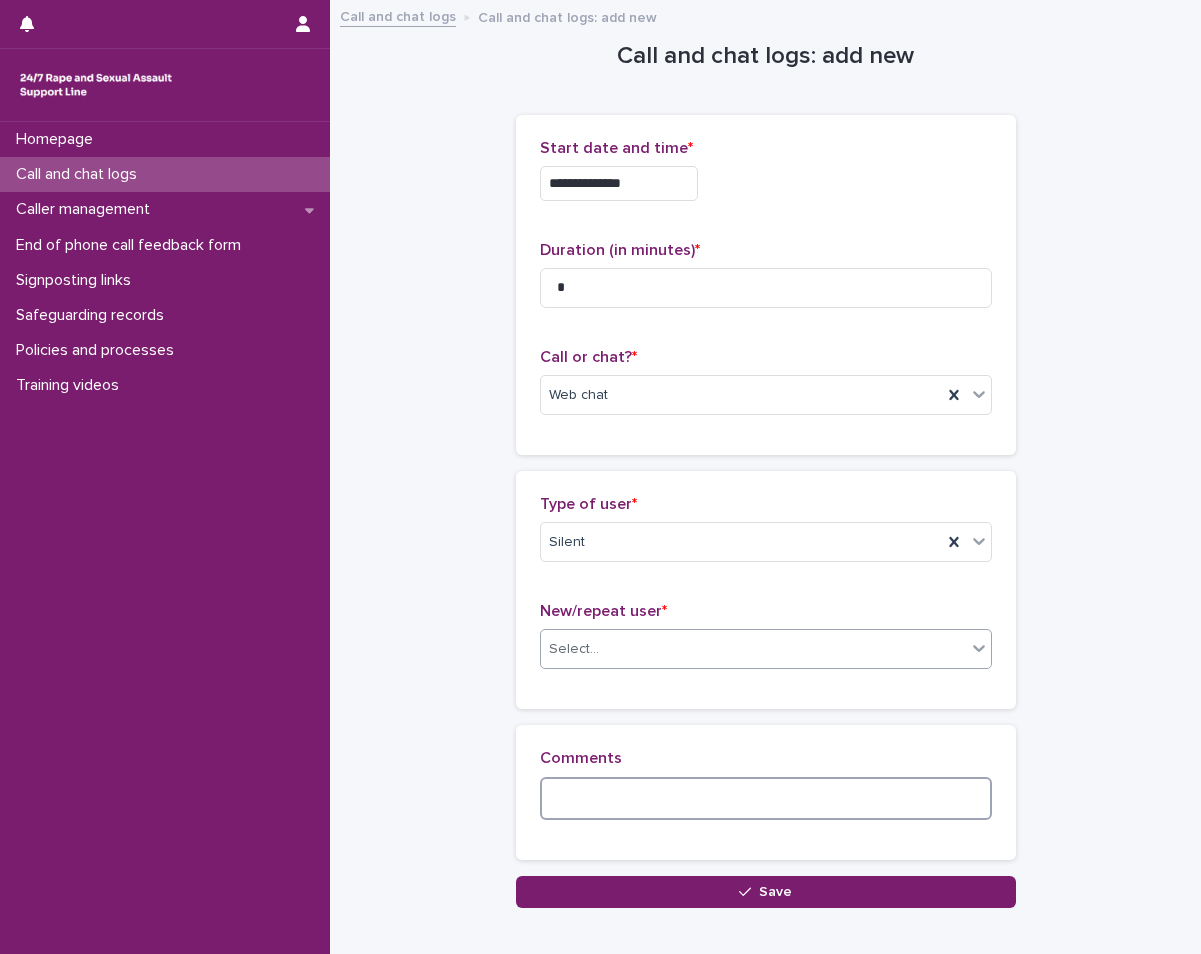 click at bounding box center (766, 798) 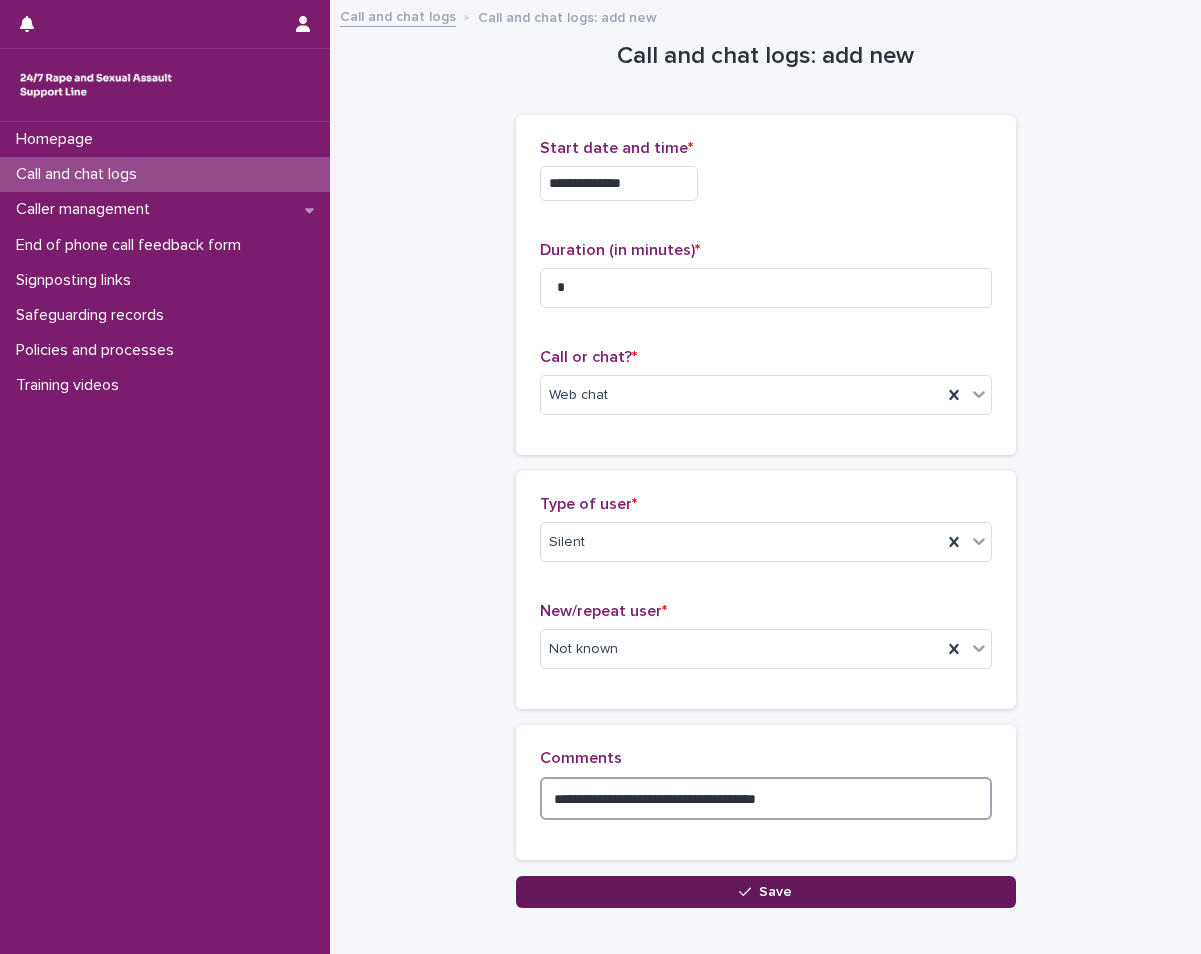 type on "**********" 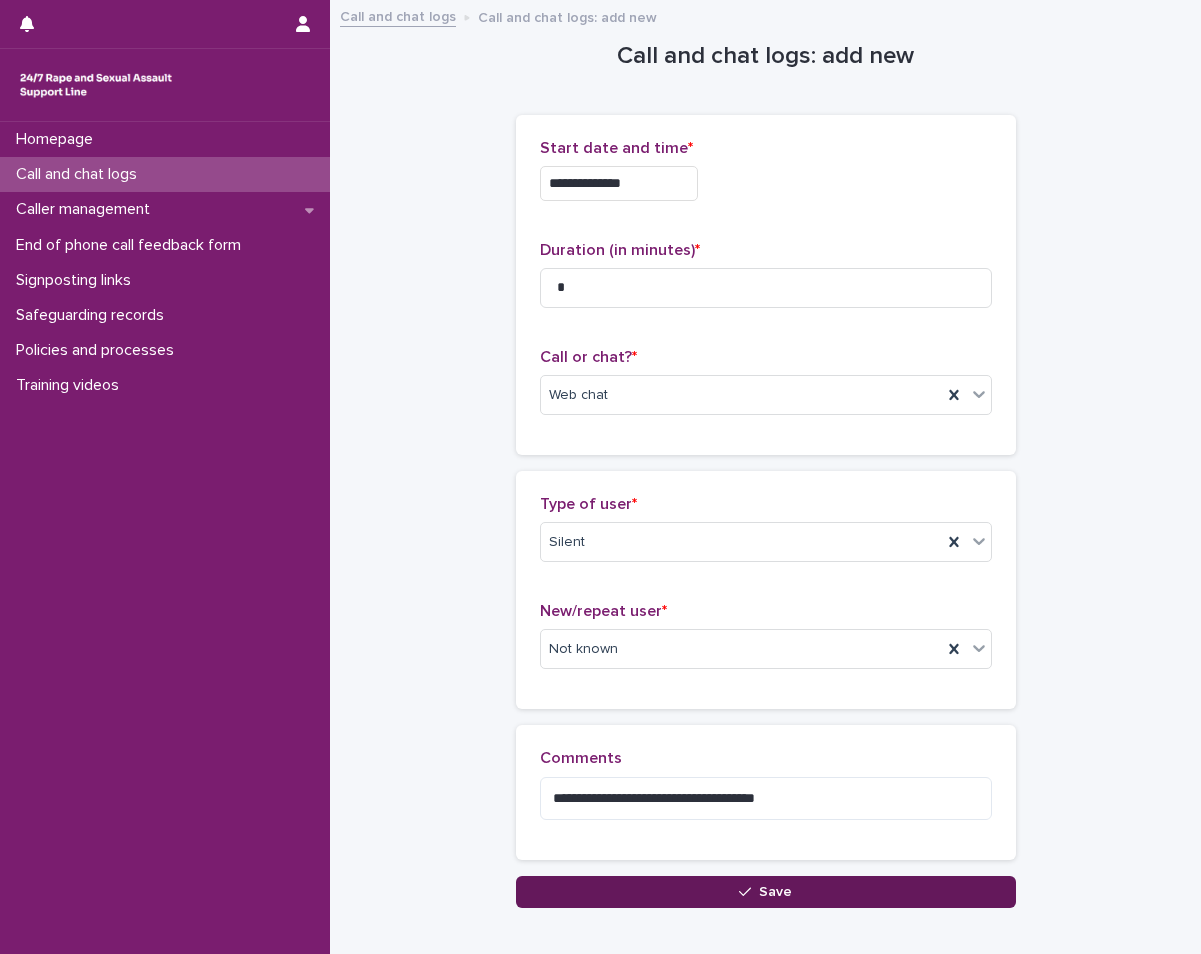 click on "Save" at bounding box center [766, 892] 